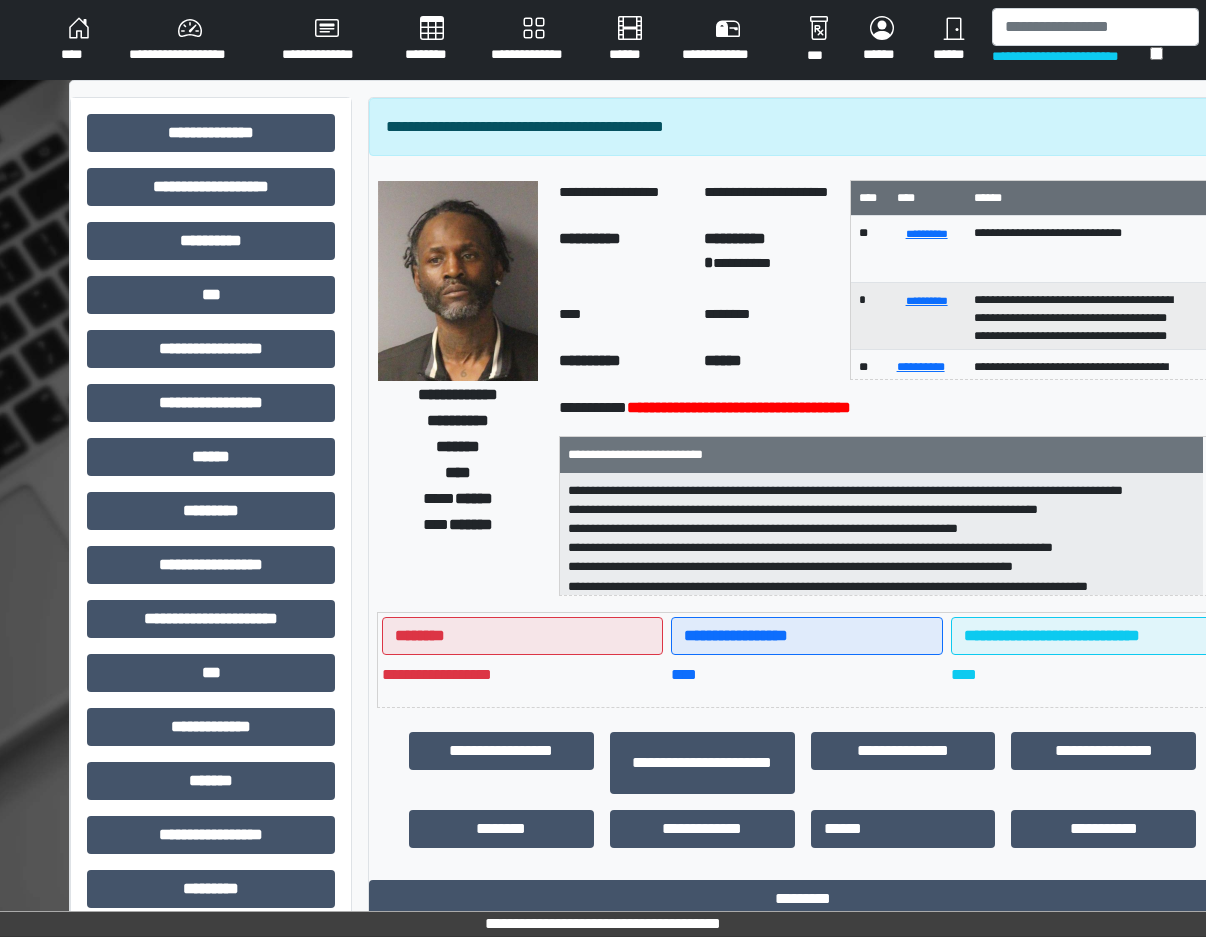 scroll, scrollTop: 565, scrollLeft: 0, axis: vertical 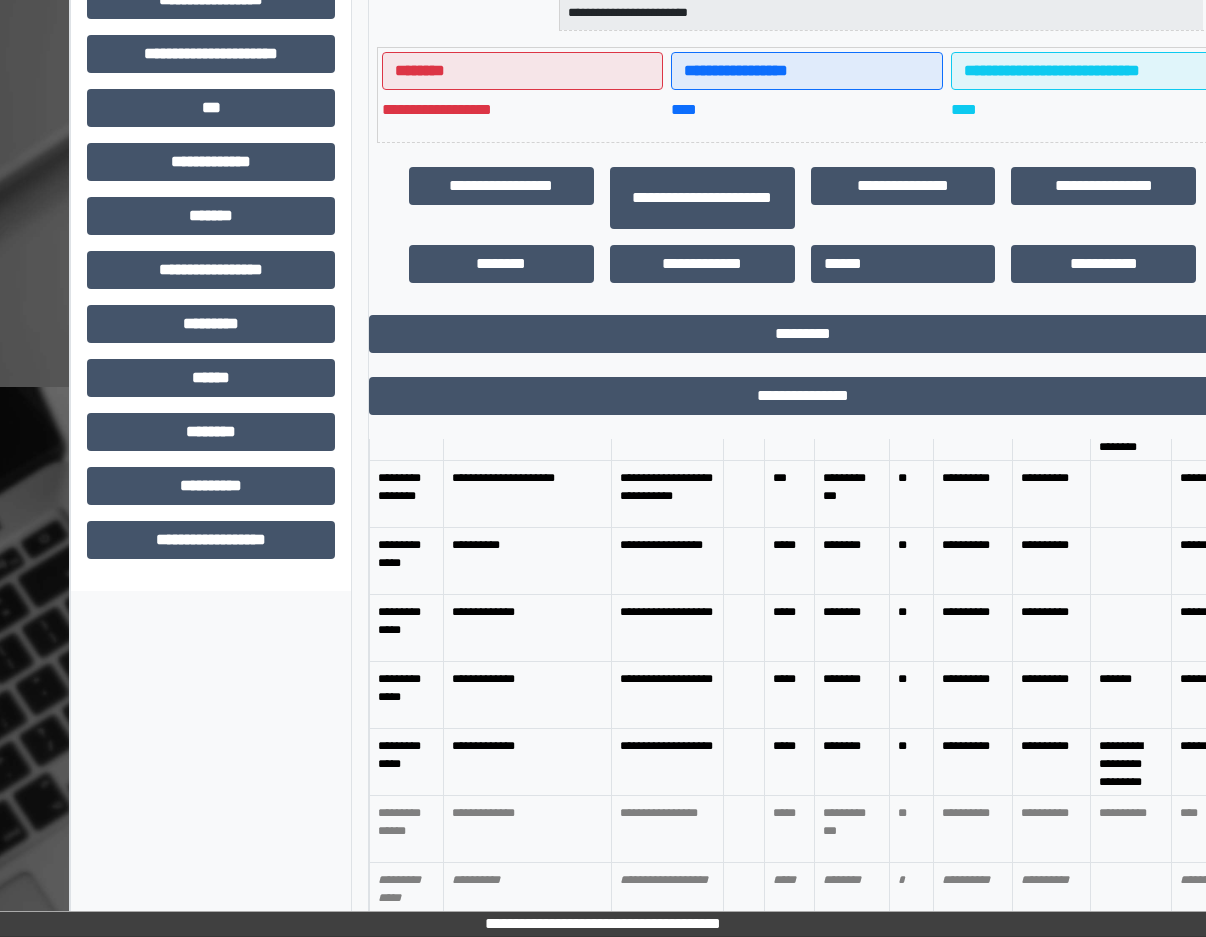 click on "**********" at bounding box center (1051, 695) 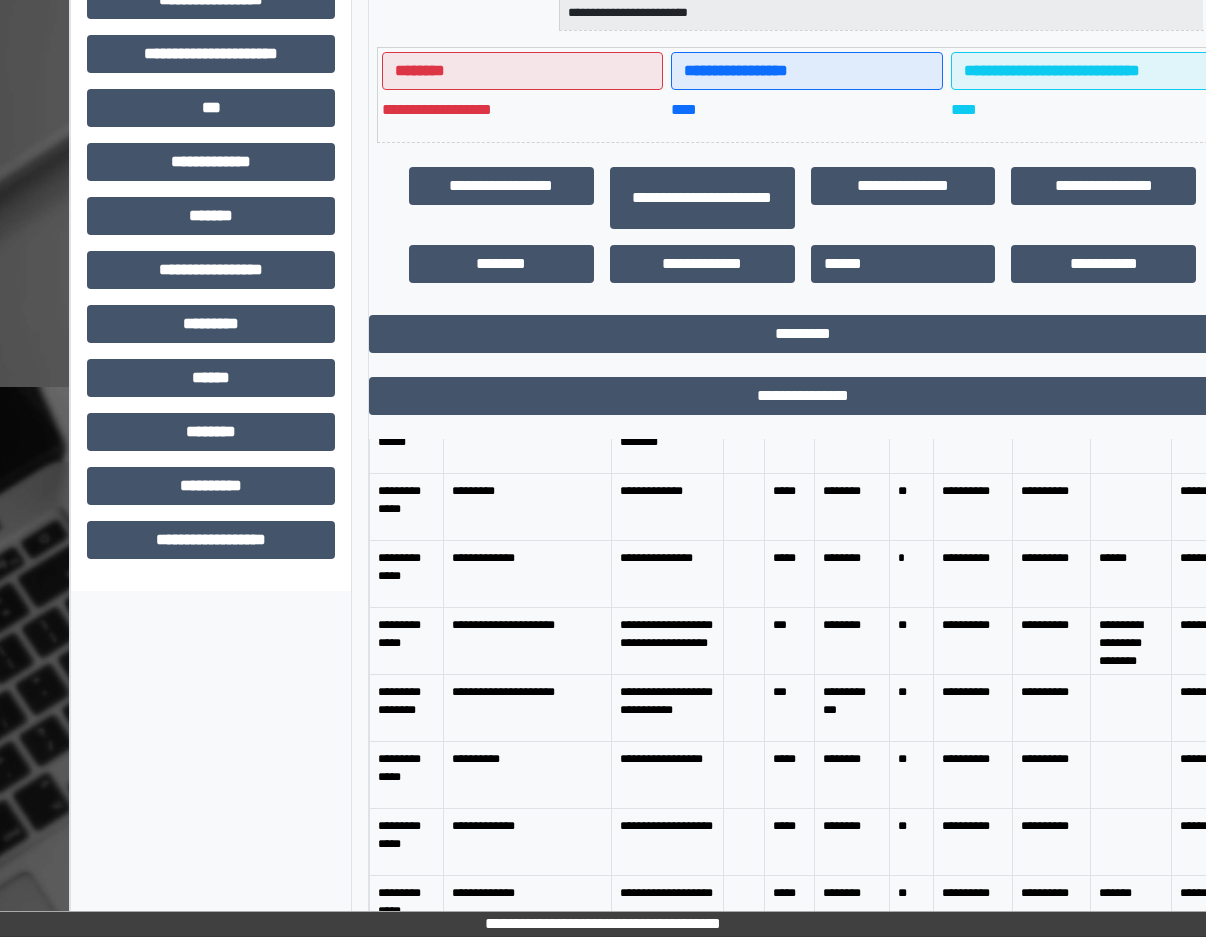 scroll, scrollTop: 0, scrollLeft: 0, axis: both 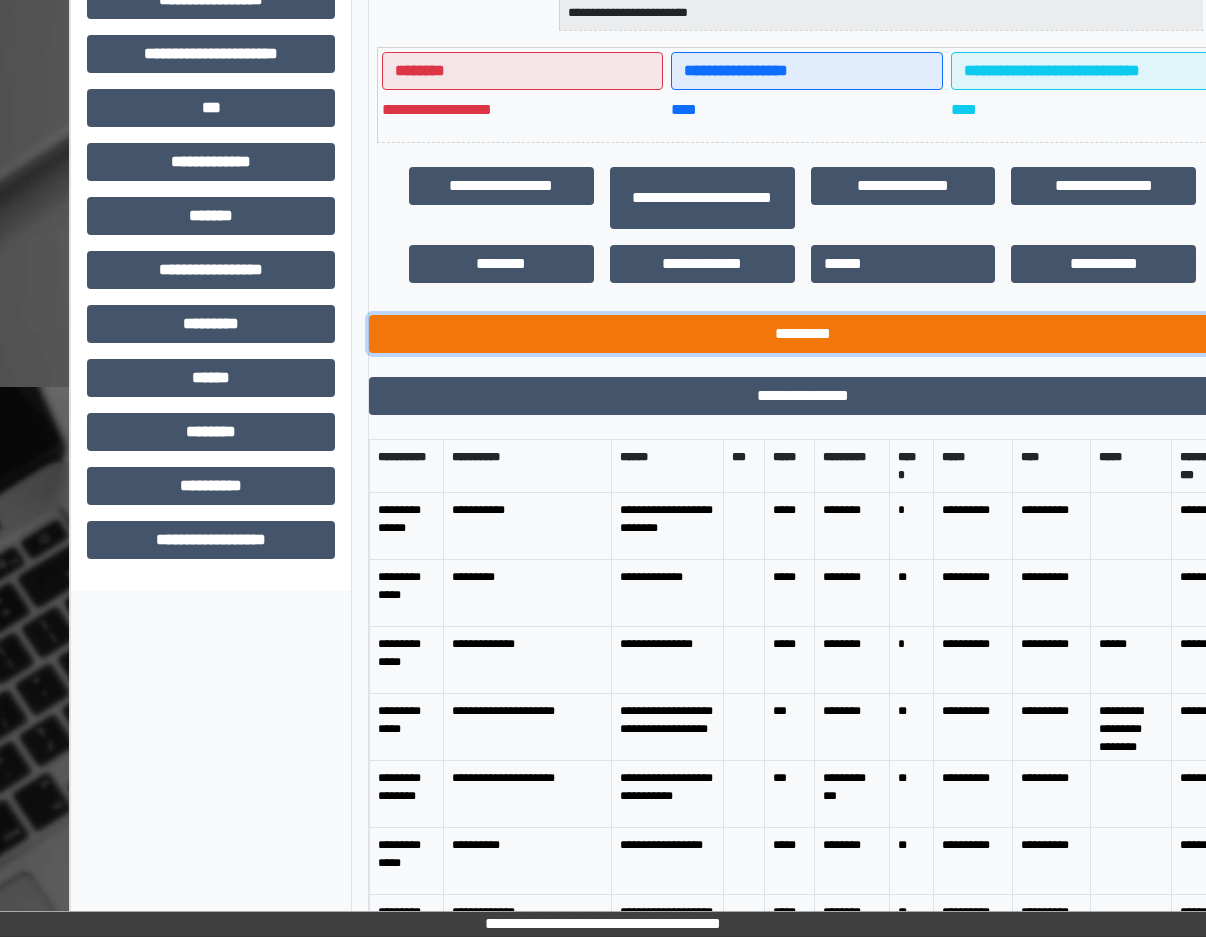 click on "*********" at bounding box center (802, 334) 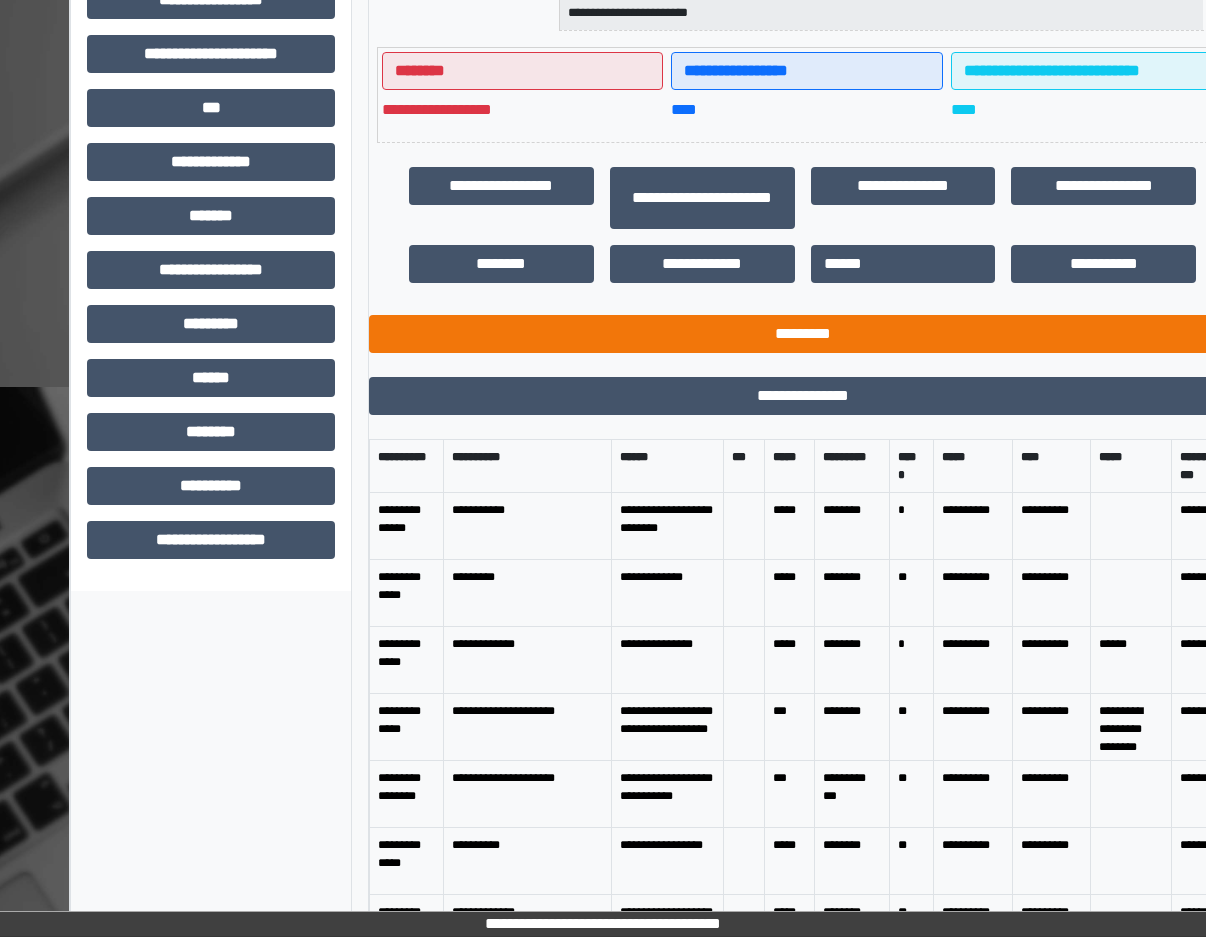 scroll, scrollTop: 237, scrollLeft: 0, axis: vertical 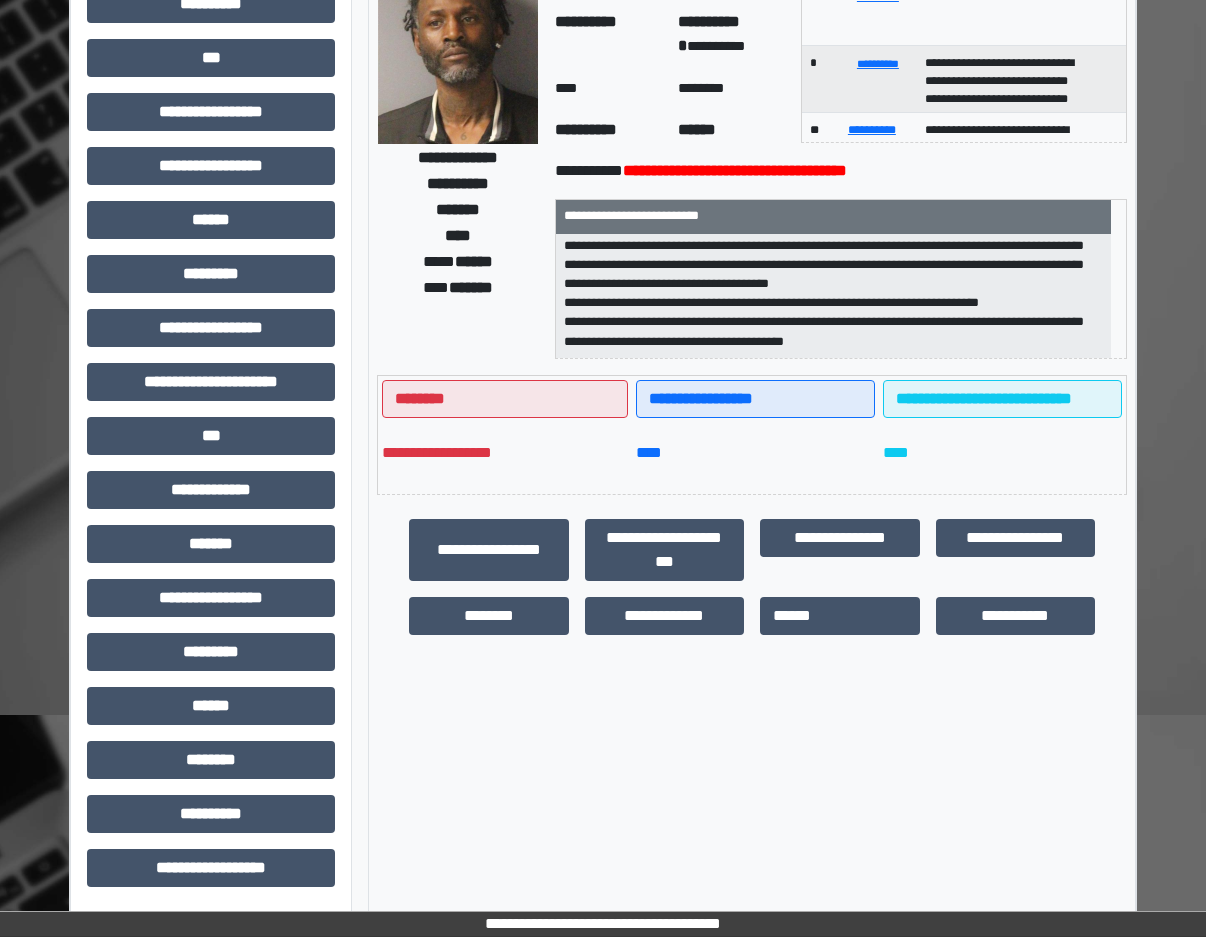 click on "**********" at bounding box center [603, 390] 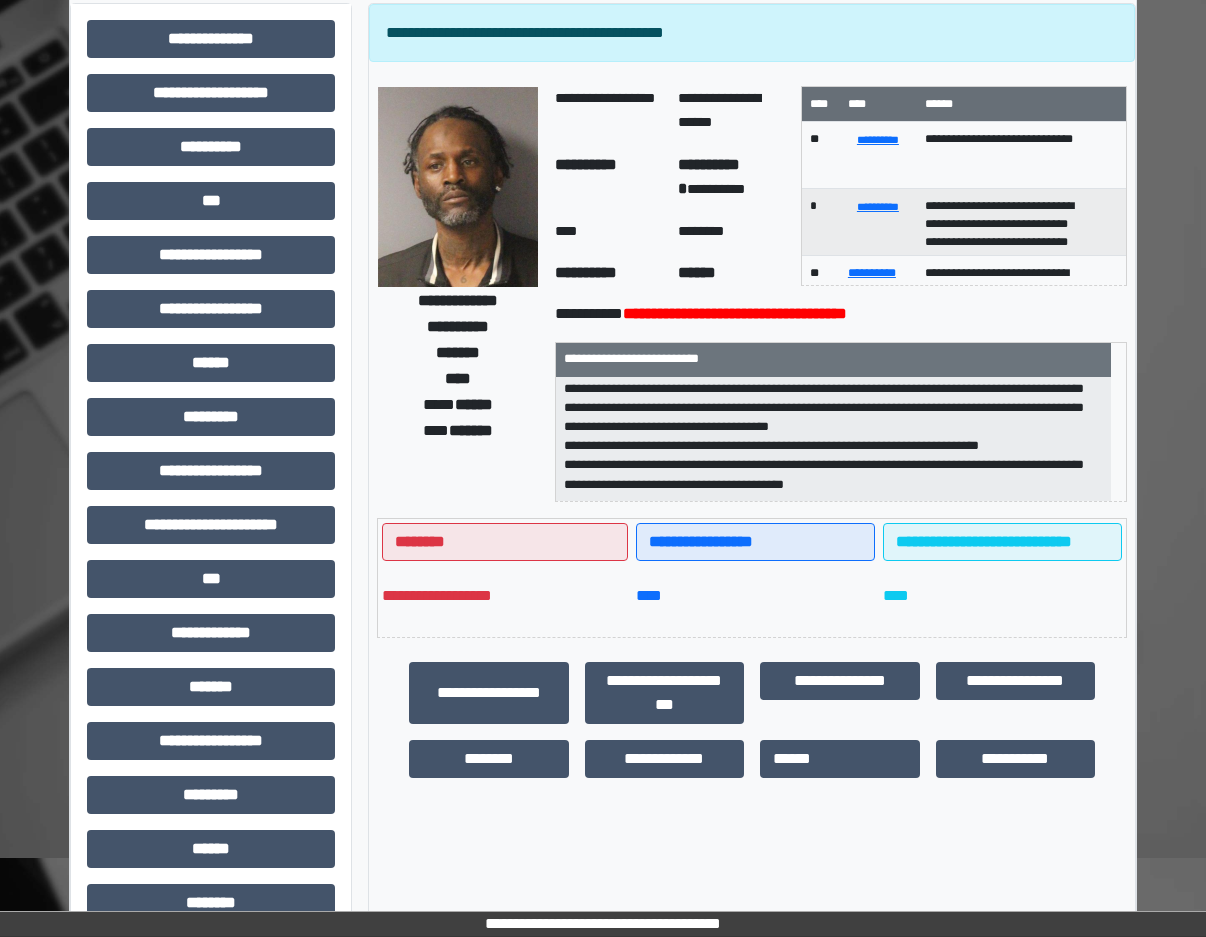 scroll, scrollTop: 0, scrollLeft: 0, axis: both 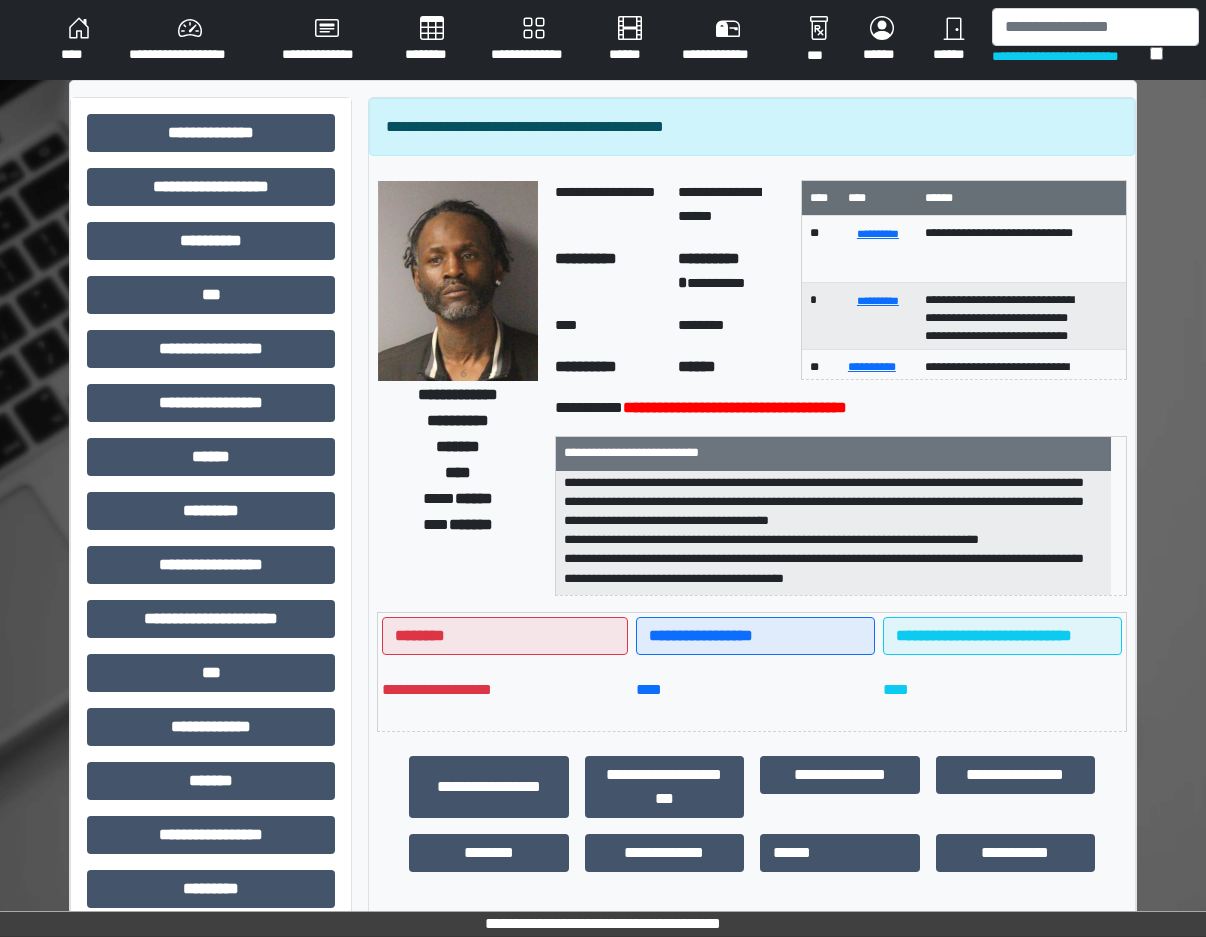 click on "**********" at bounding box center [1071, 56] 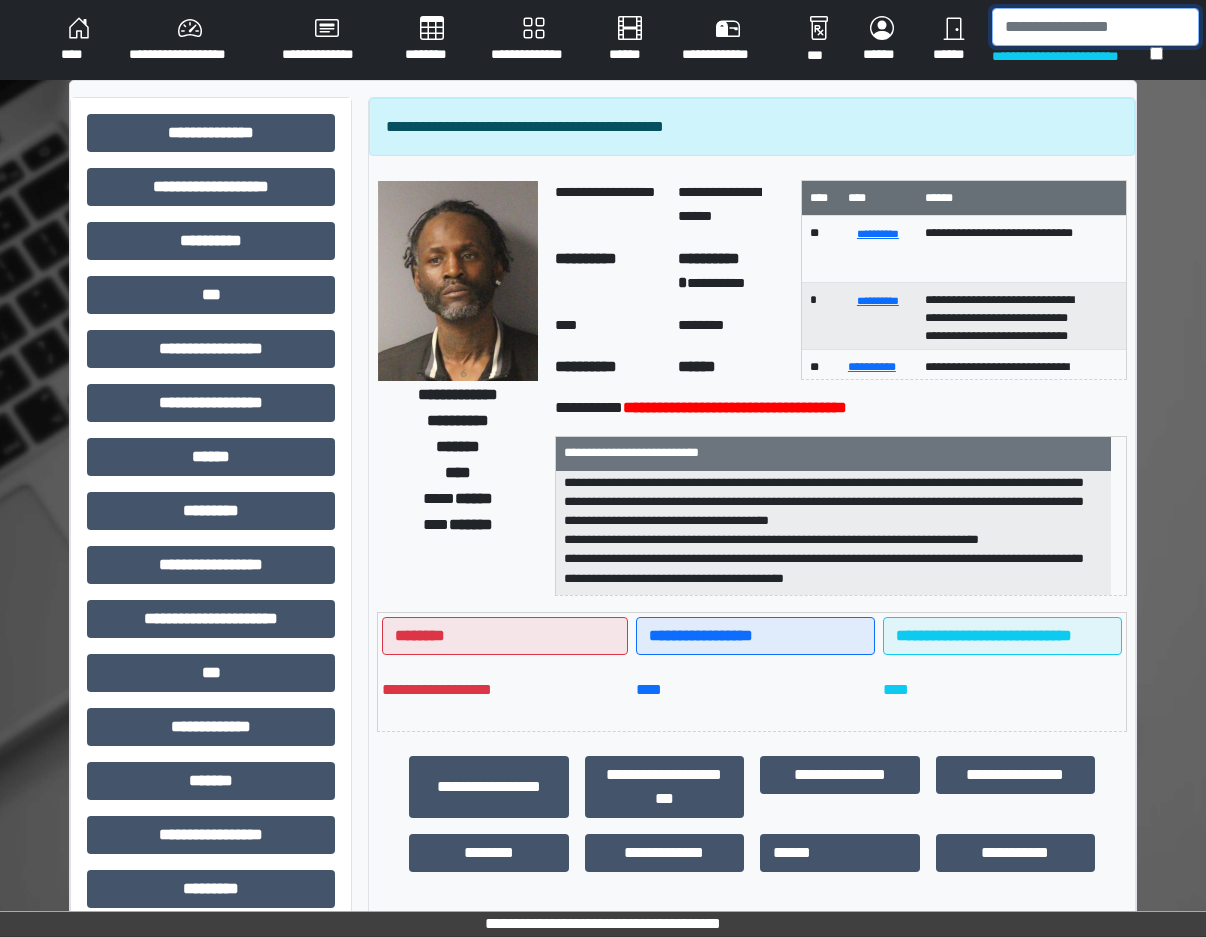 click at bounding box center [1095, 27] 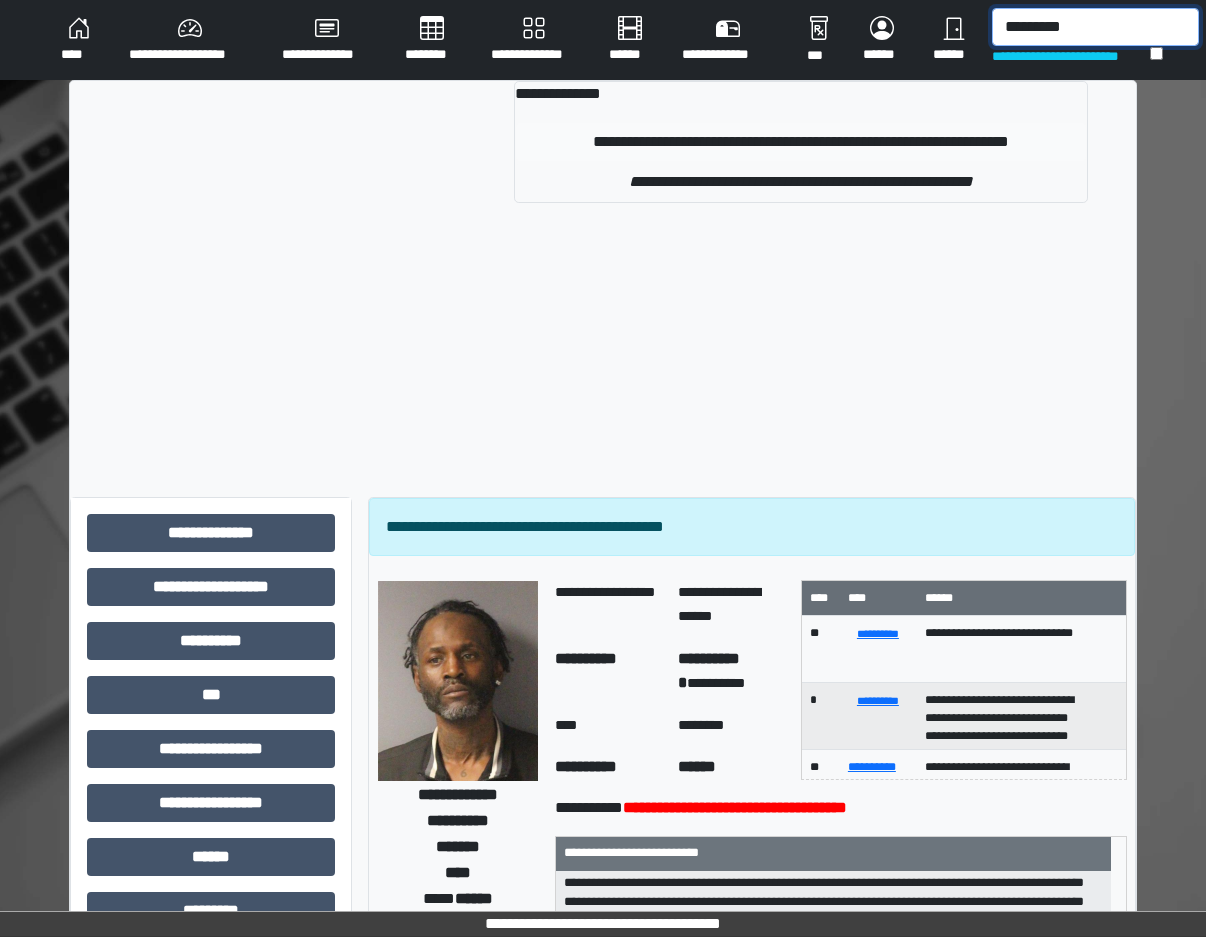 type on "********" 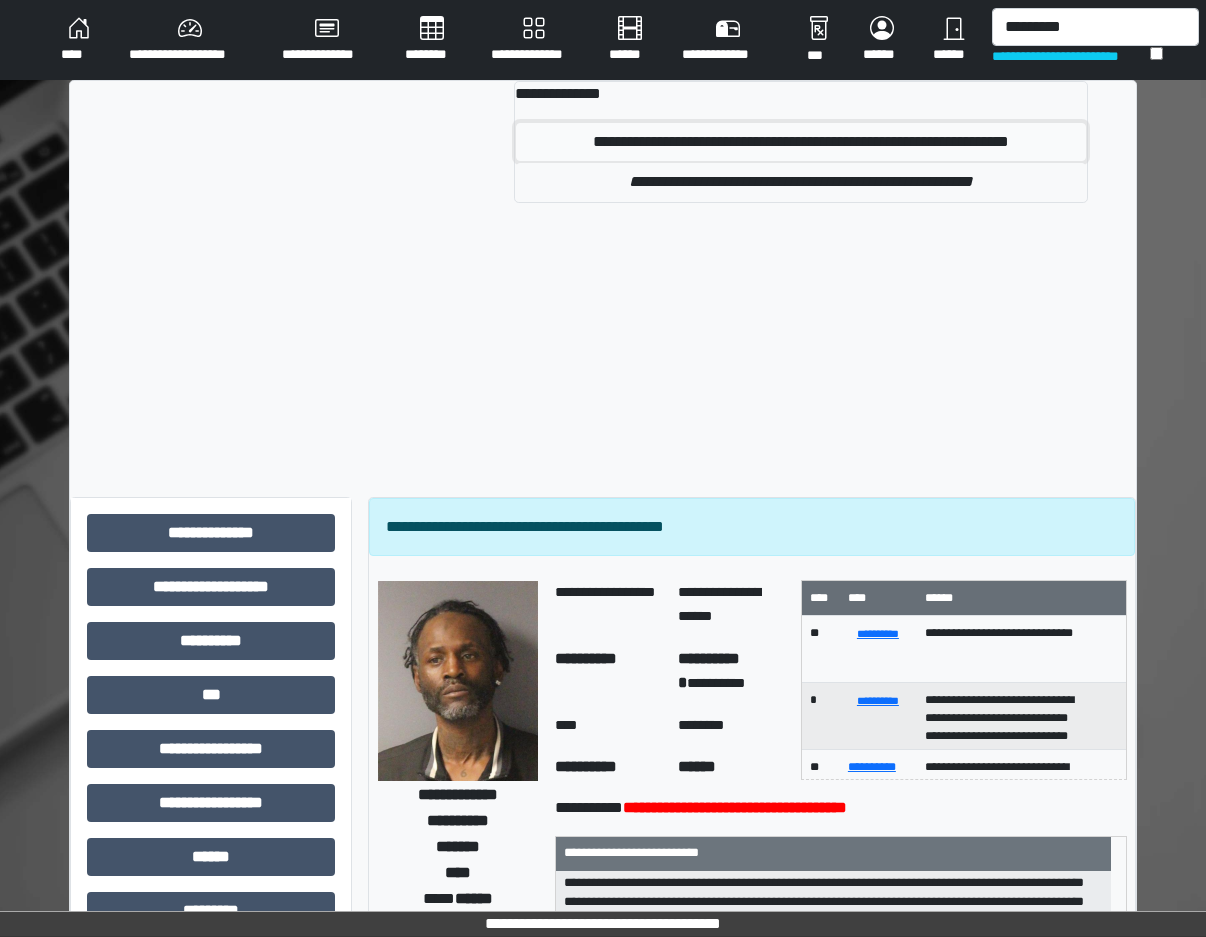 click on "**********" at bounding box center (801, 142) 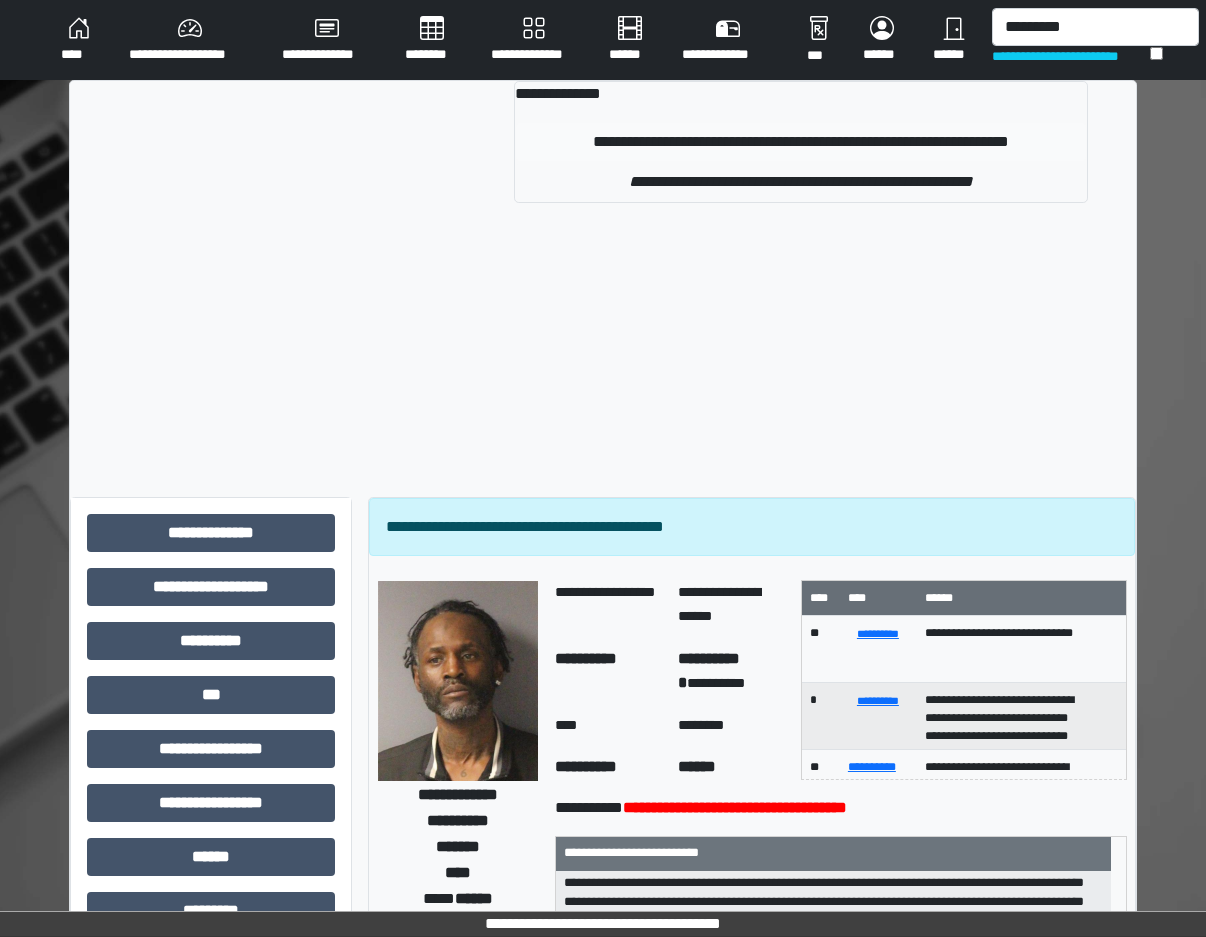 type 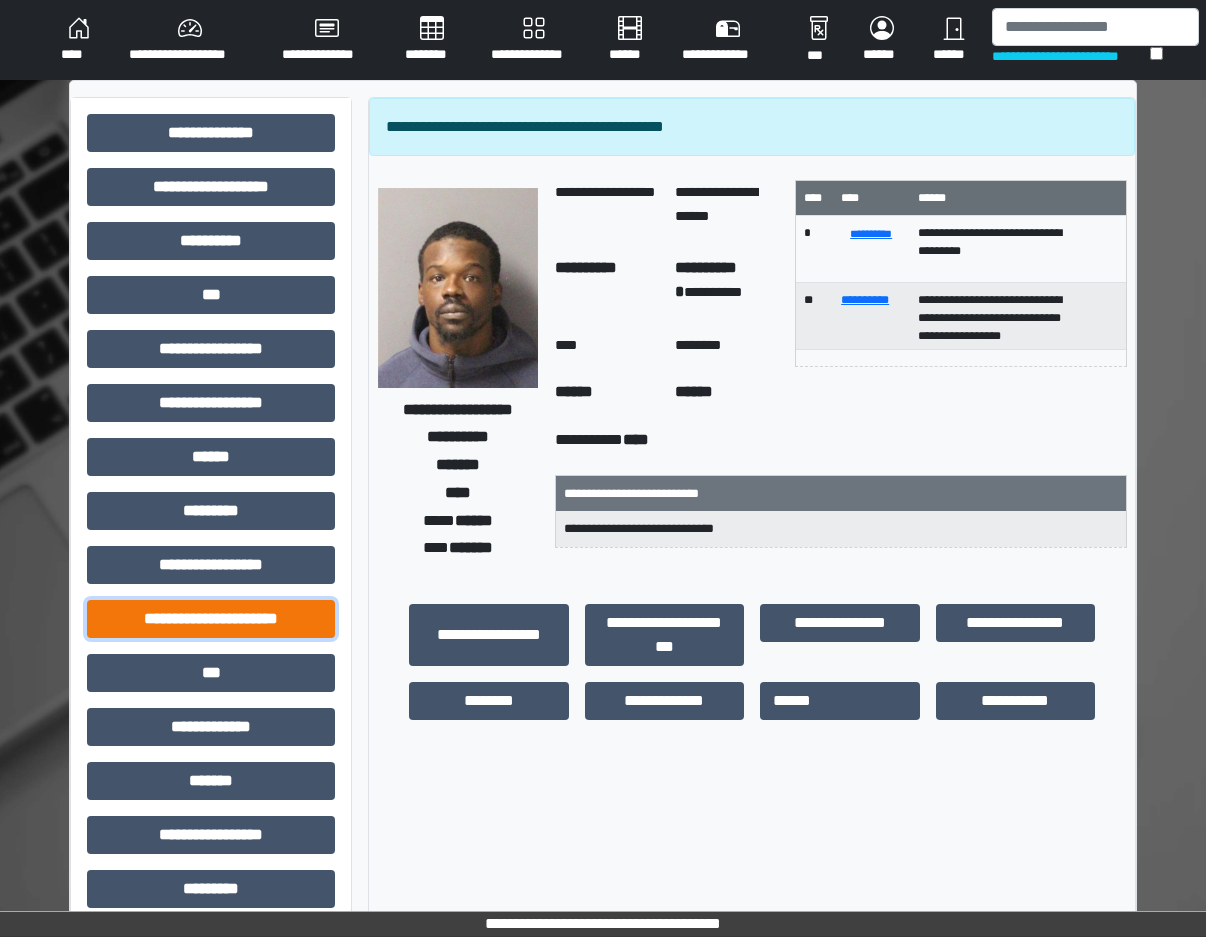 click on "**********" at bounding box center [211, 619] 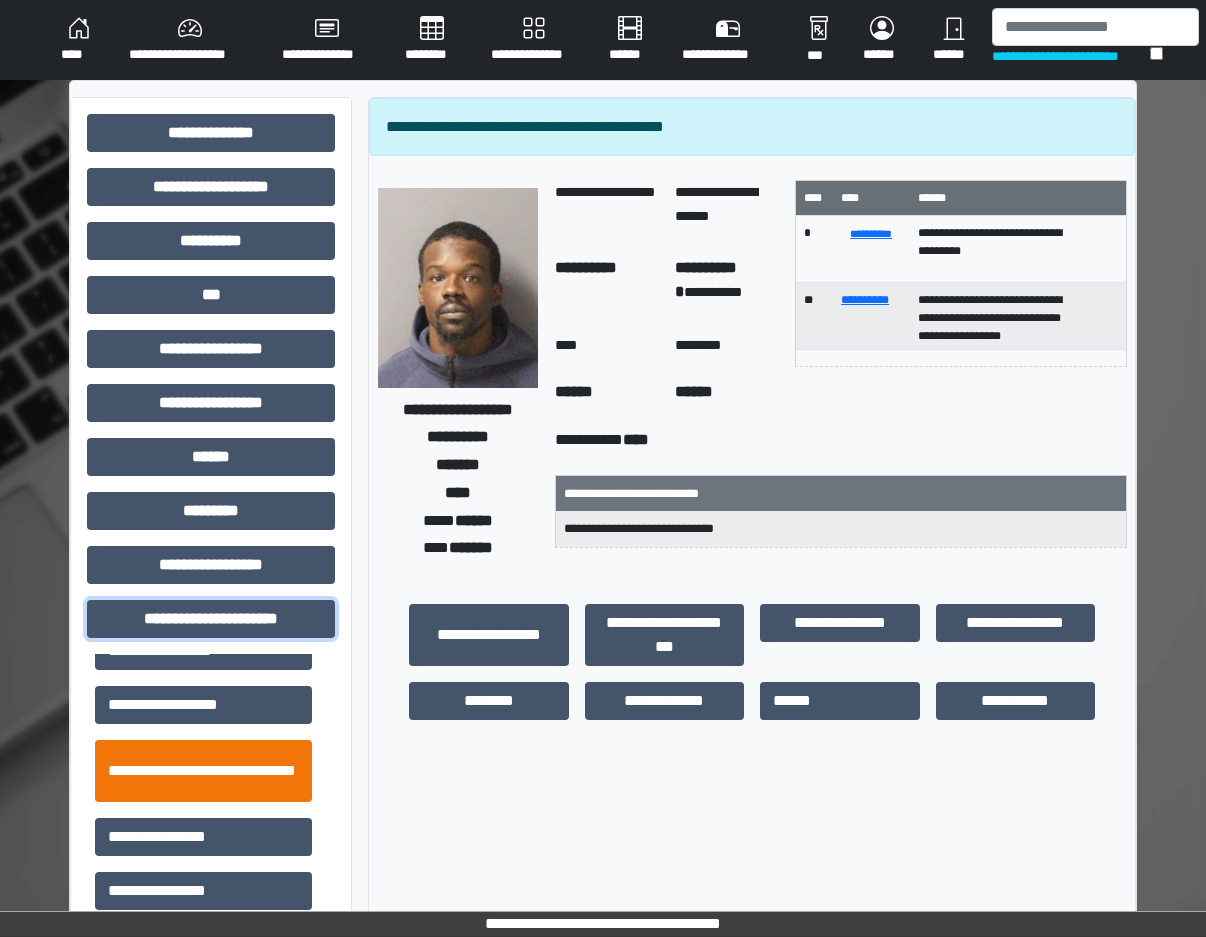 scroll, scrollTop: 46, scrollLeft: 0, axis: vertical 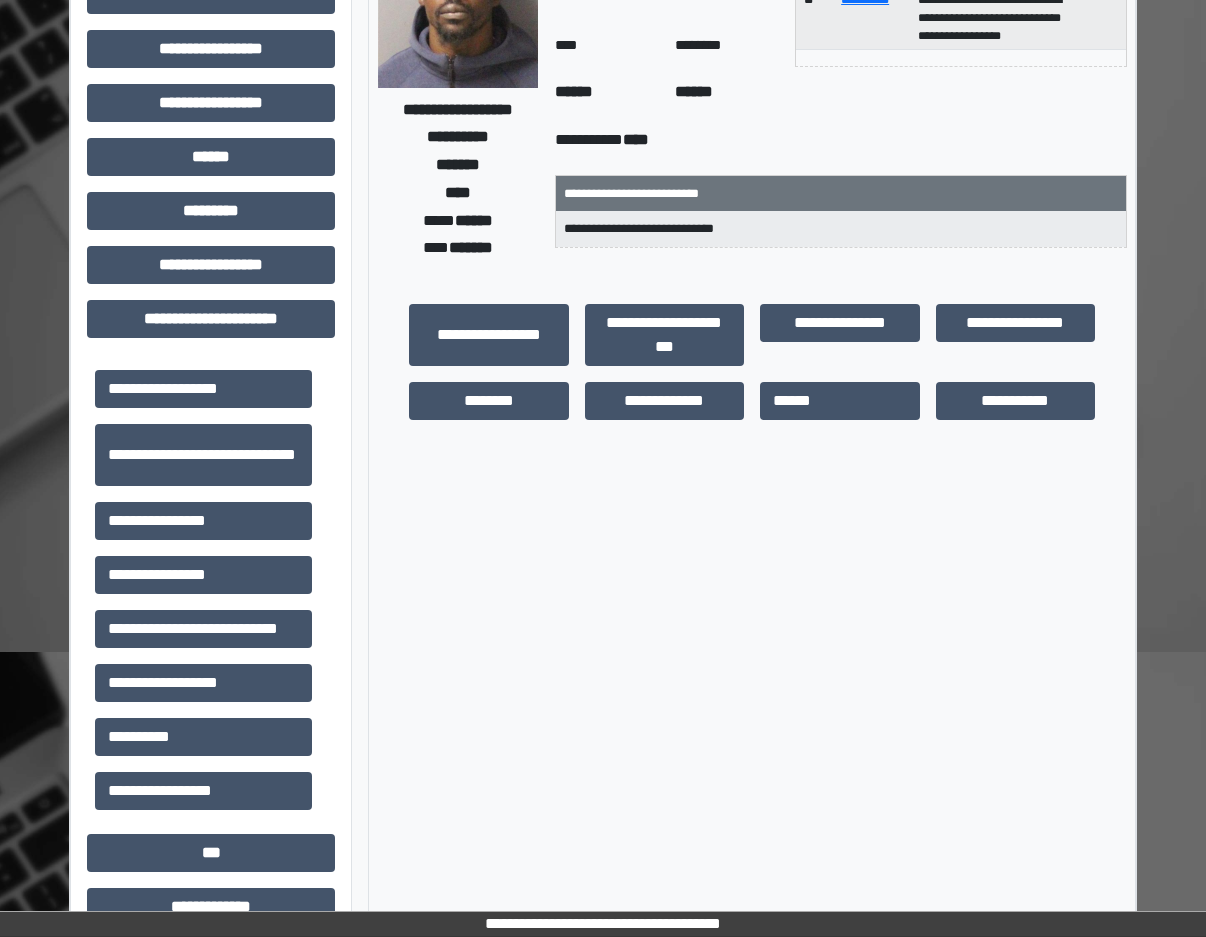 click on "**********" at bounding box center [203, 629] 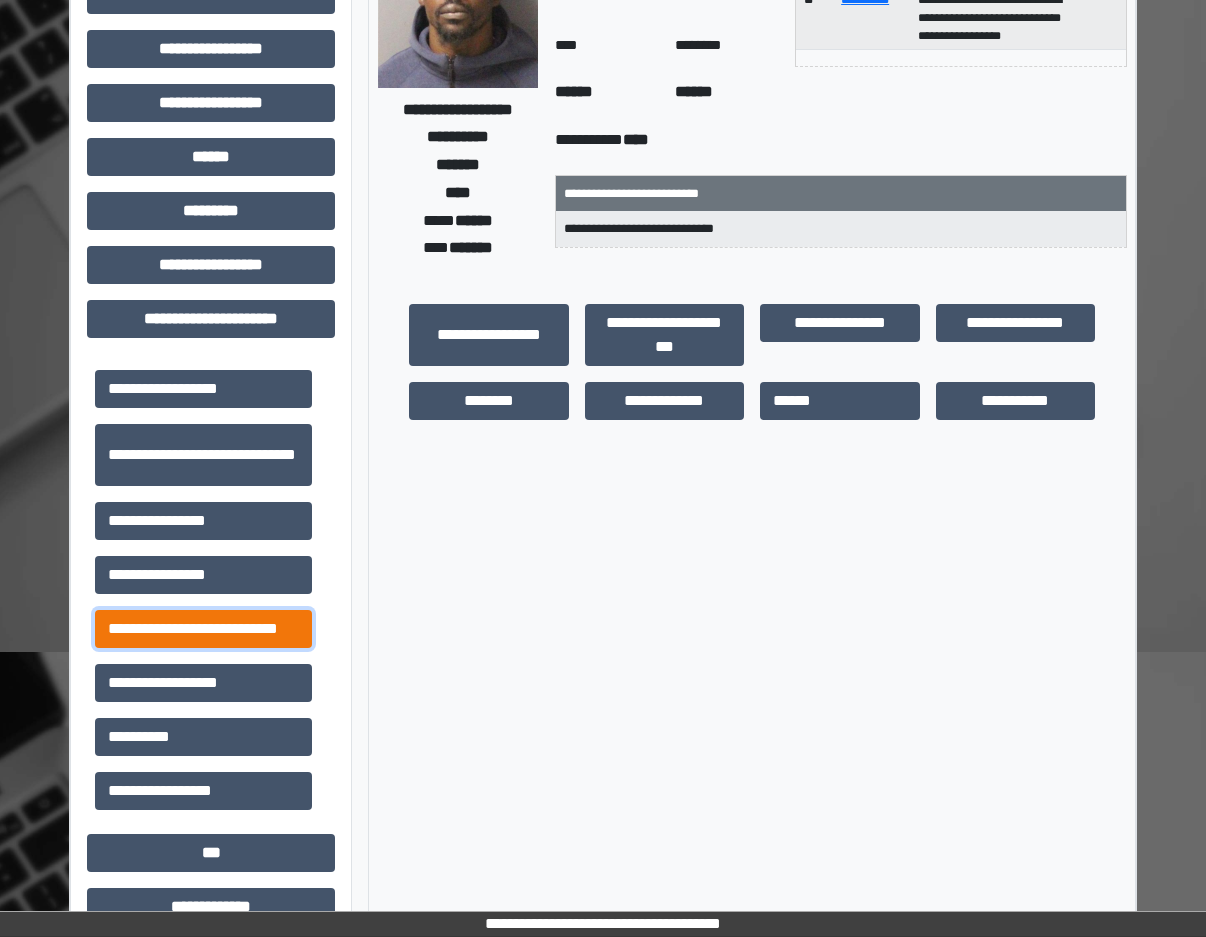 click on "**********" at bounding box center (203, 629) 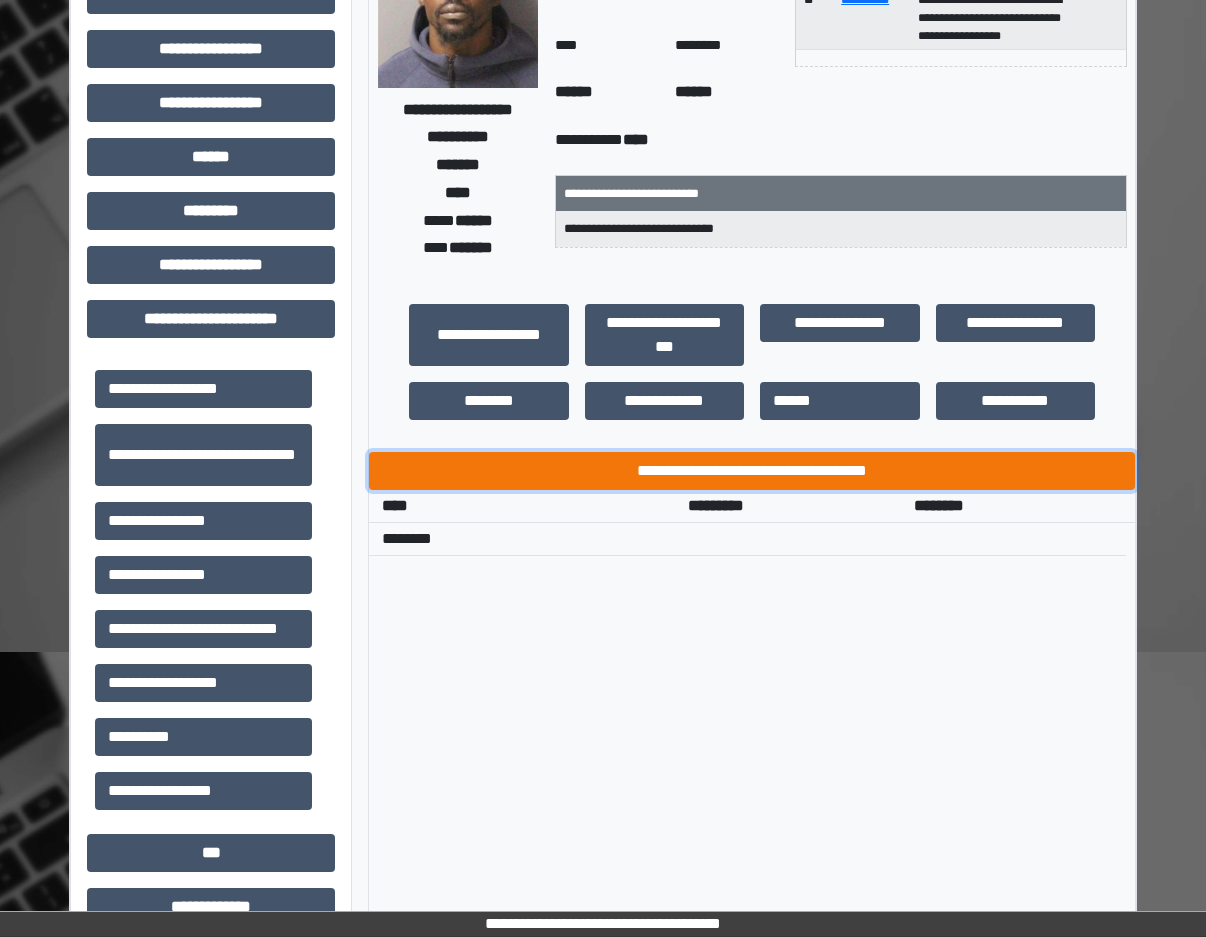 click on "**********" at bounding box center [752, 471] 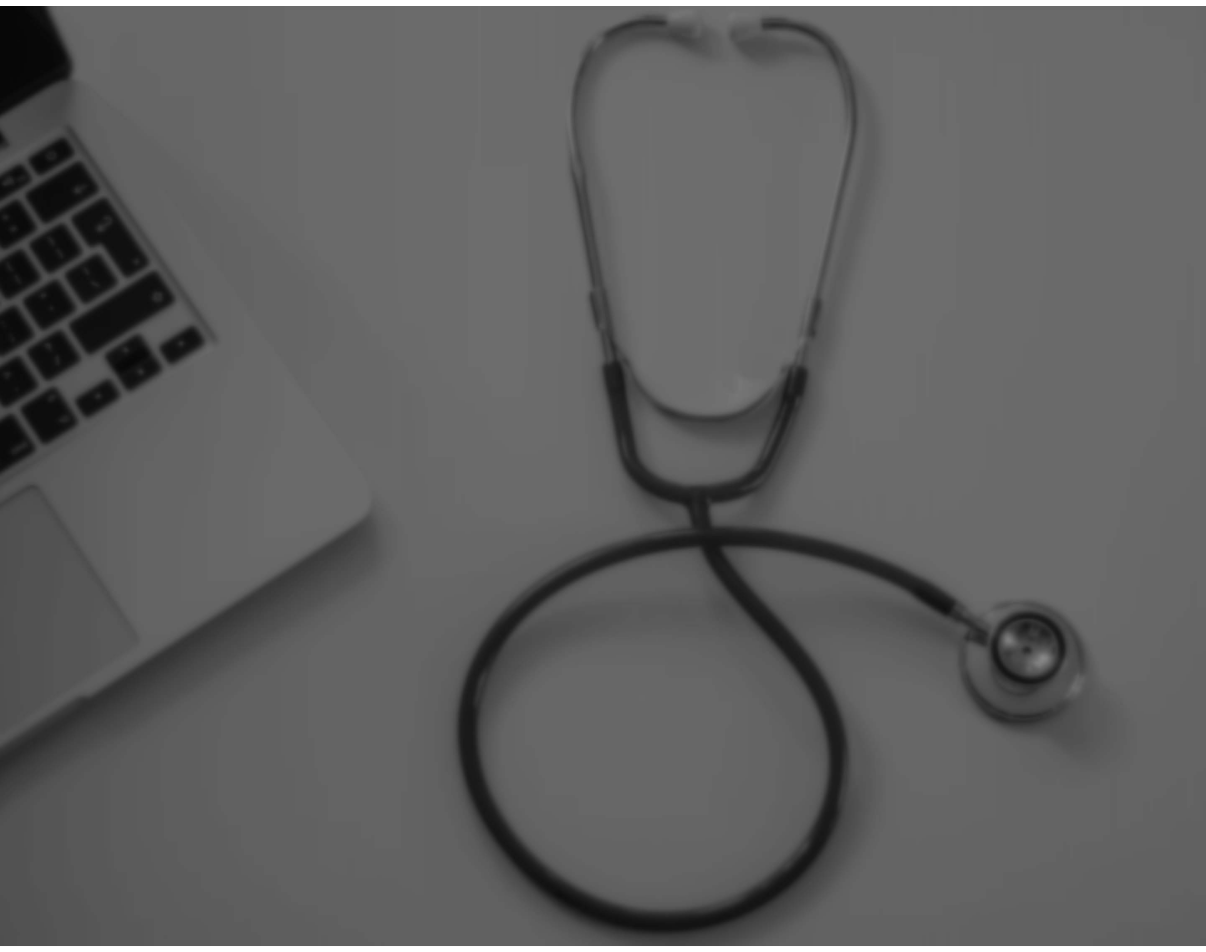 scroll, scrollTop: 0, scrollLeft: 0, axis: both 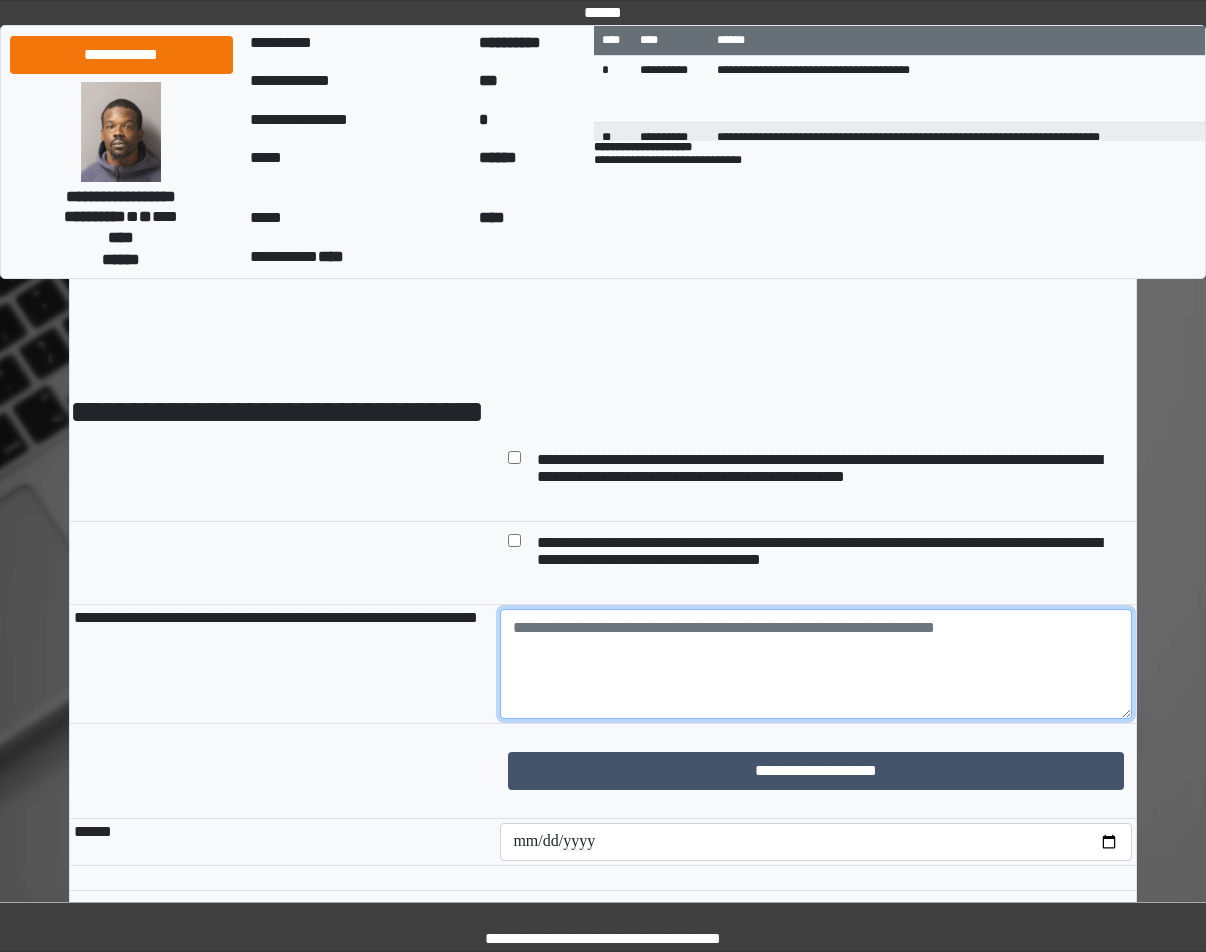 click at bounding box center (816, 664) 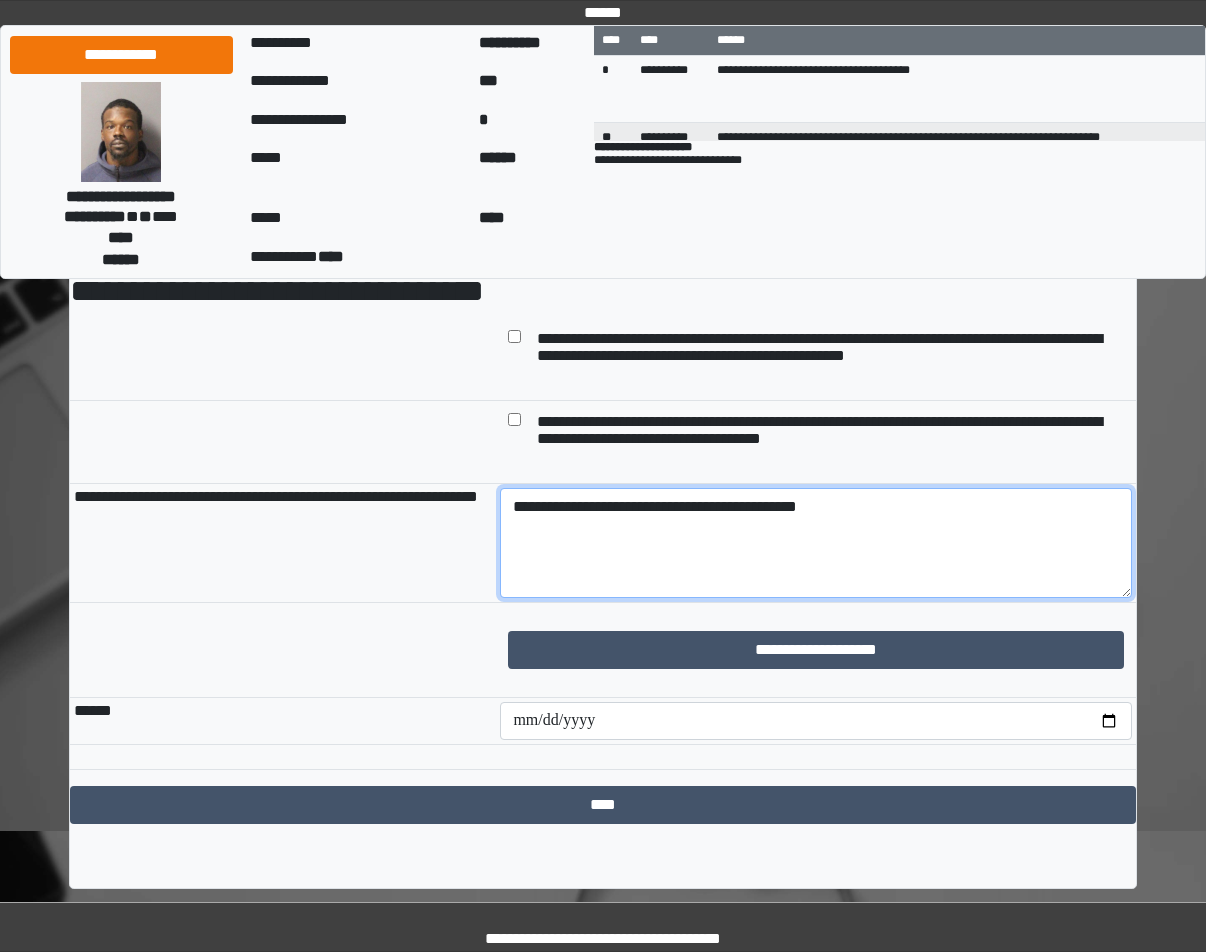 scroll, scrollTop: 122, scrollLeft: 0, axis: vertical 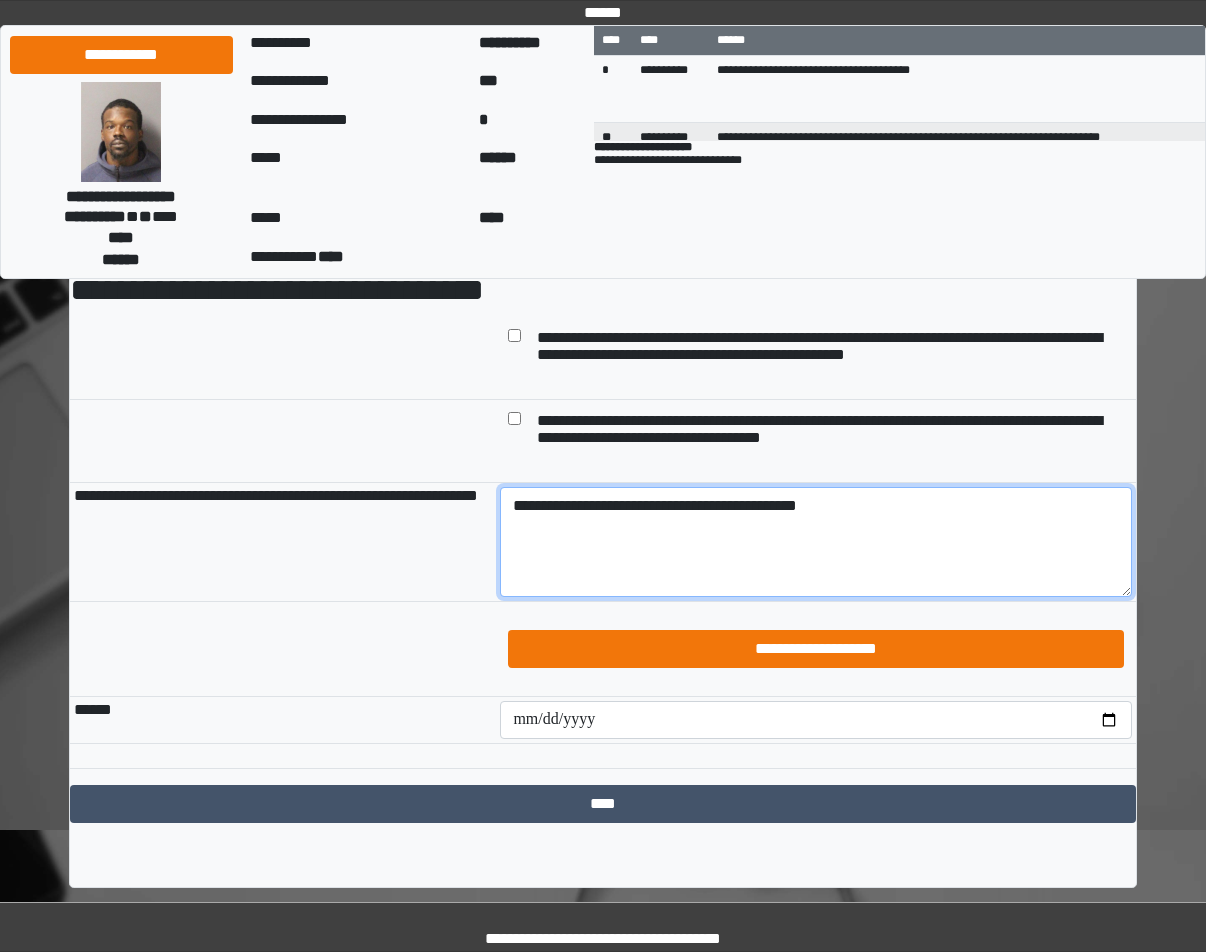 type on "**********" 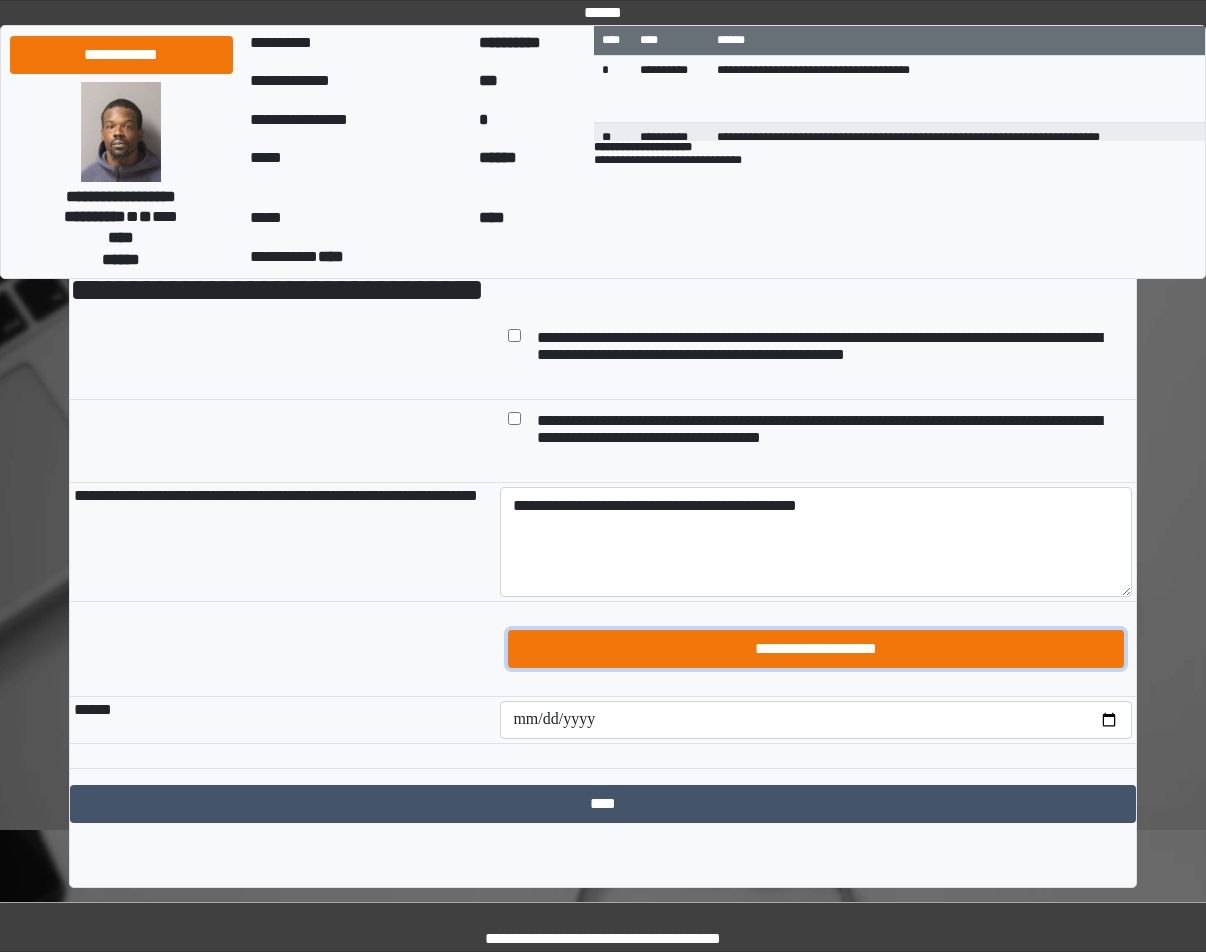 click on "**********" at bounding box center [816, 649] 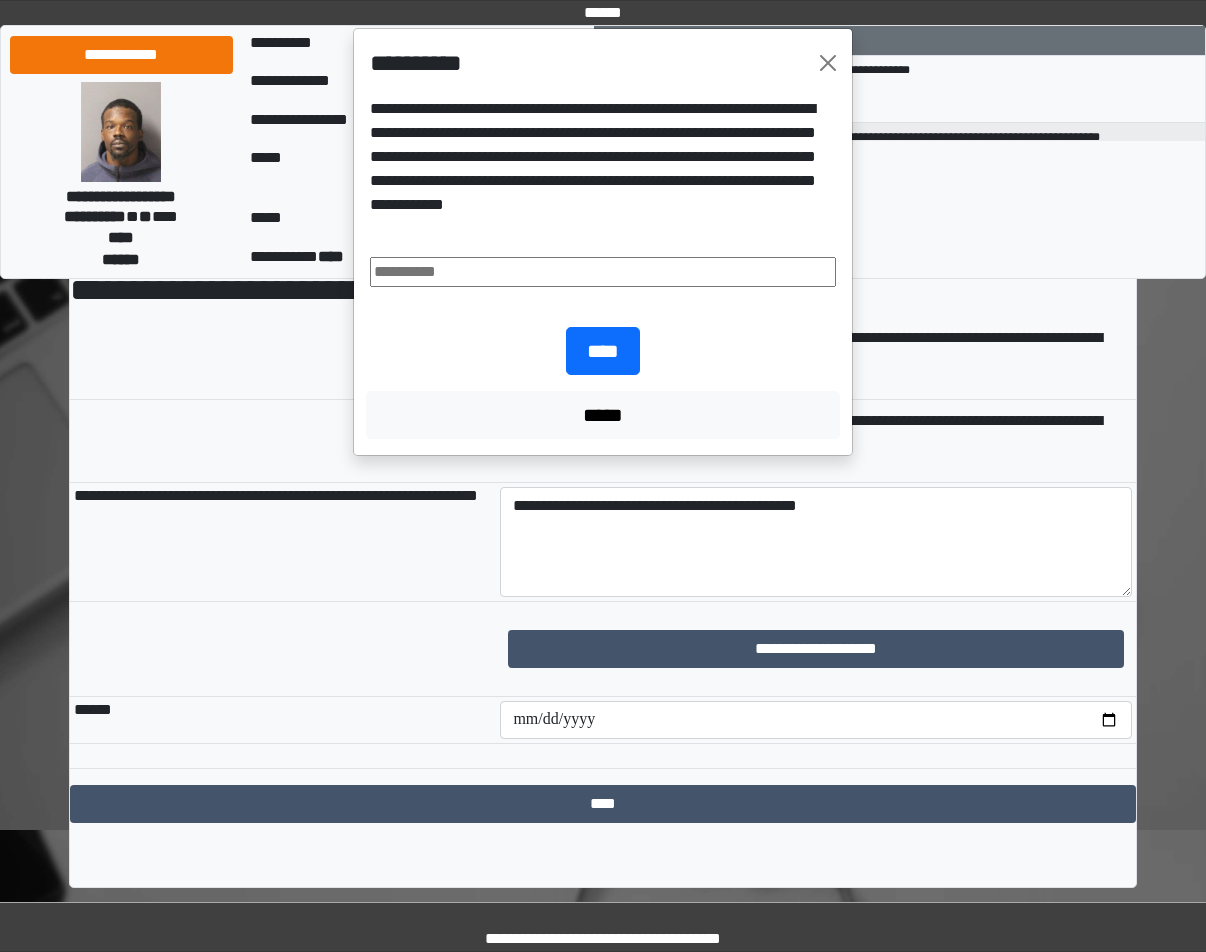 click on "**********" at bounding box center (603, 192) 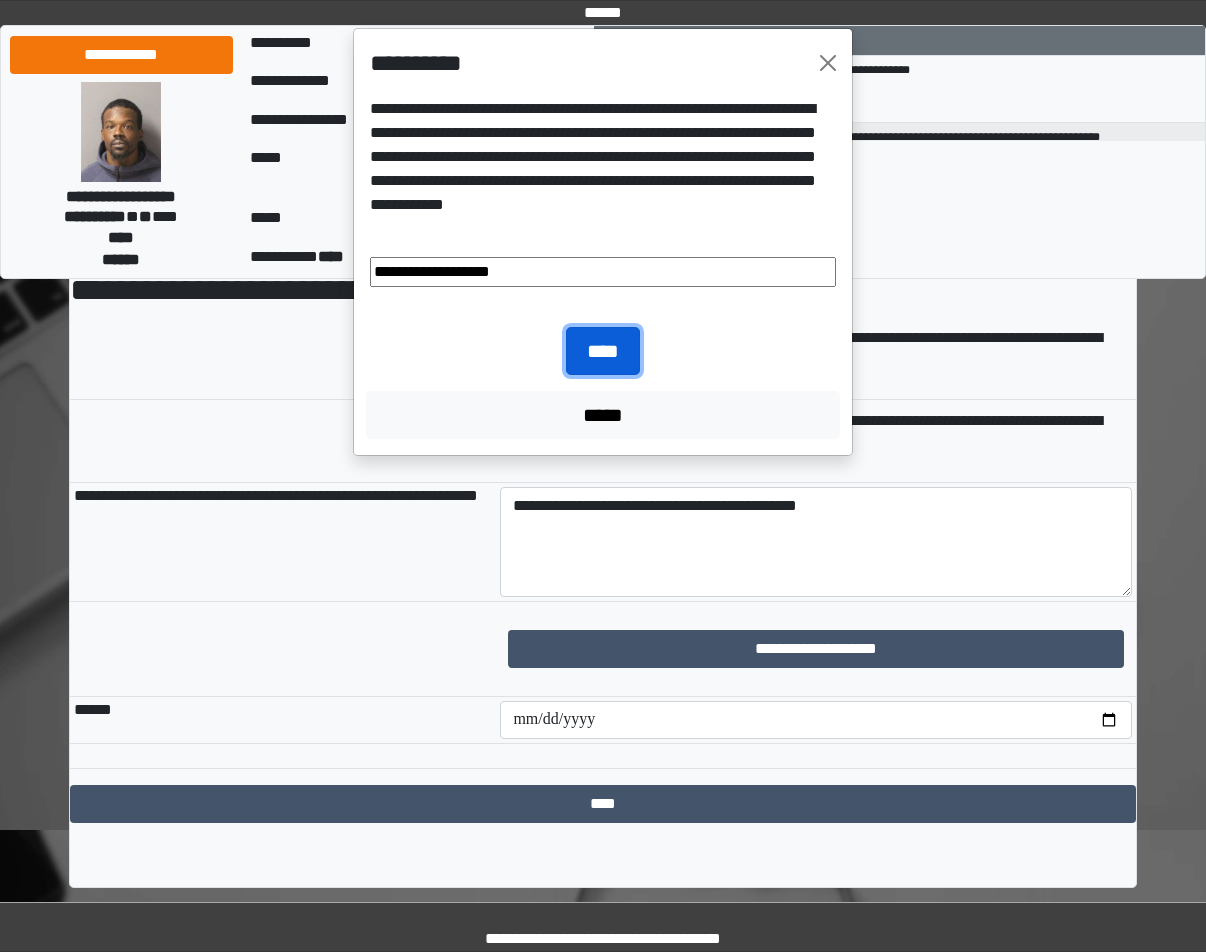 click on "****" at bounding box center (603, 351) 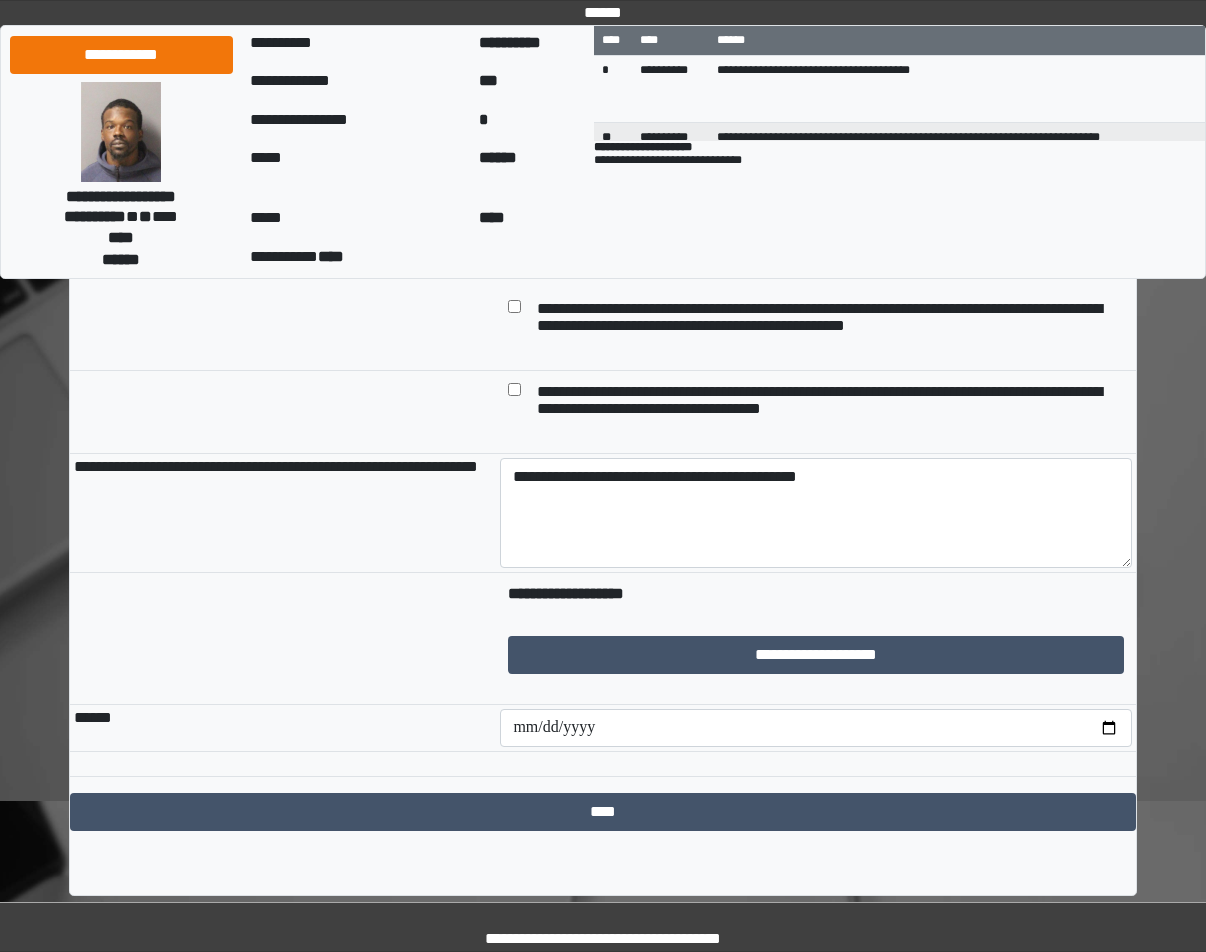 scroll, scrollTop: 159, scrollLeft: 0, axis: vertical 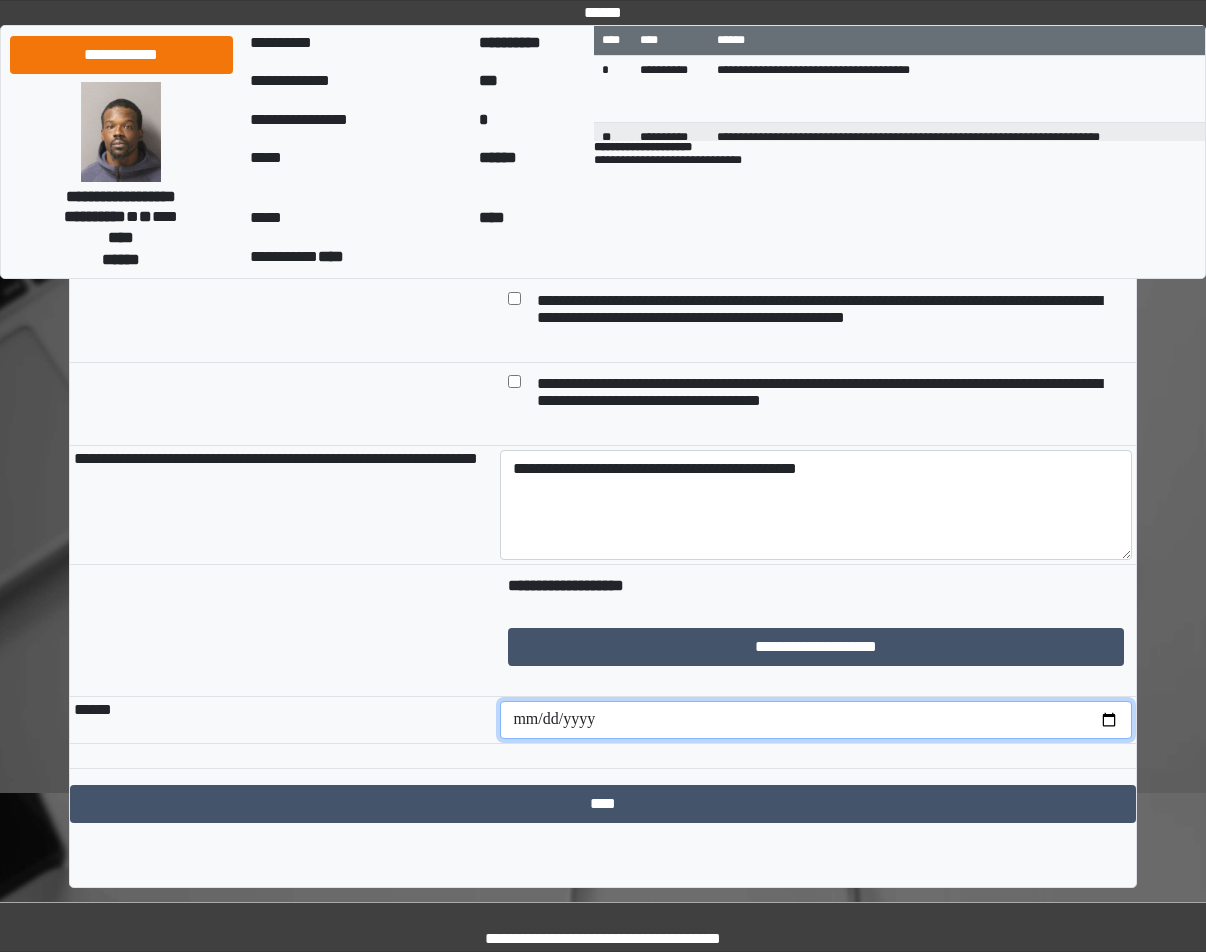 click at bounding box center (816, 720) 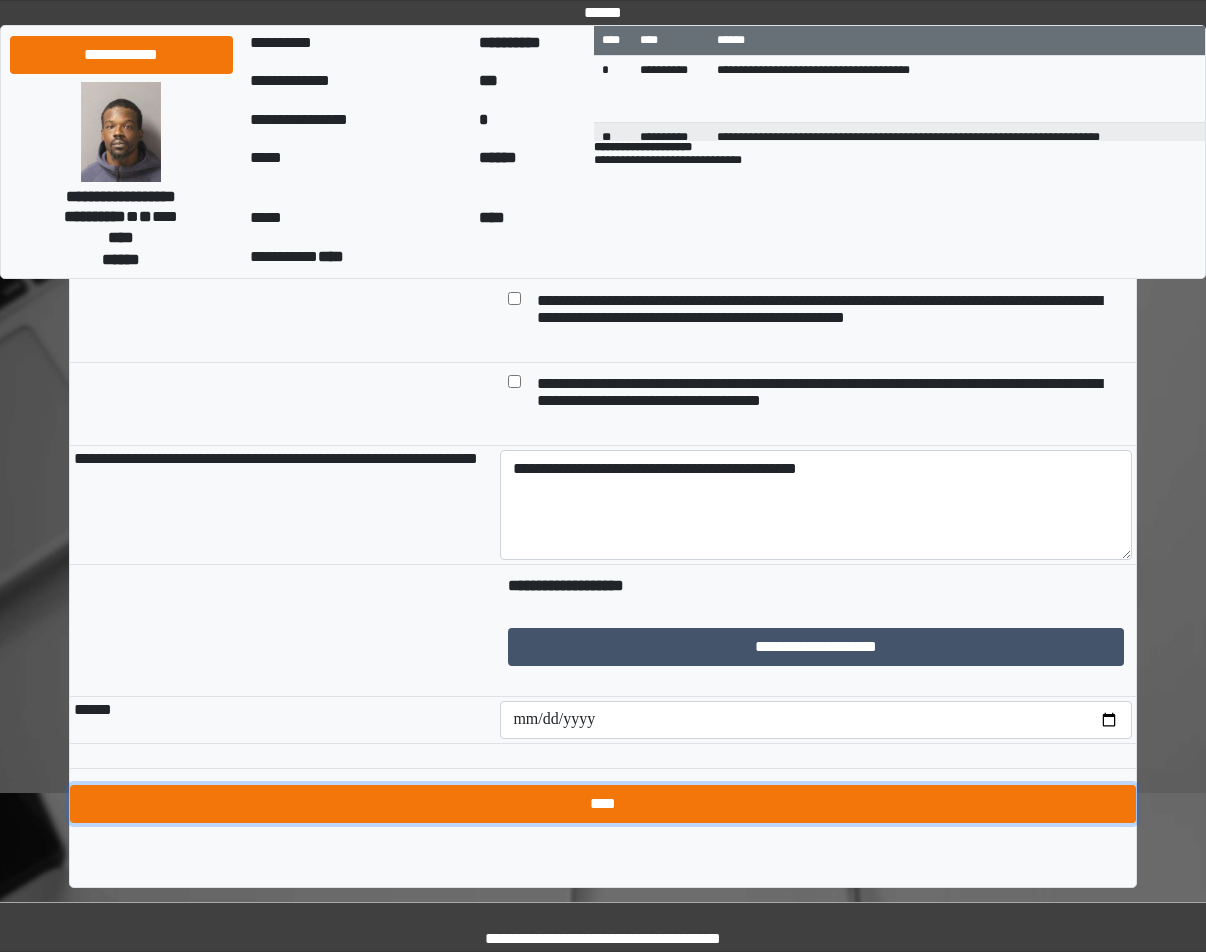 click on "****" at bounding box center [603, 804] 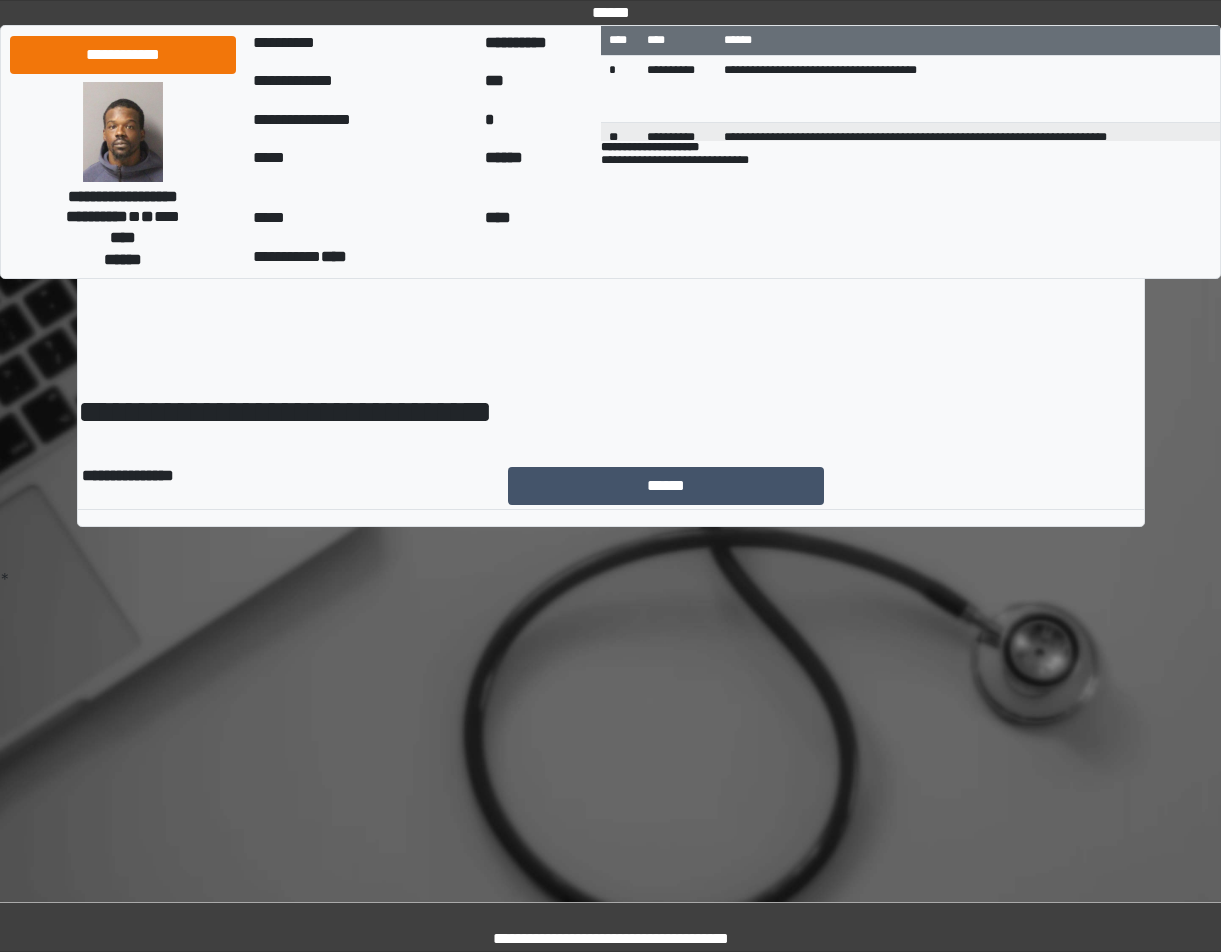 scroll, scrollTop: 0, scrollLeft: 0, axis: both 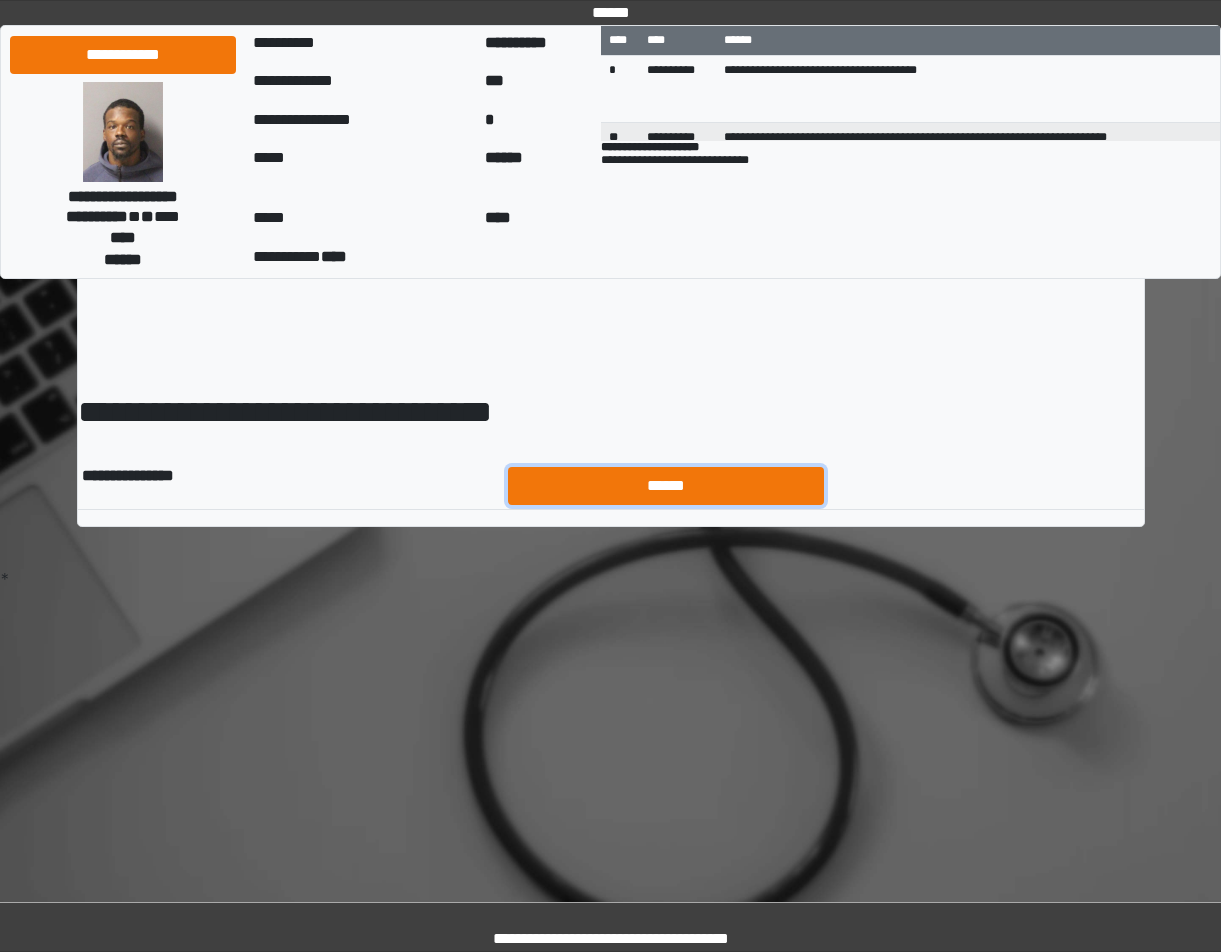 click on "******" at bounding box center [666, 486] 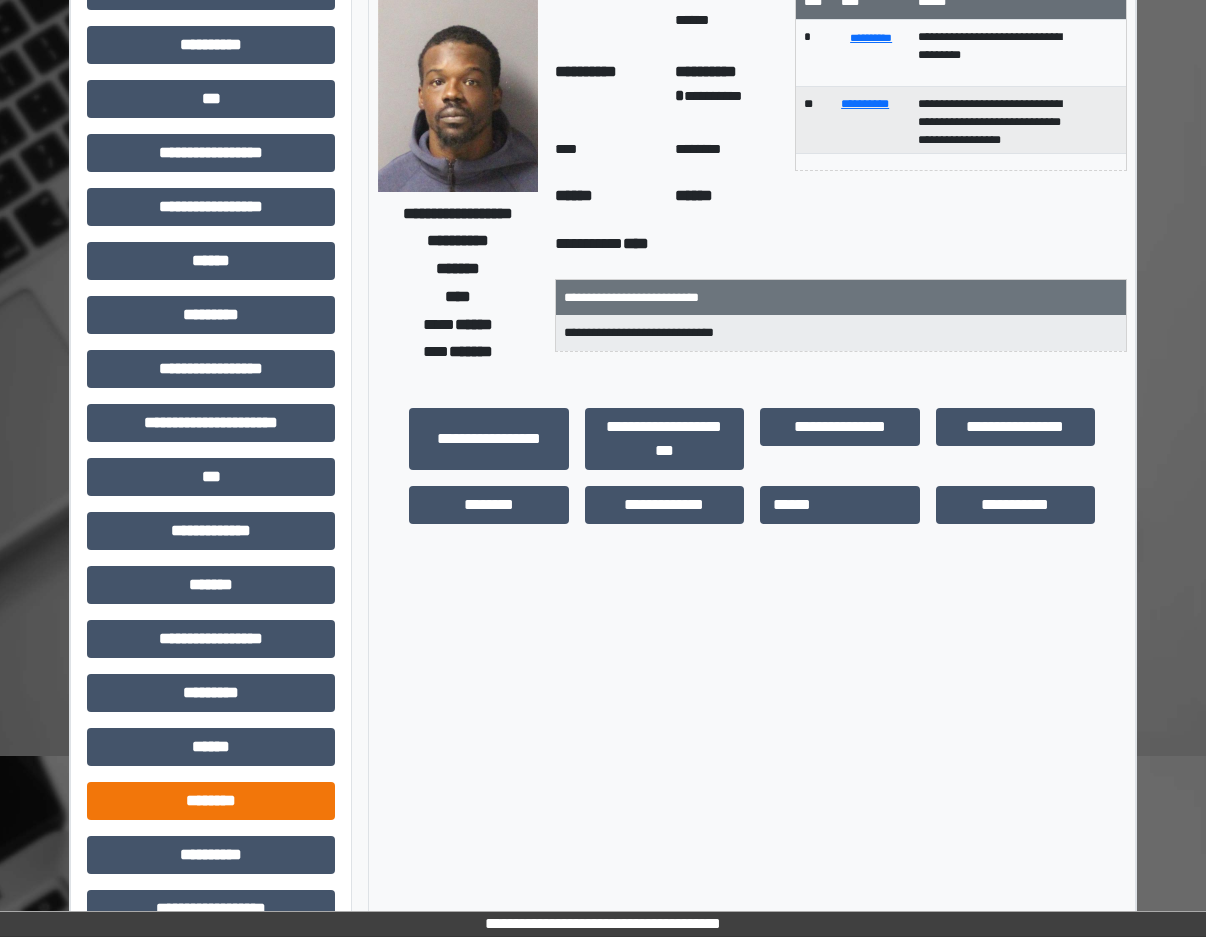 scroll, scrollTop: 237, scrollLeft: 0, axis: vertical 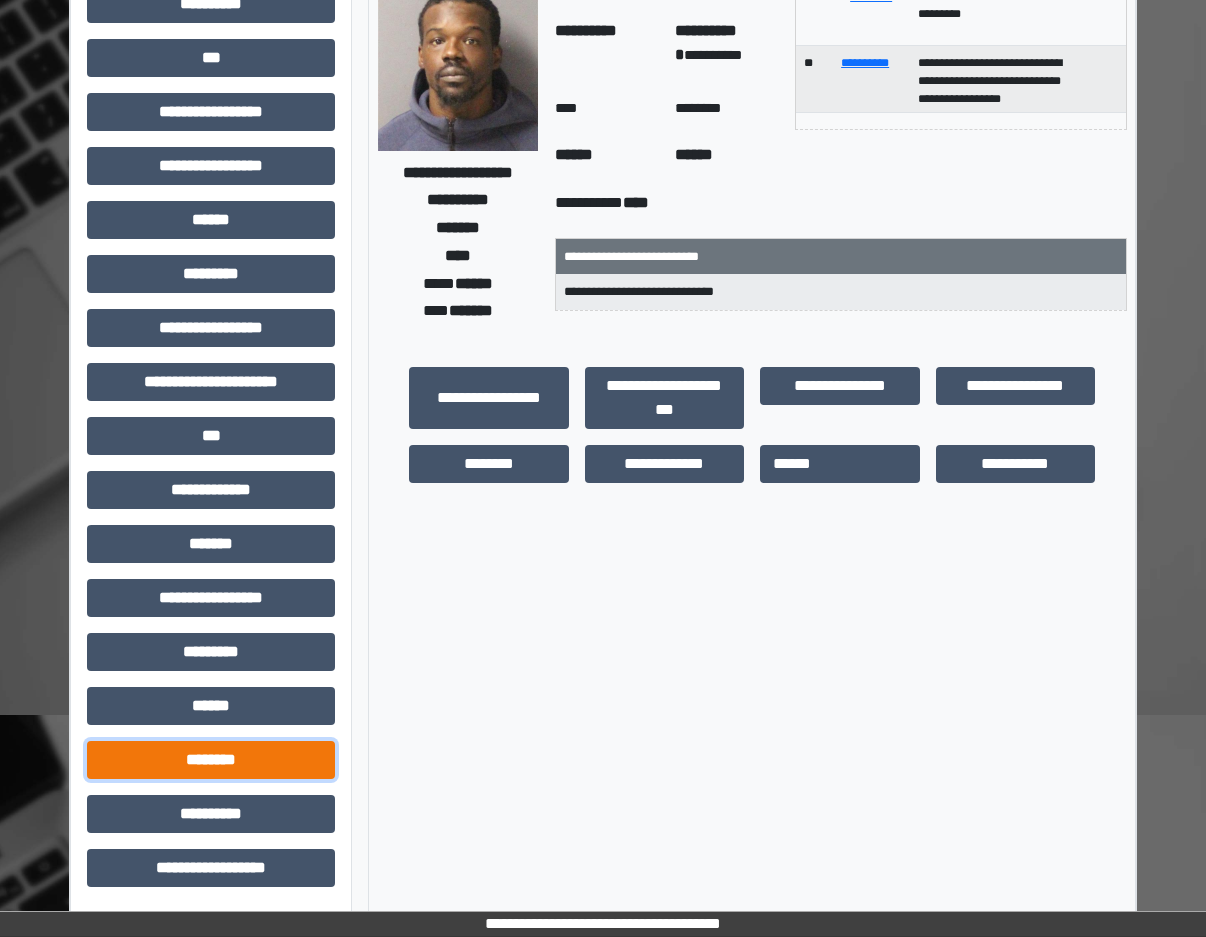 click on "********" at bounding box center (211, 760) 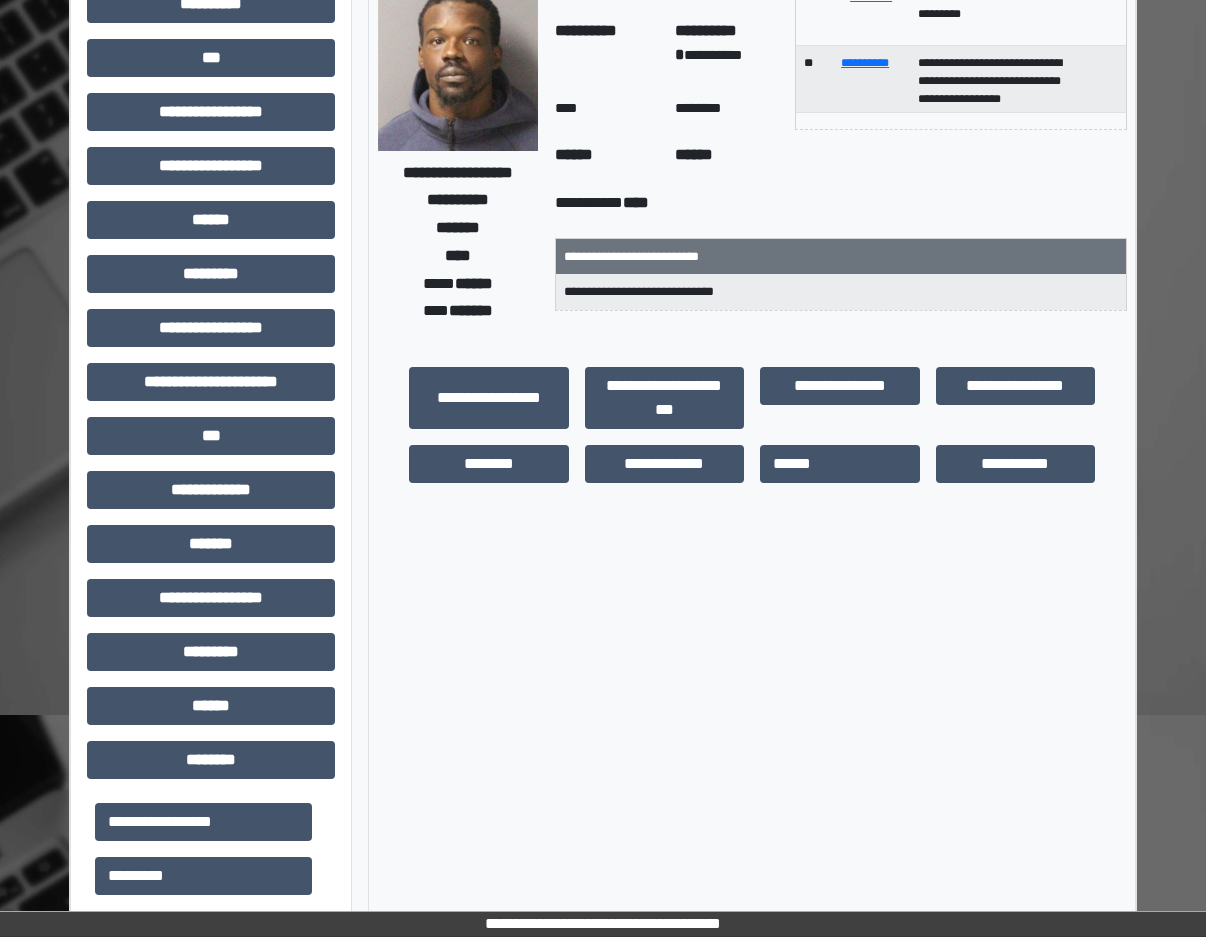 click on "**********" at bounding box center [211, 630] 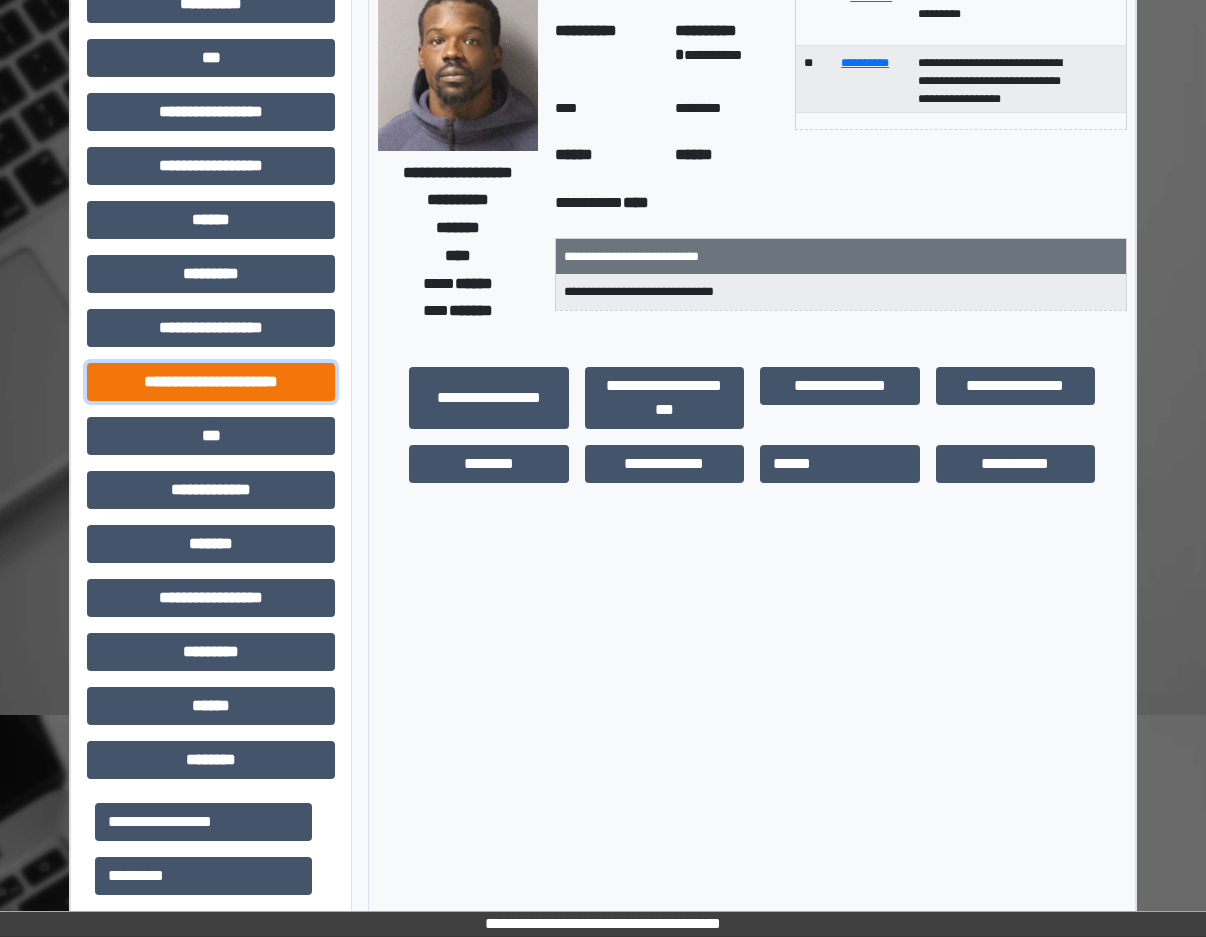 click on "**********" at bounding box center (211, 382) 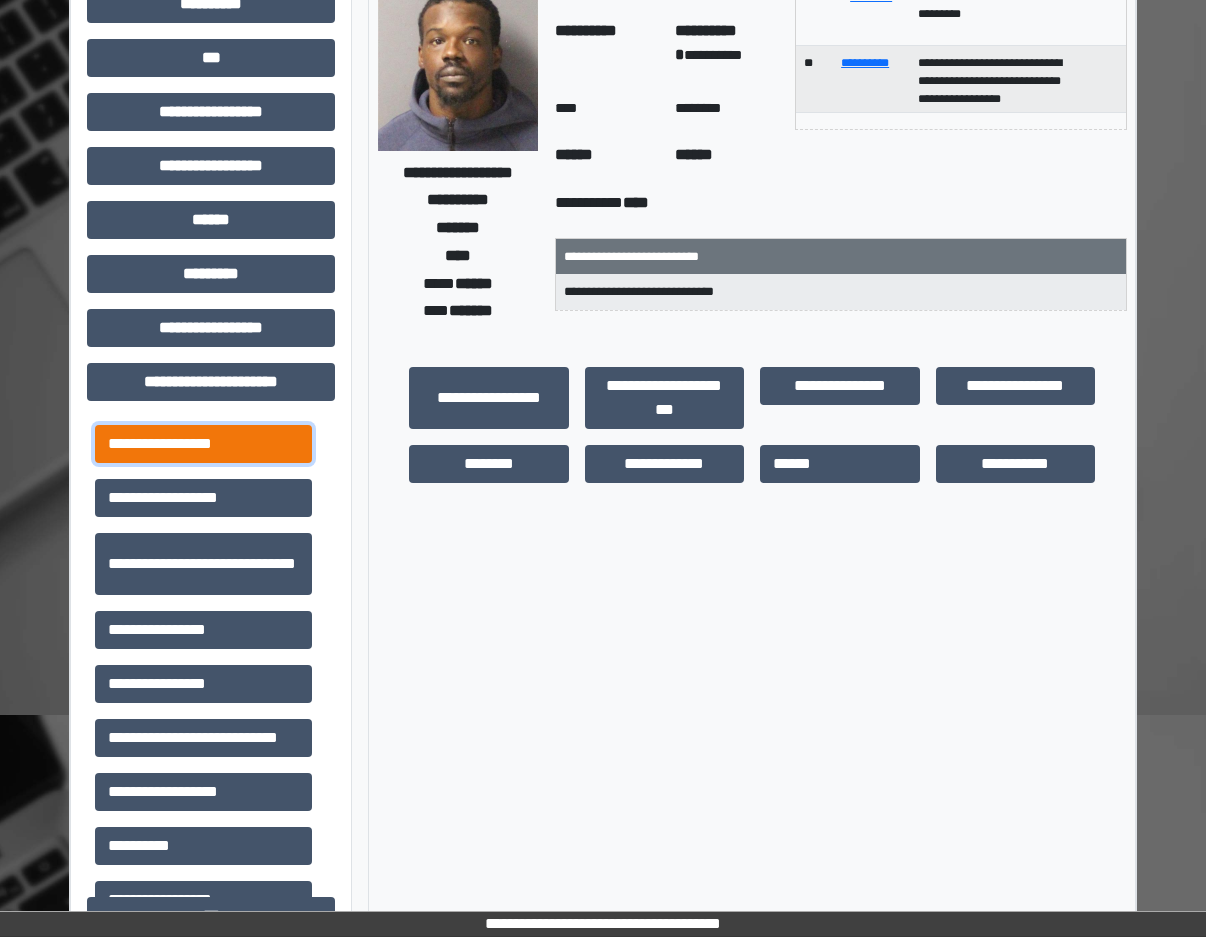 click on "**********" at bounding box center (203, 444) 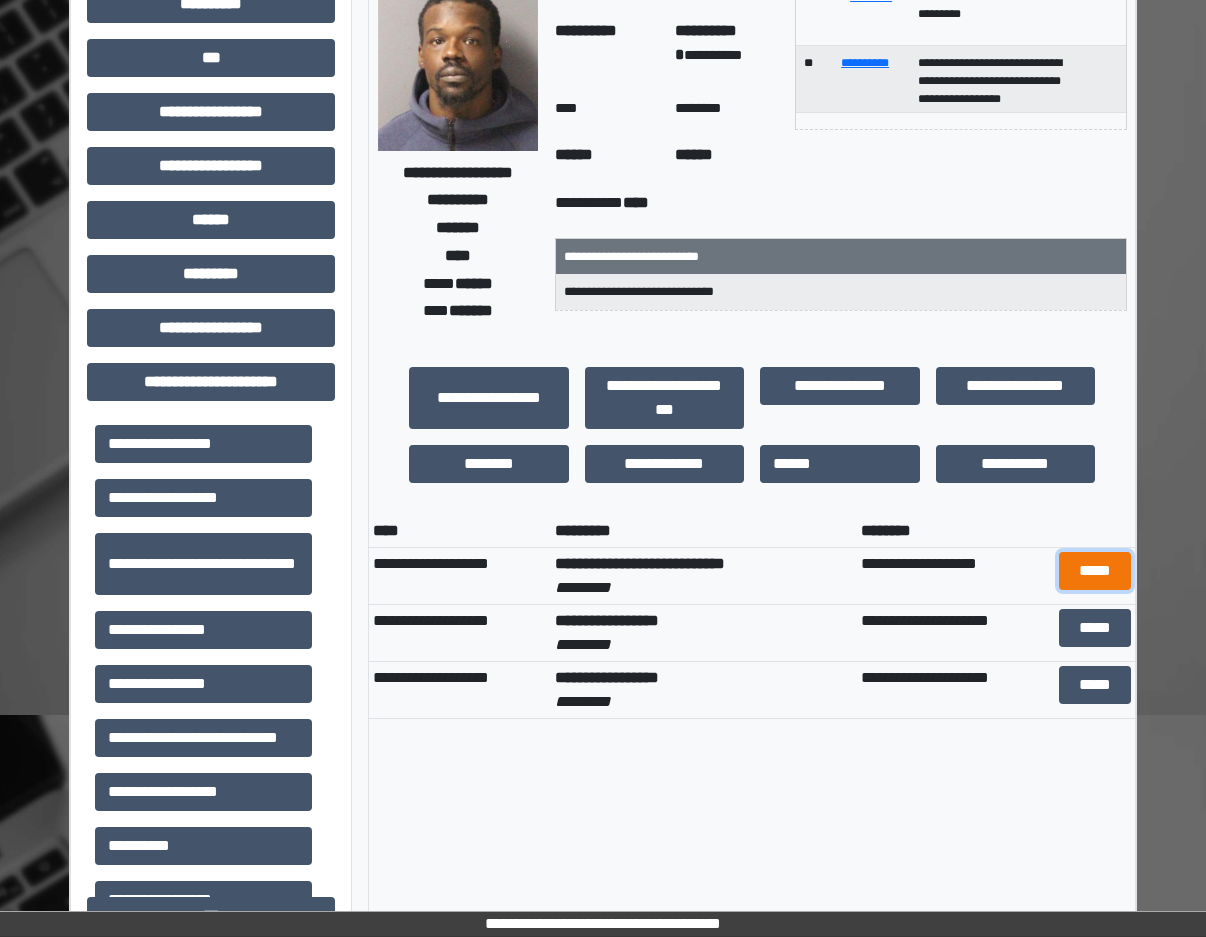 click on "*****" at bounding box center (1094, 571) 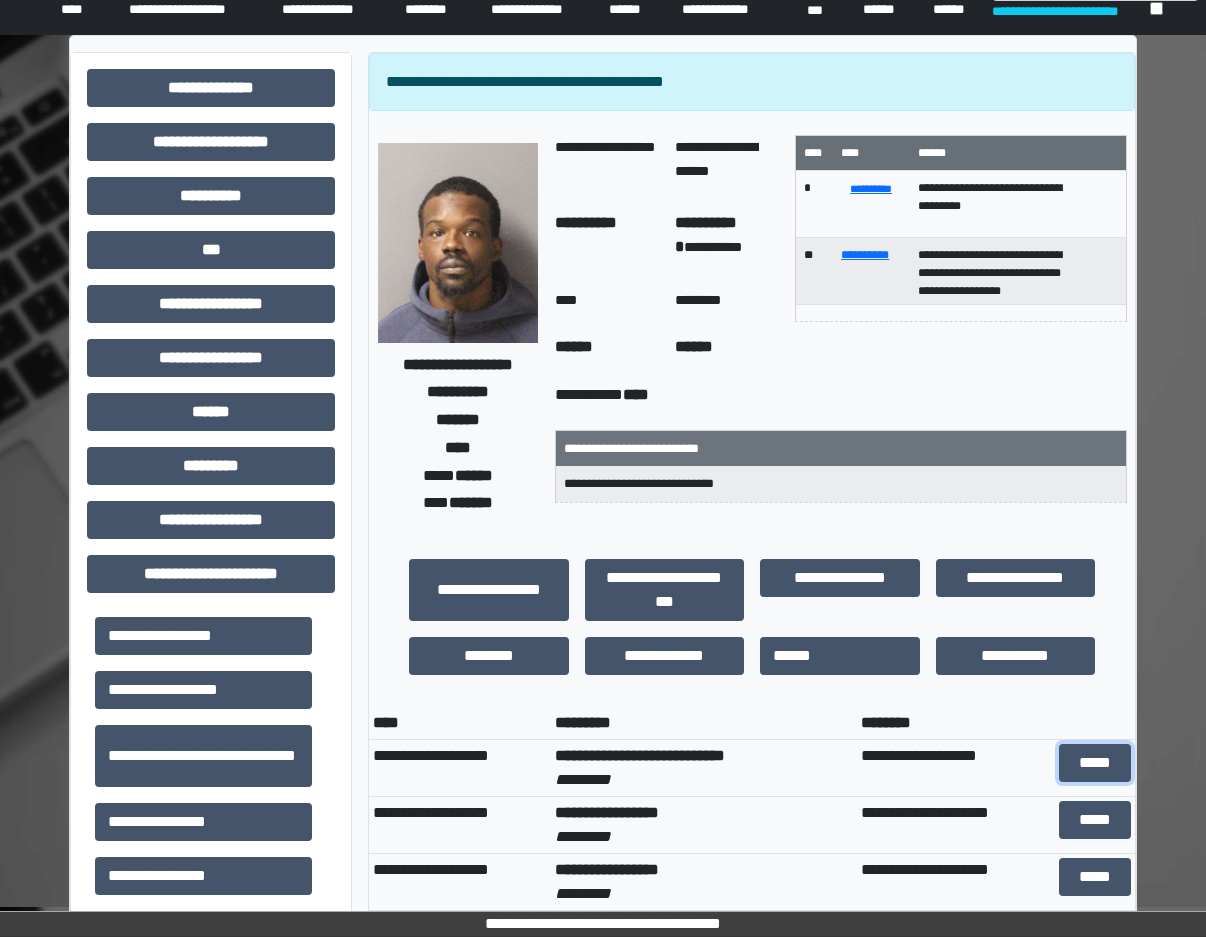scroll, scrollTop: 37, scrollLeft: 0, axis: vertical 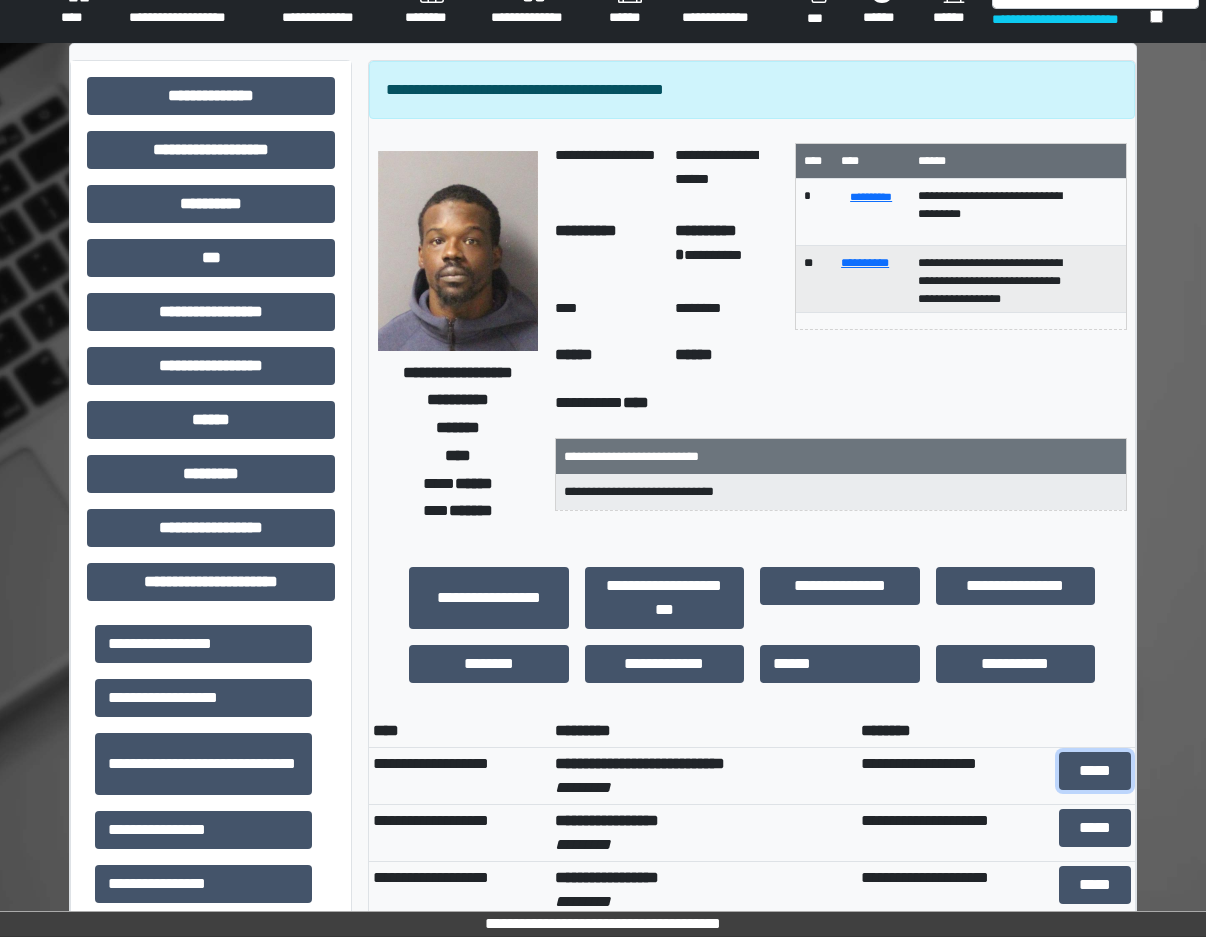 type 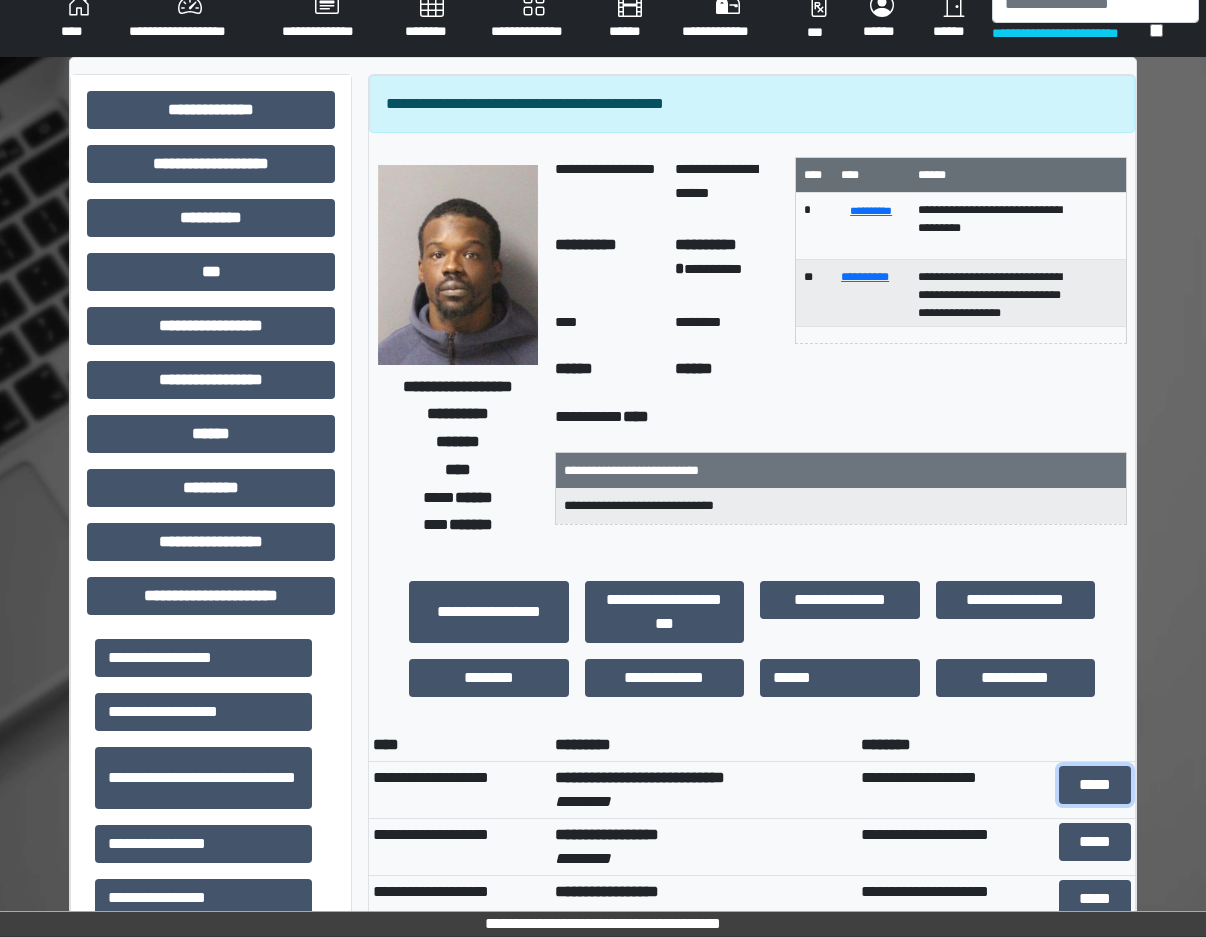 scroll, scrollTop: 0, scrollLeft: 0, axis: both 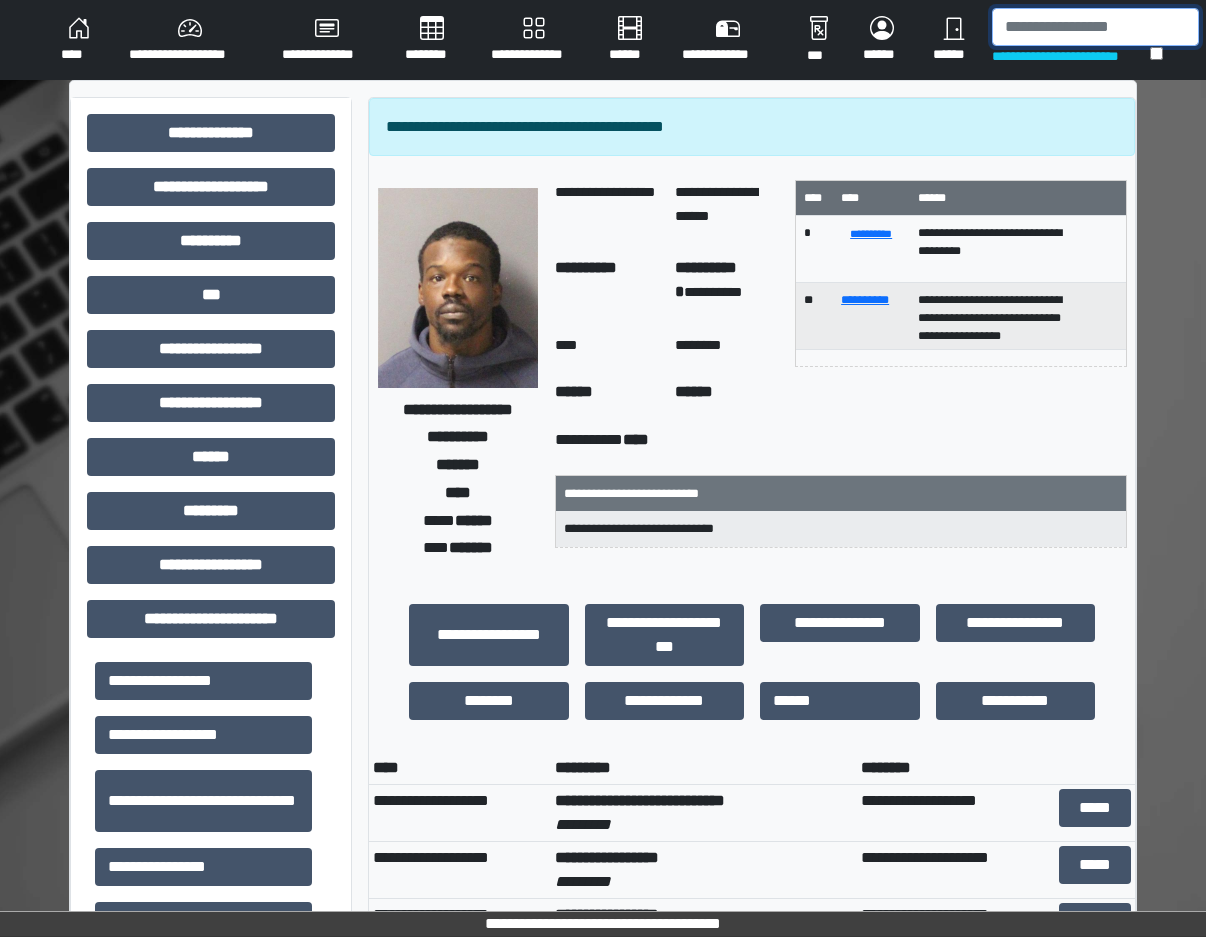 click at bounding box center (1095, 27) 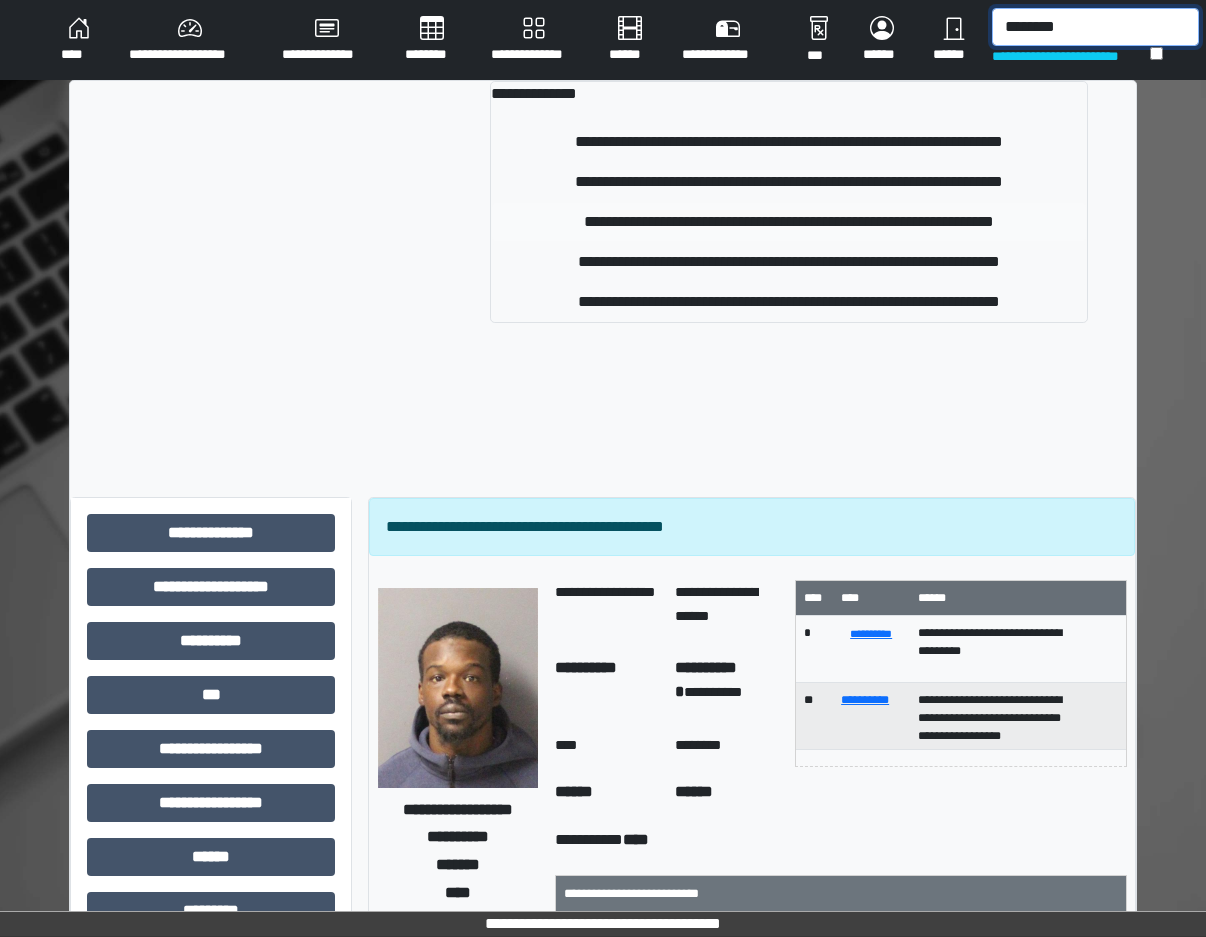 type on "*******" 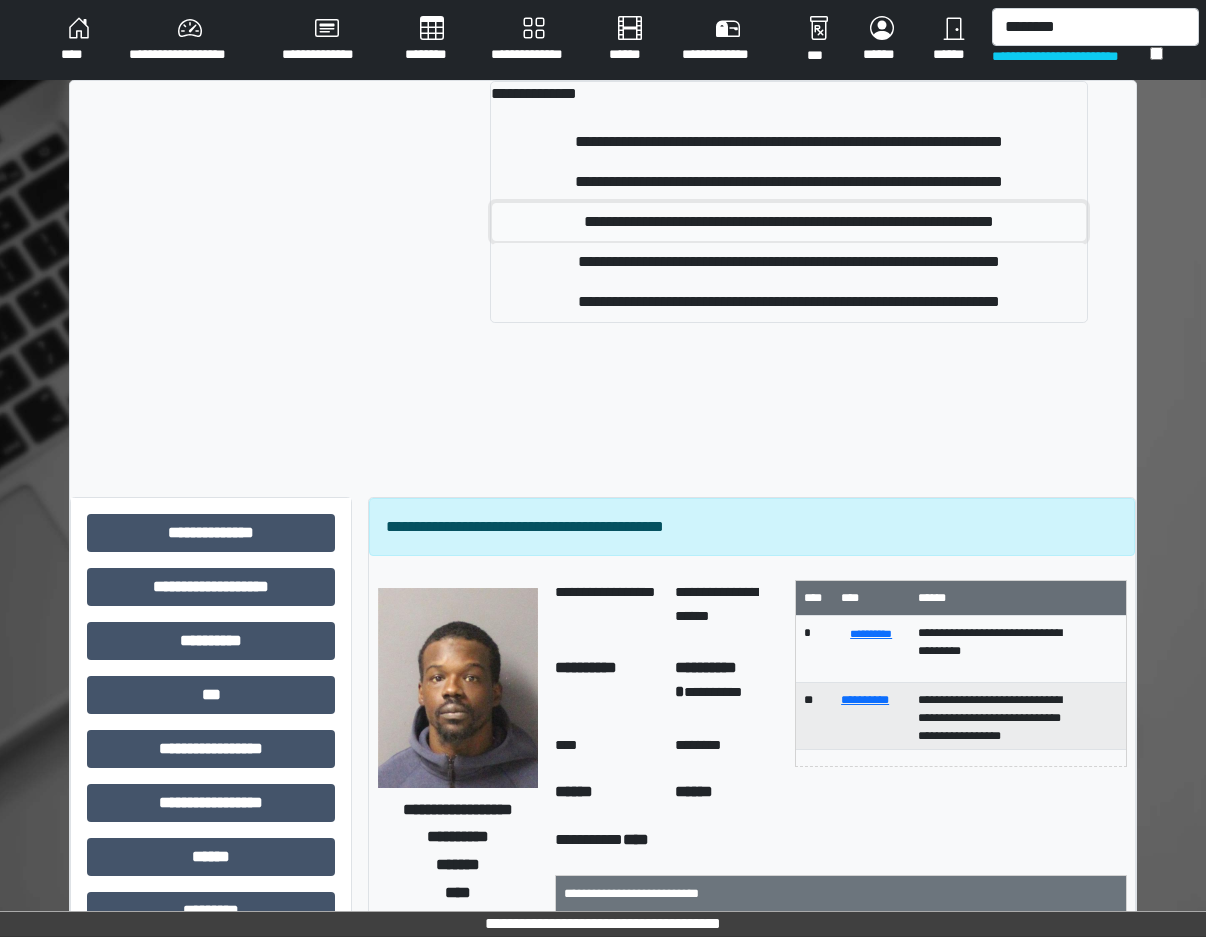 click on "**********" at bounding box center (789, 222) 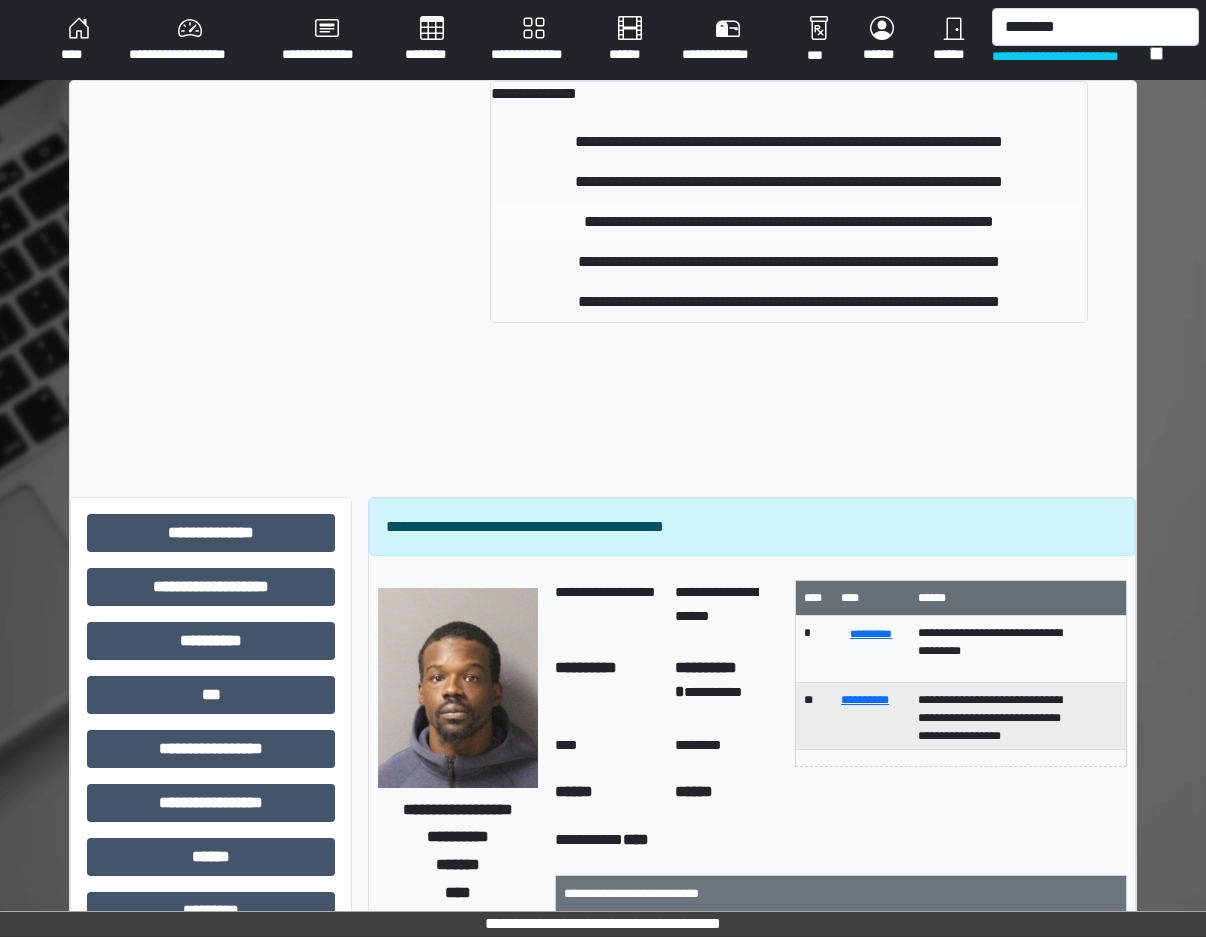 type 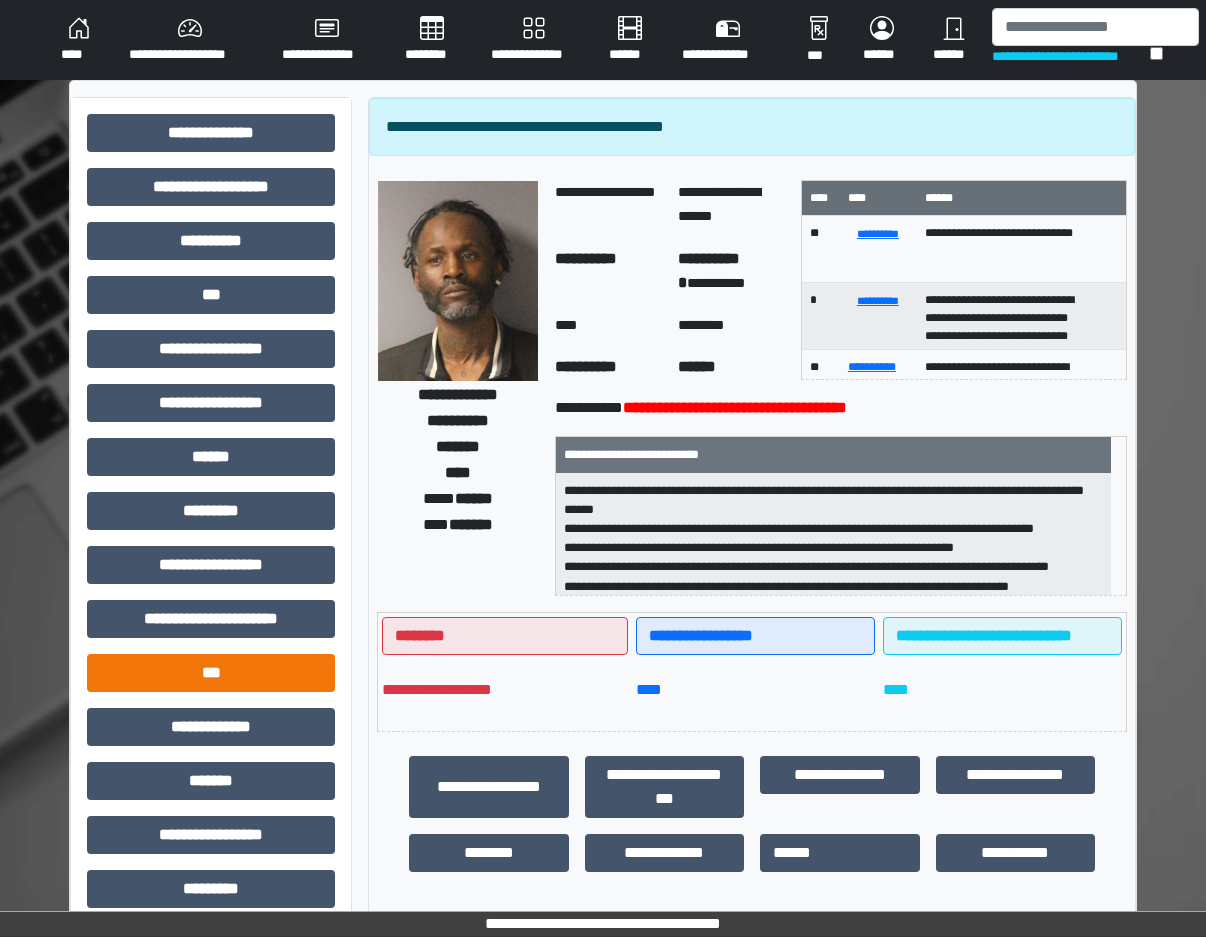 scroll, scrollTop: 100, scrollLeft: 0, axis: vertical 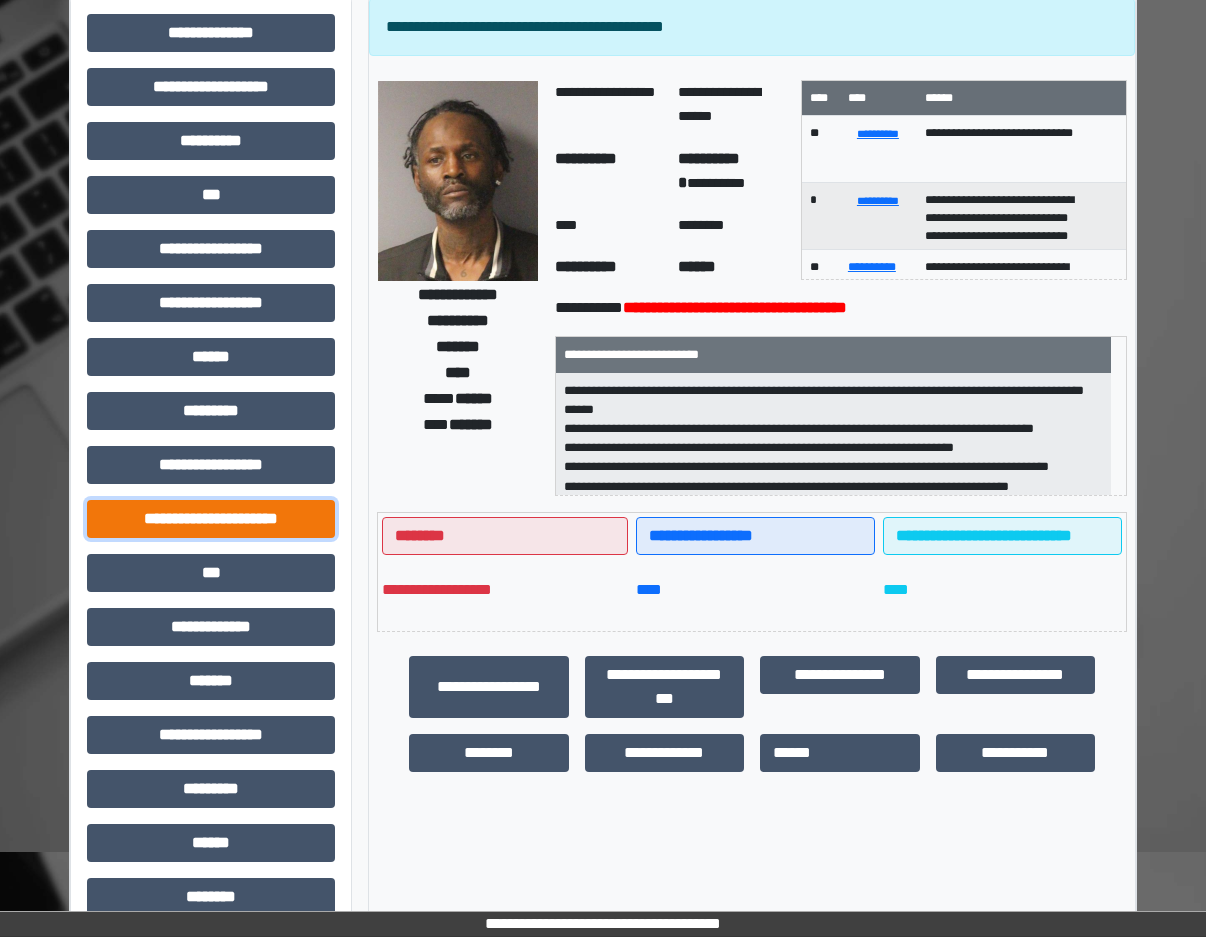 click on "**********" at bounding box center [211, 519] 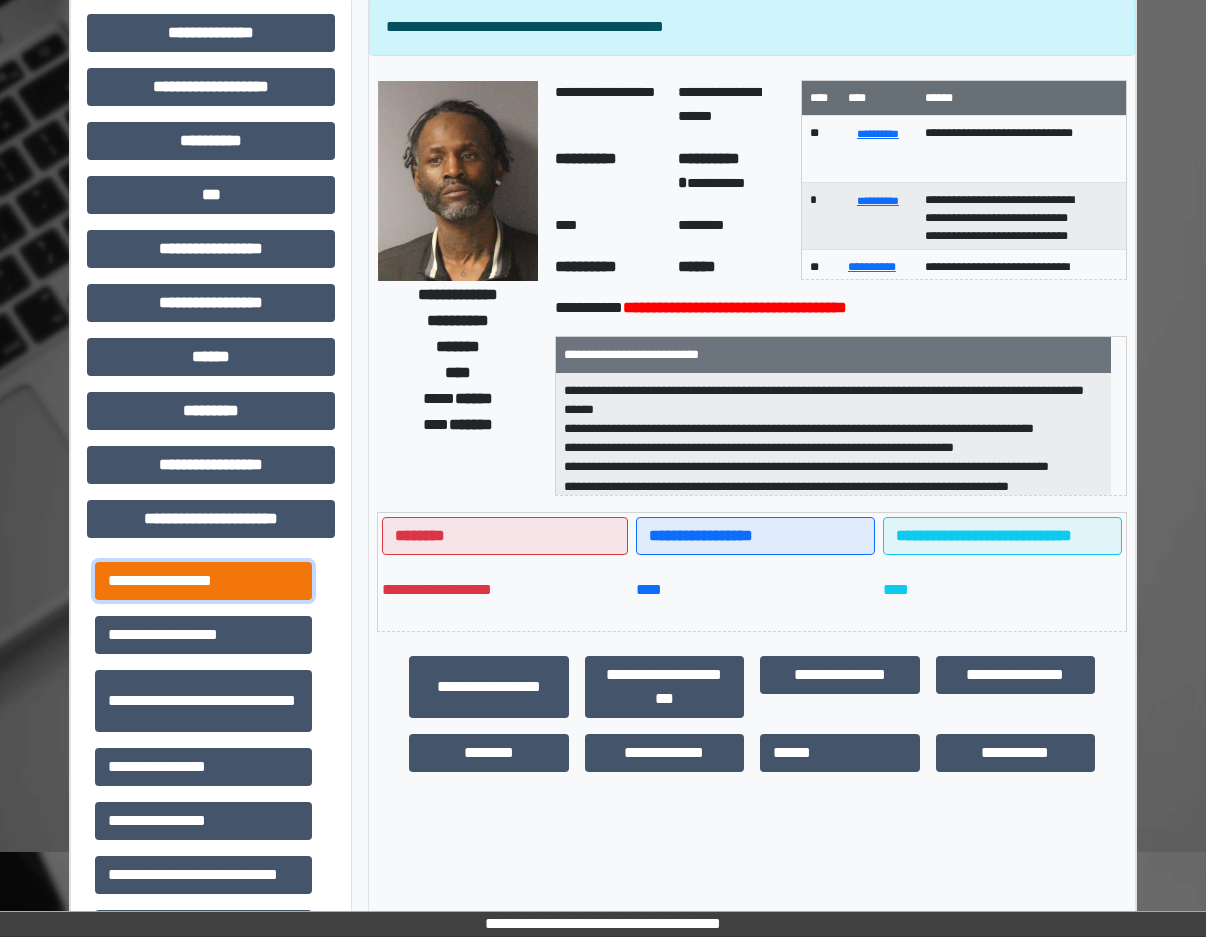 click on "**********" at bounding box center [203, 581] 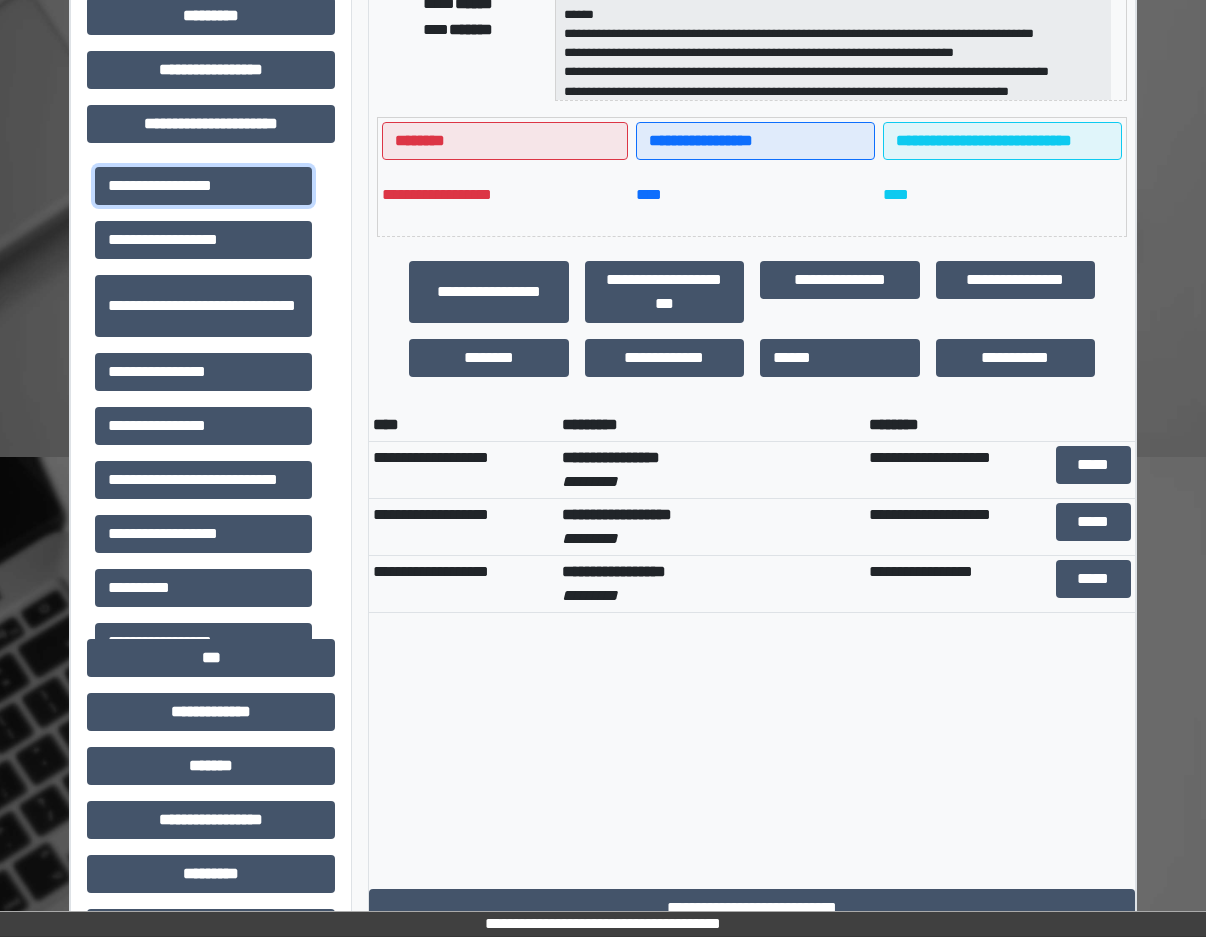 scroll, scrollTop: 400, scrollLeft: 0, axis: vertical 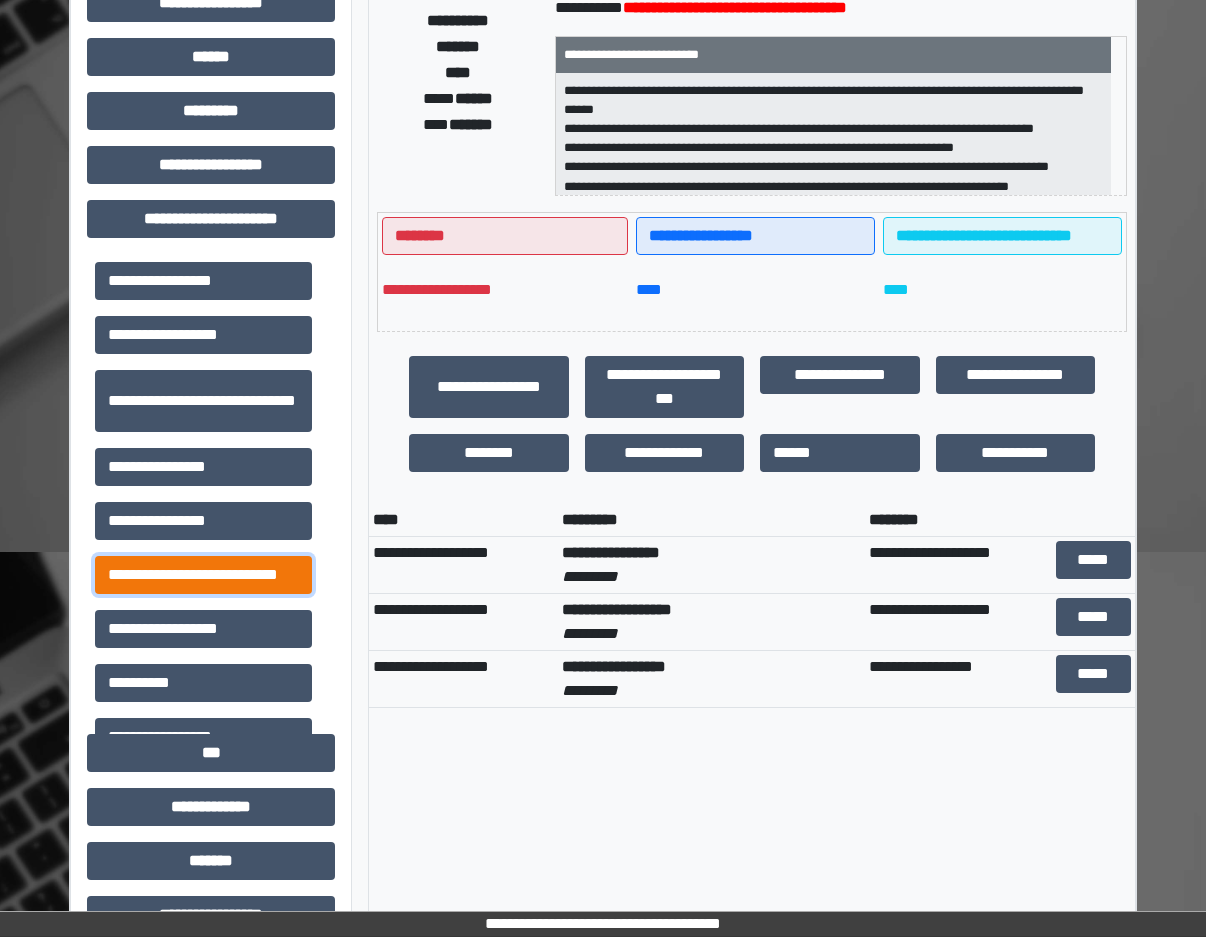 click on "**********" at bounding box center [203, 575] 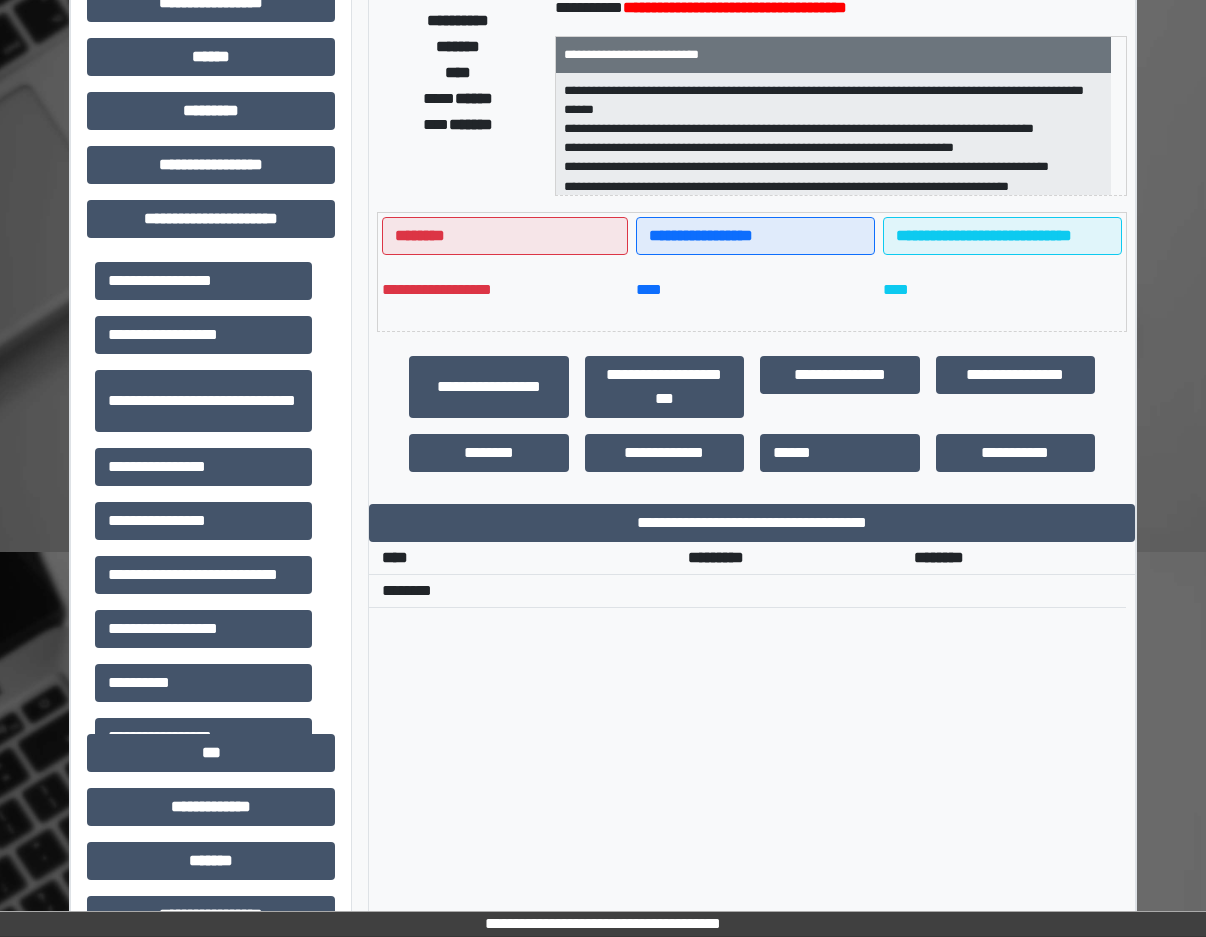 click on "**********" at bounding box center (752, 467) 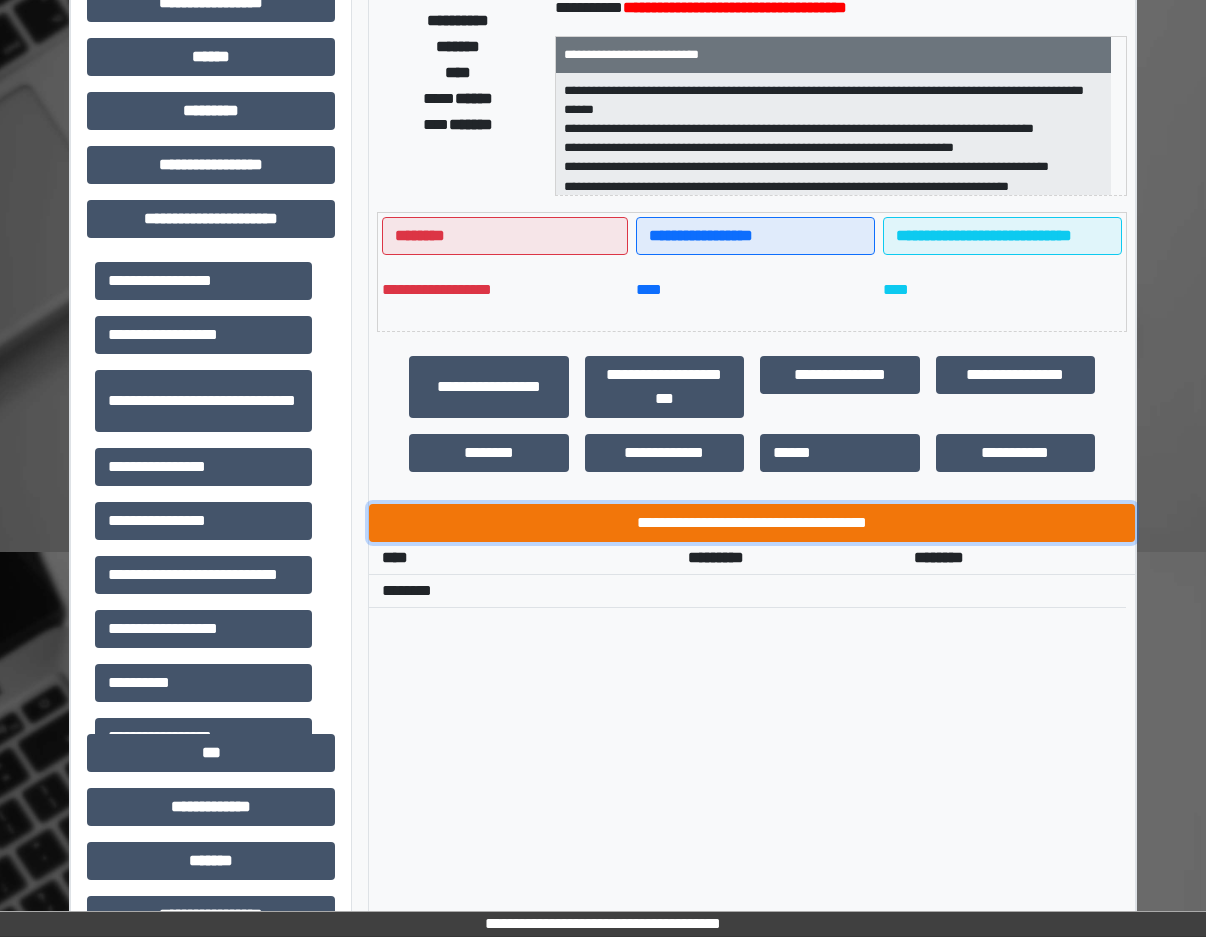 click on "**********" at bounding box center [752, 523] 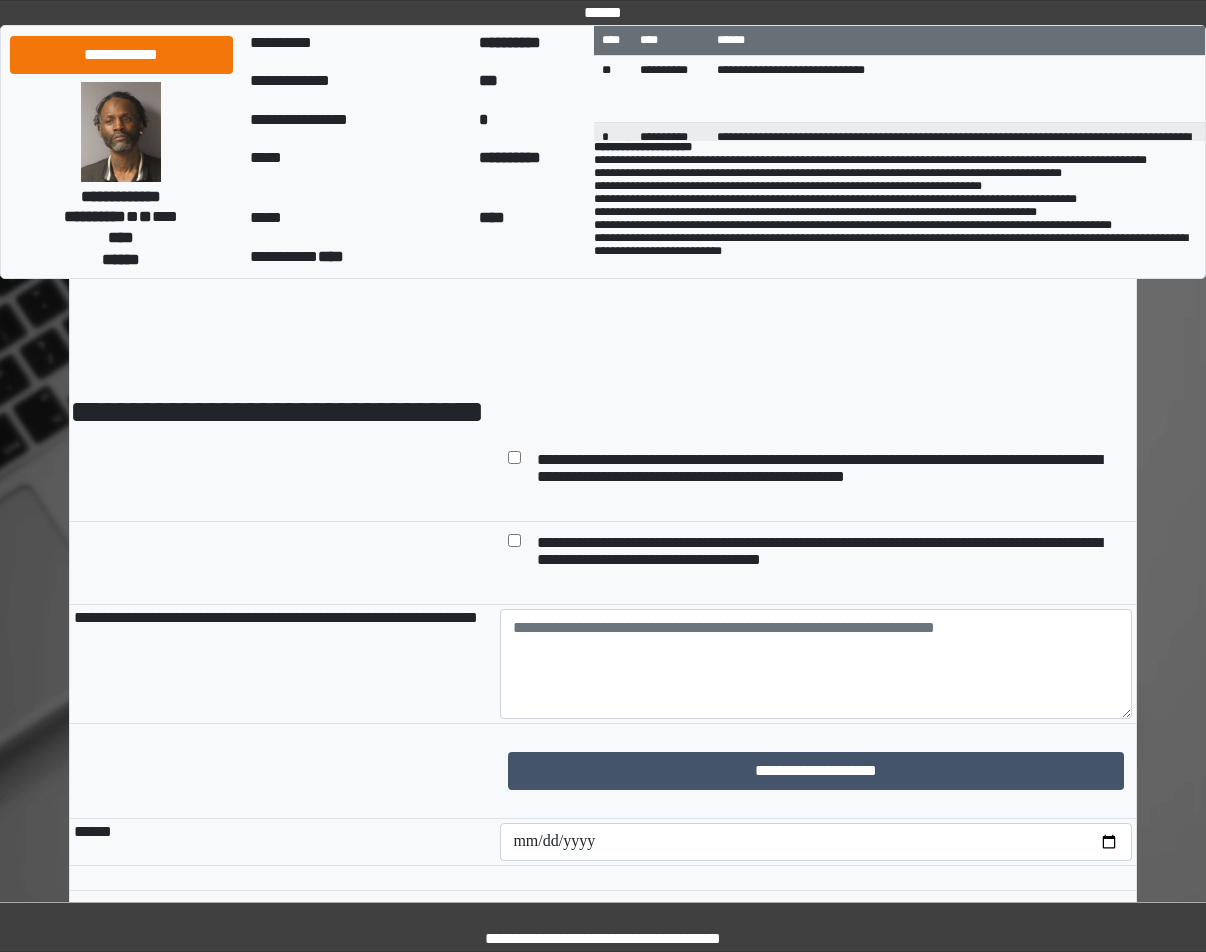 scroll, scrollTop: 0, scrollLeft: 0, axis: both 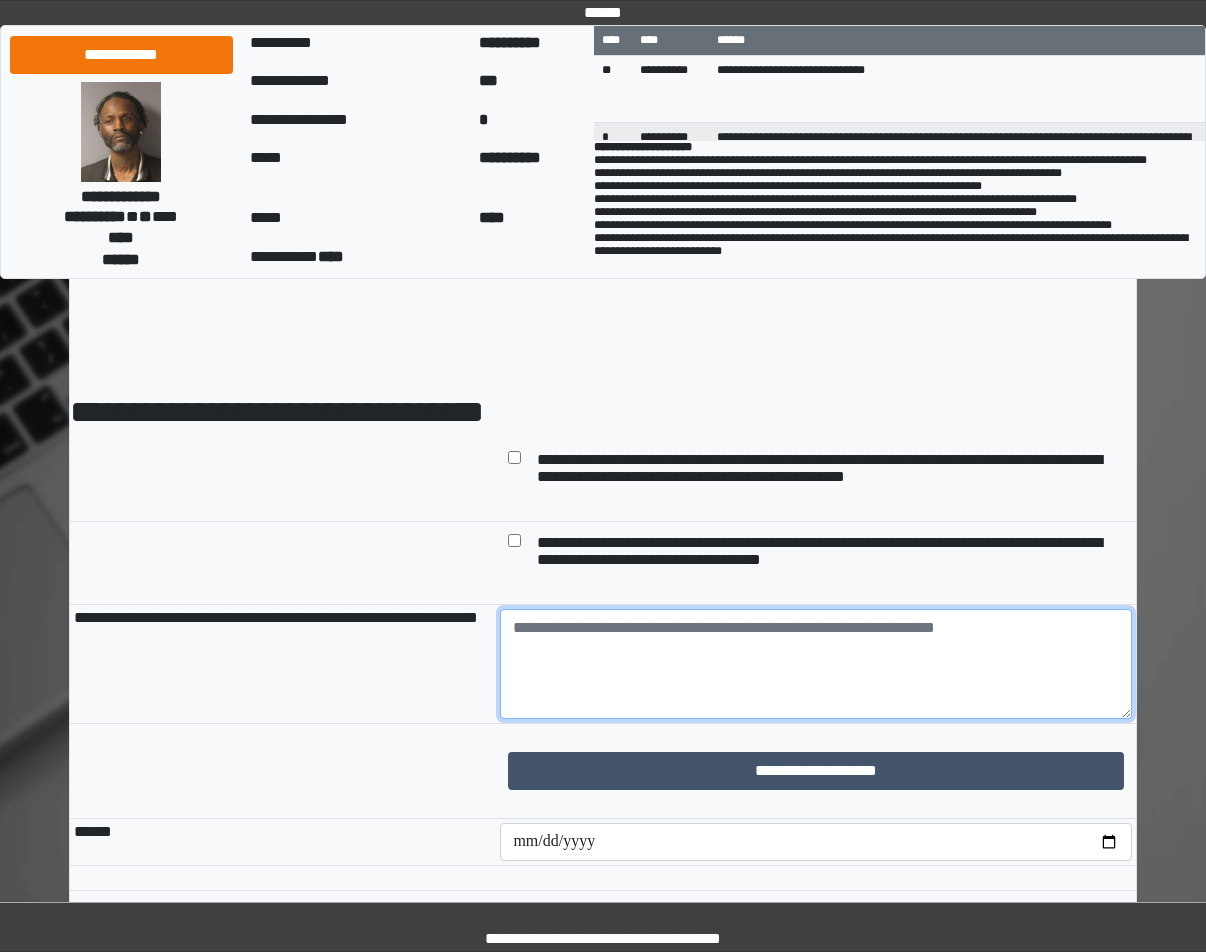 click at bounding box center (816, 664) 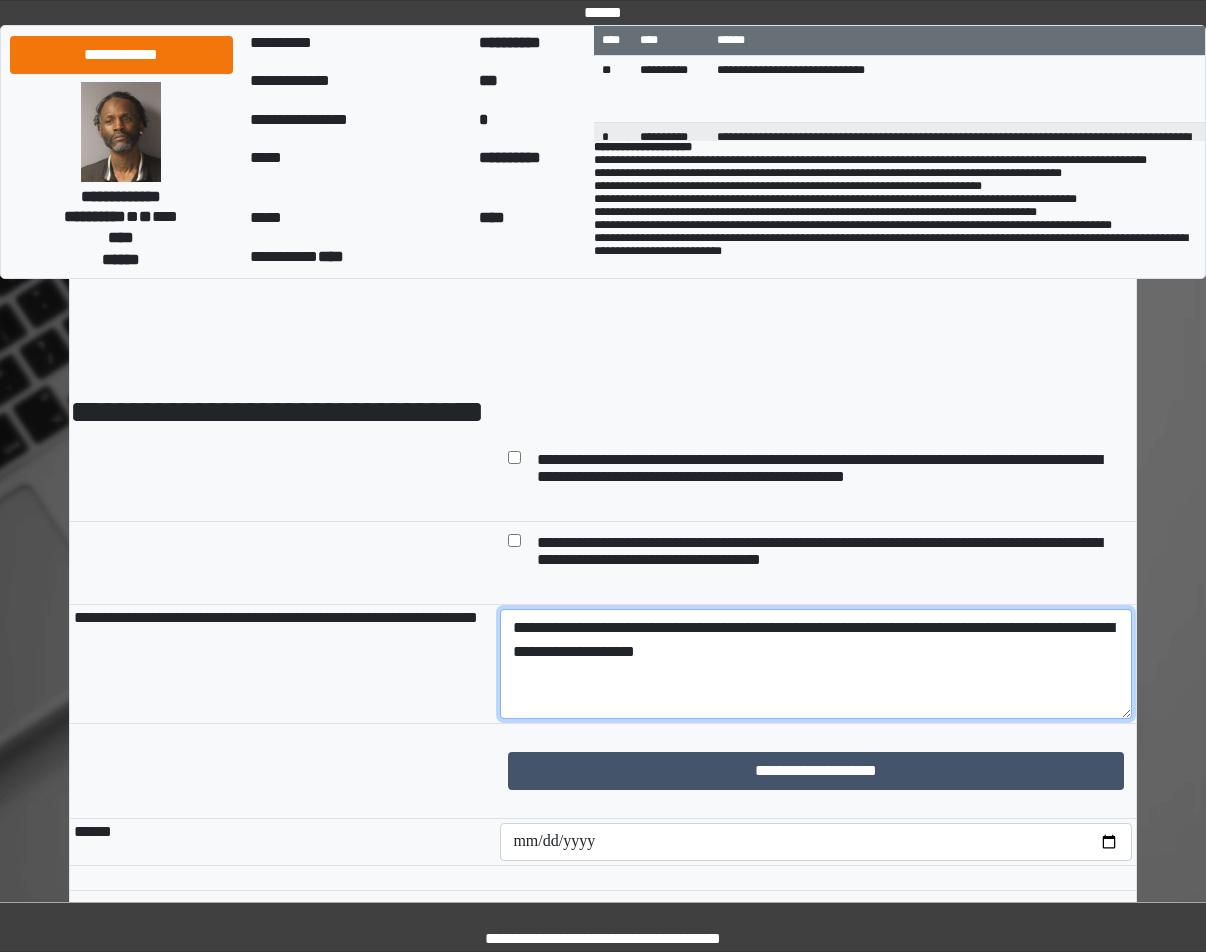 click on "**********" at bounding box center [816, 664] 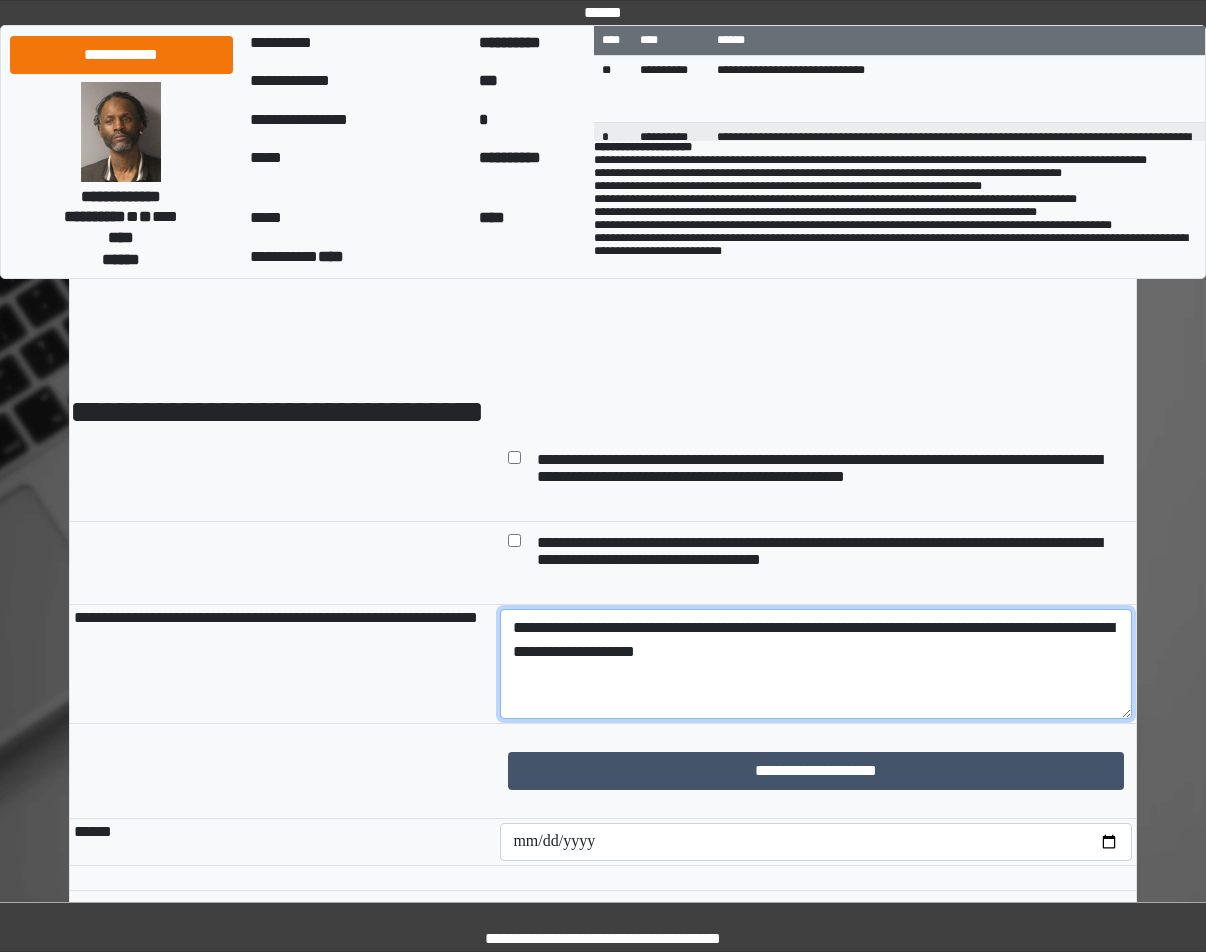 click on "**********" at bounding box center (816, 664) 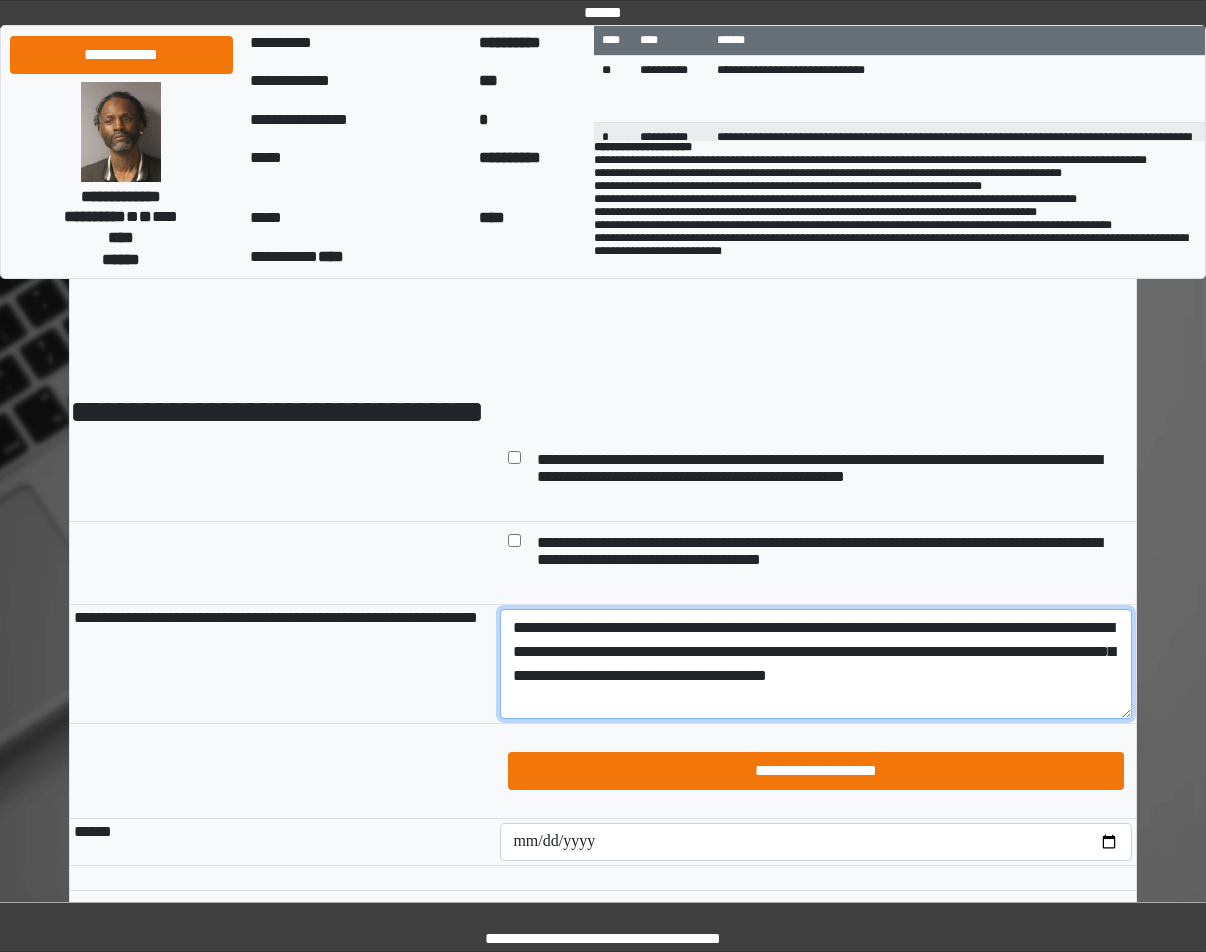 type on "**********" 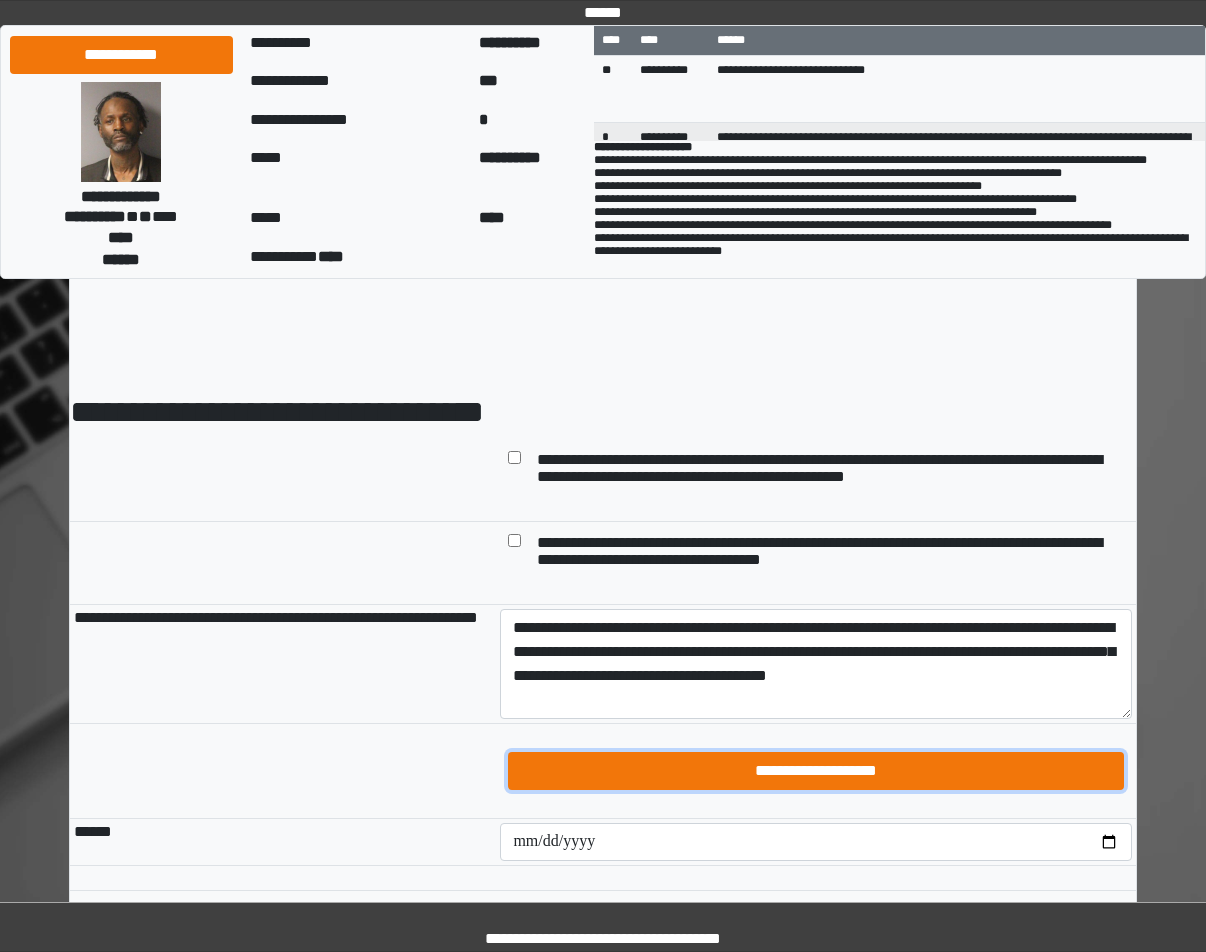 click on "**********" at bounding box center [816, 771] 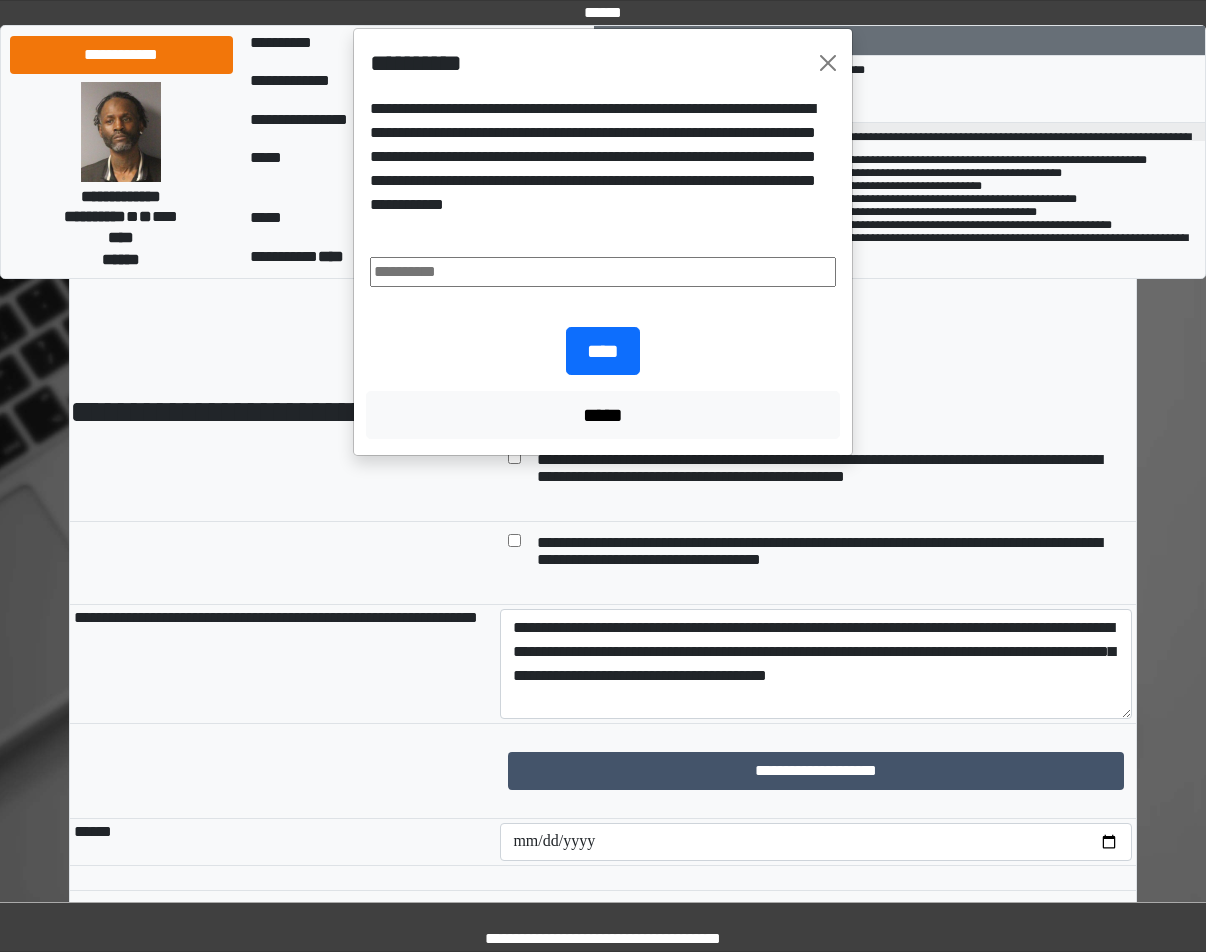 click at bounding box center [603, 272] 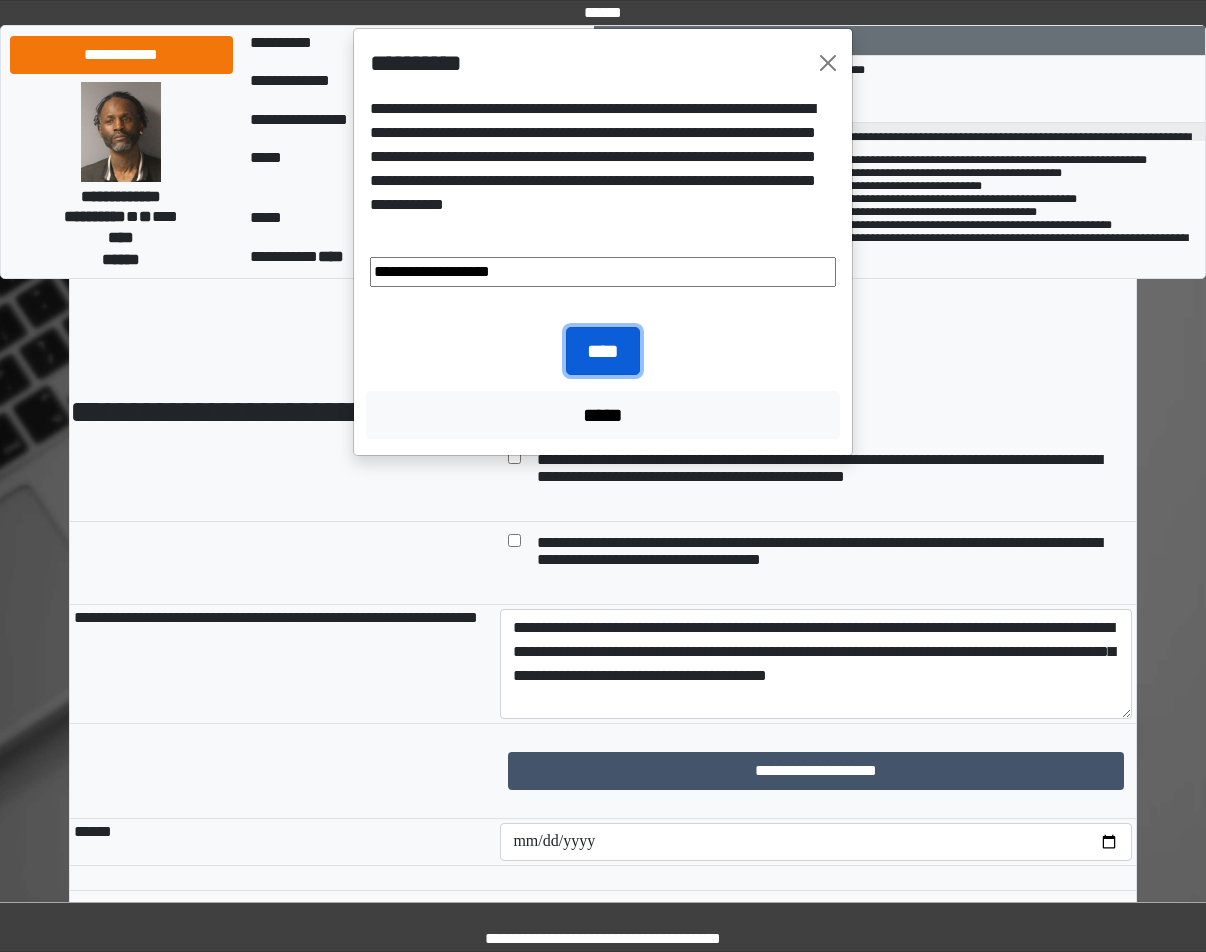 click on "****" at bounding box center (603, 351) 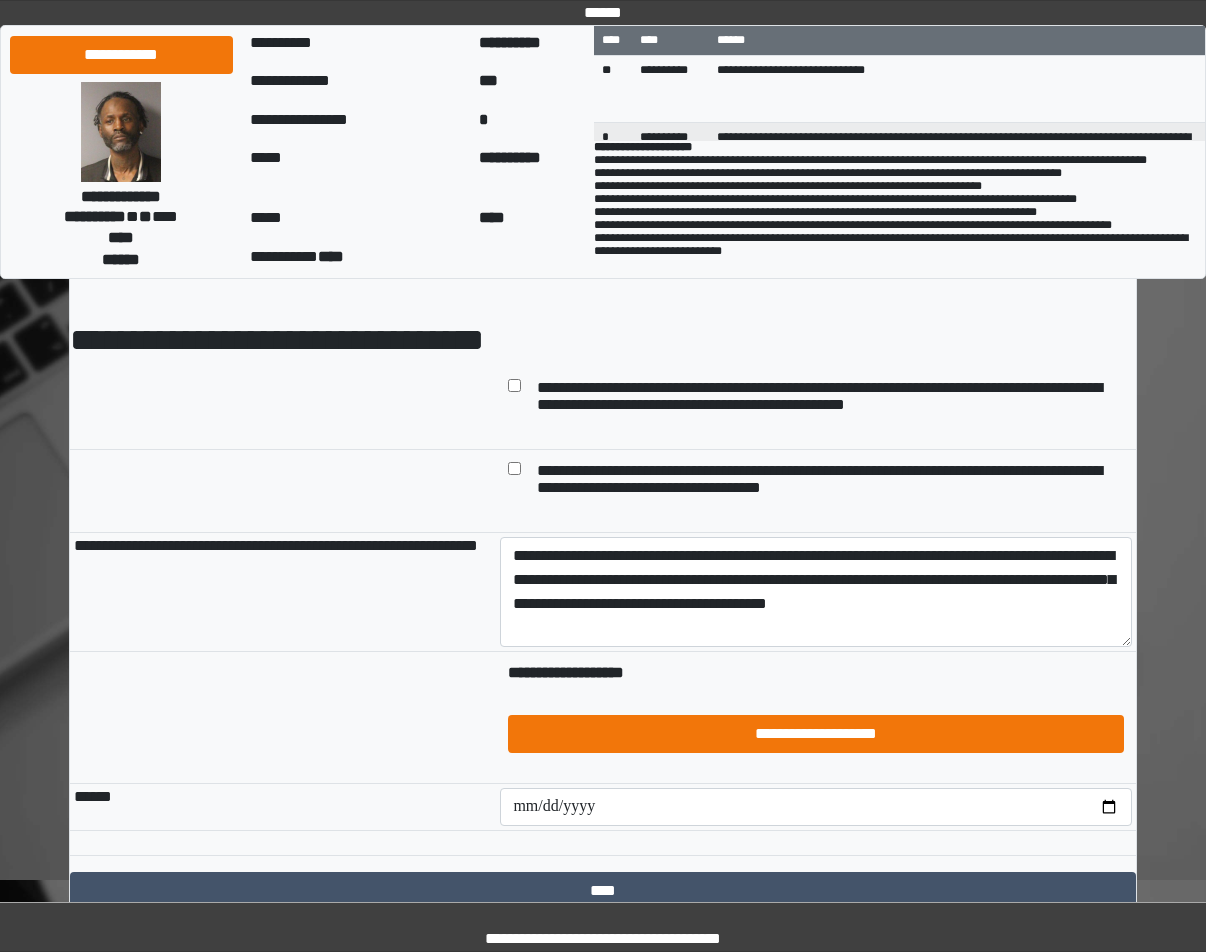 scroll, scrollTop: 159, scrollLeft: 0, axis: vertical 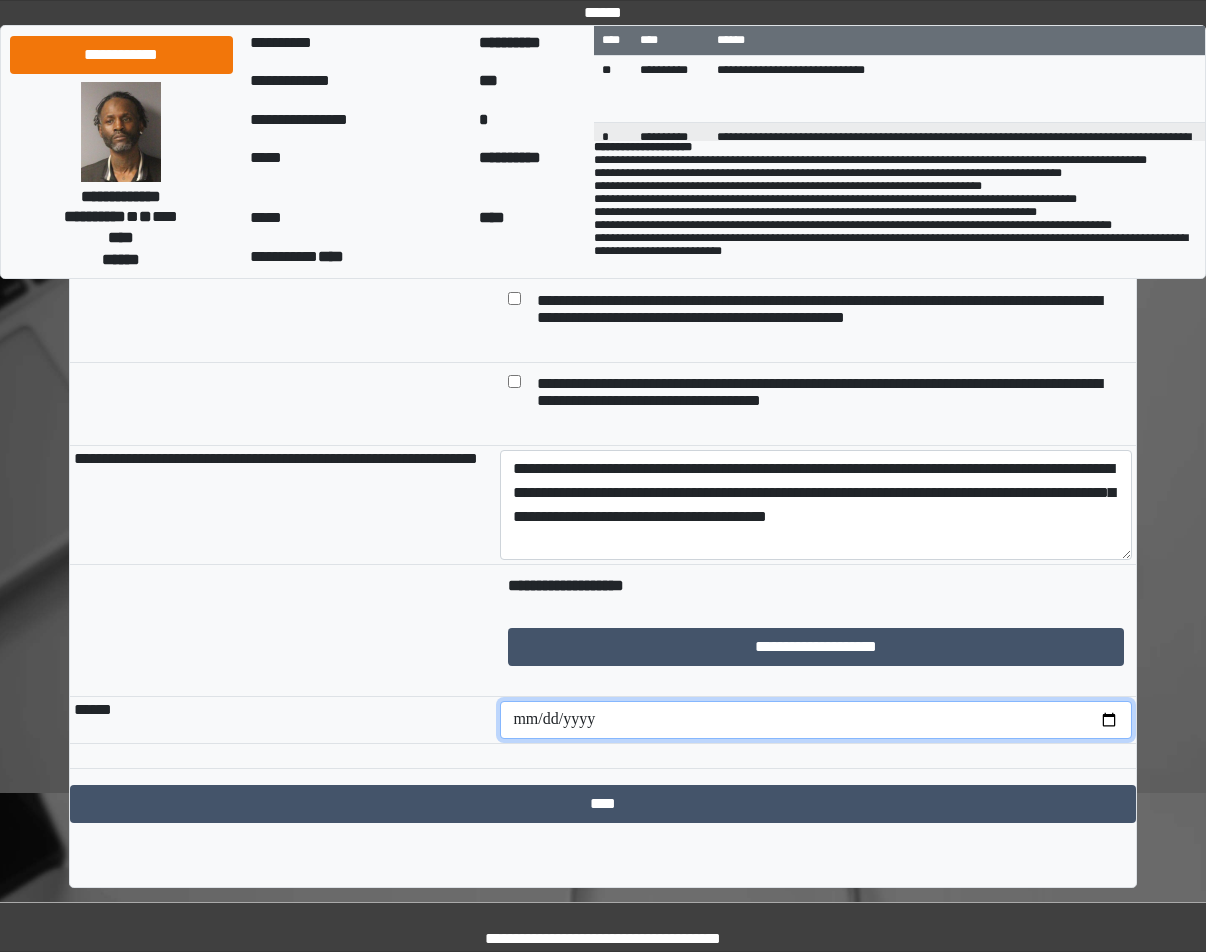 click at bounding box center (816, 720) 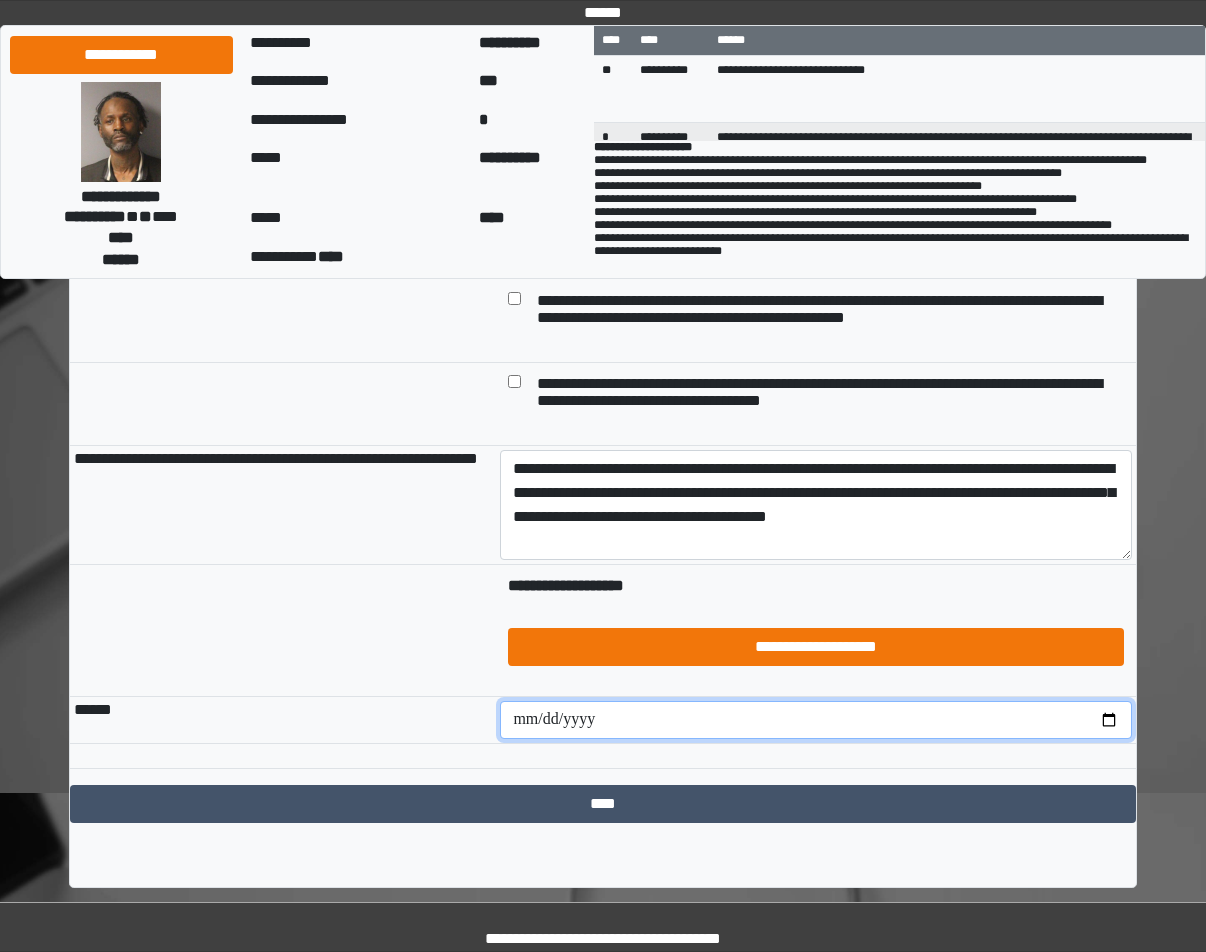 type on "**********" 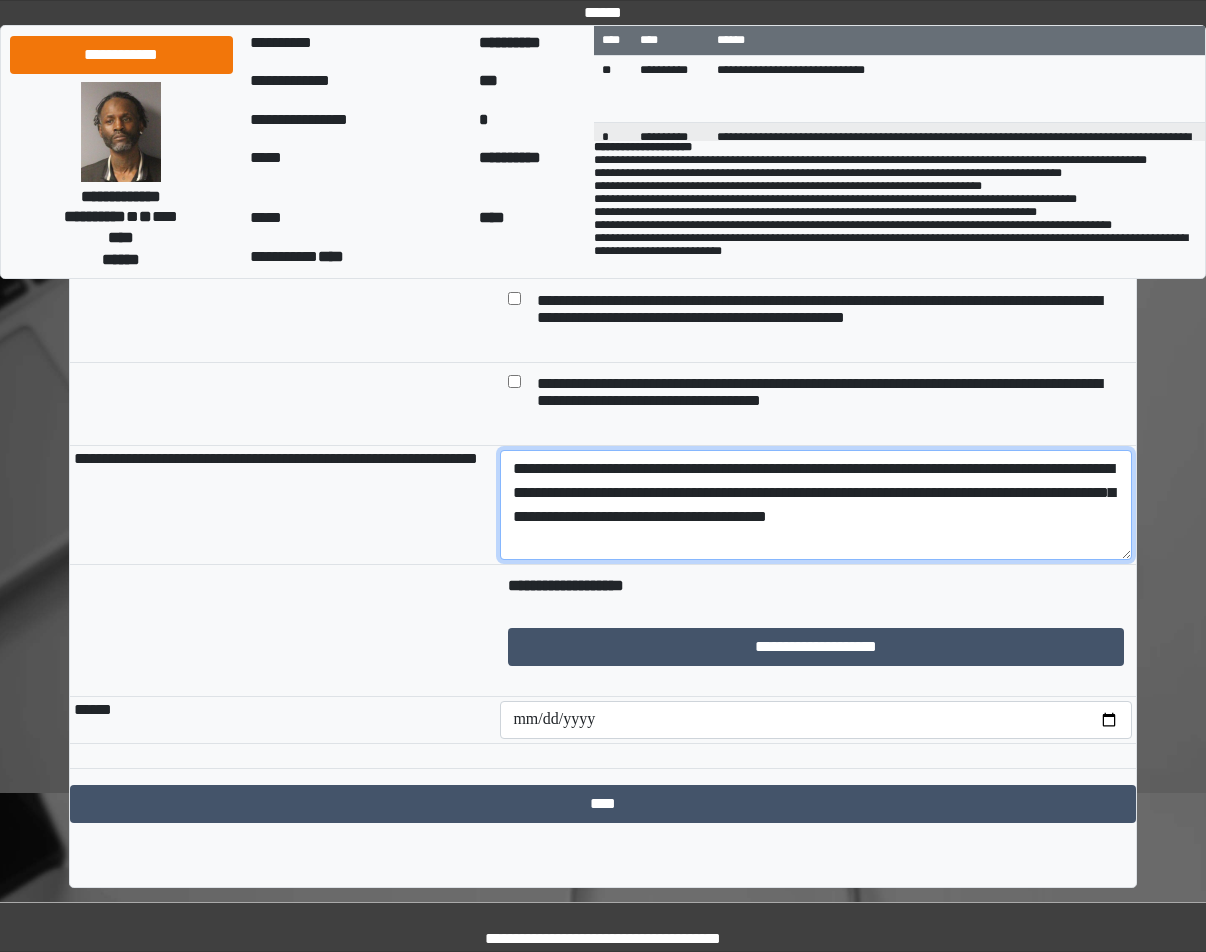 click on "**********" at bounding box center [816, 505] 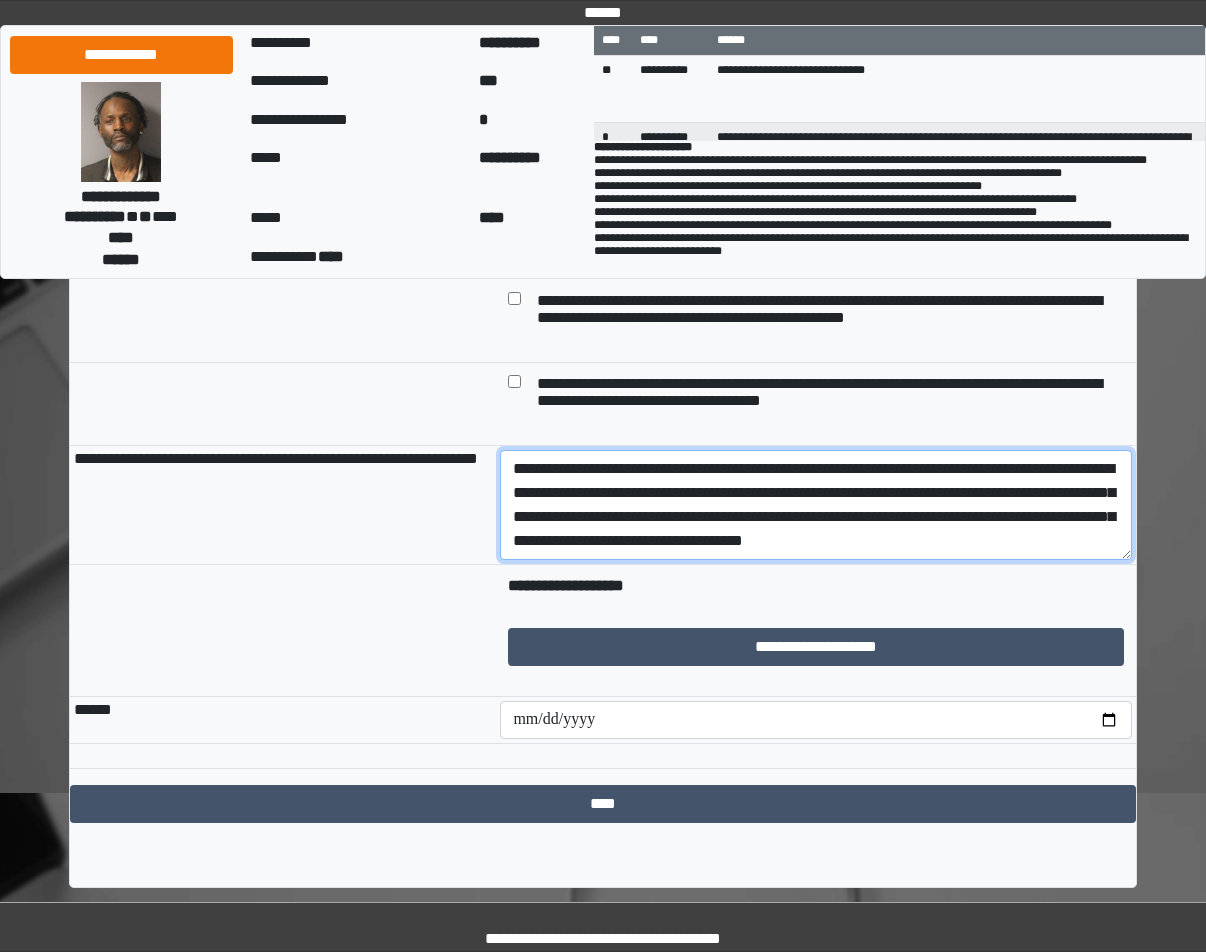 scroll, scrollTop: 17, scrollLeft: 0, axis: vertical 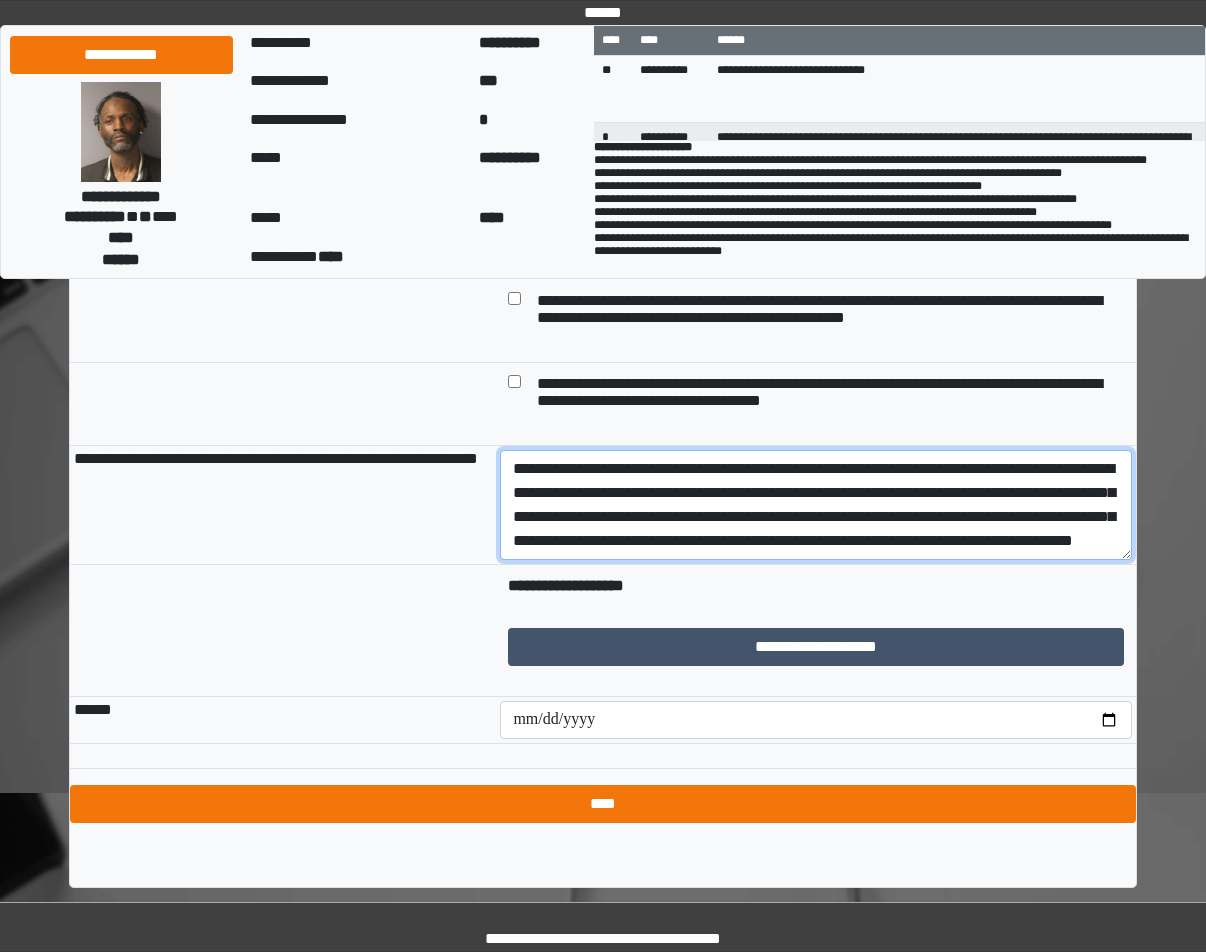 type on "**********" 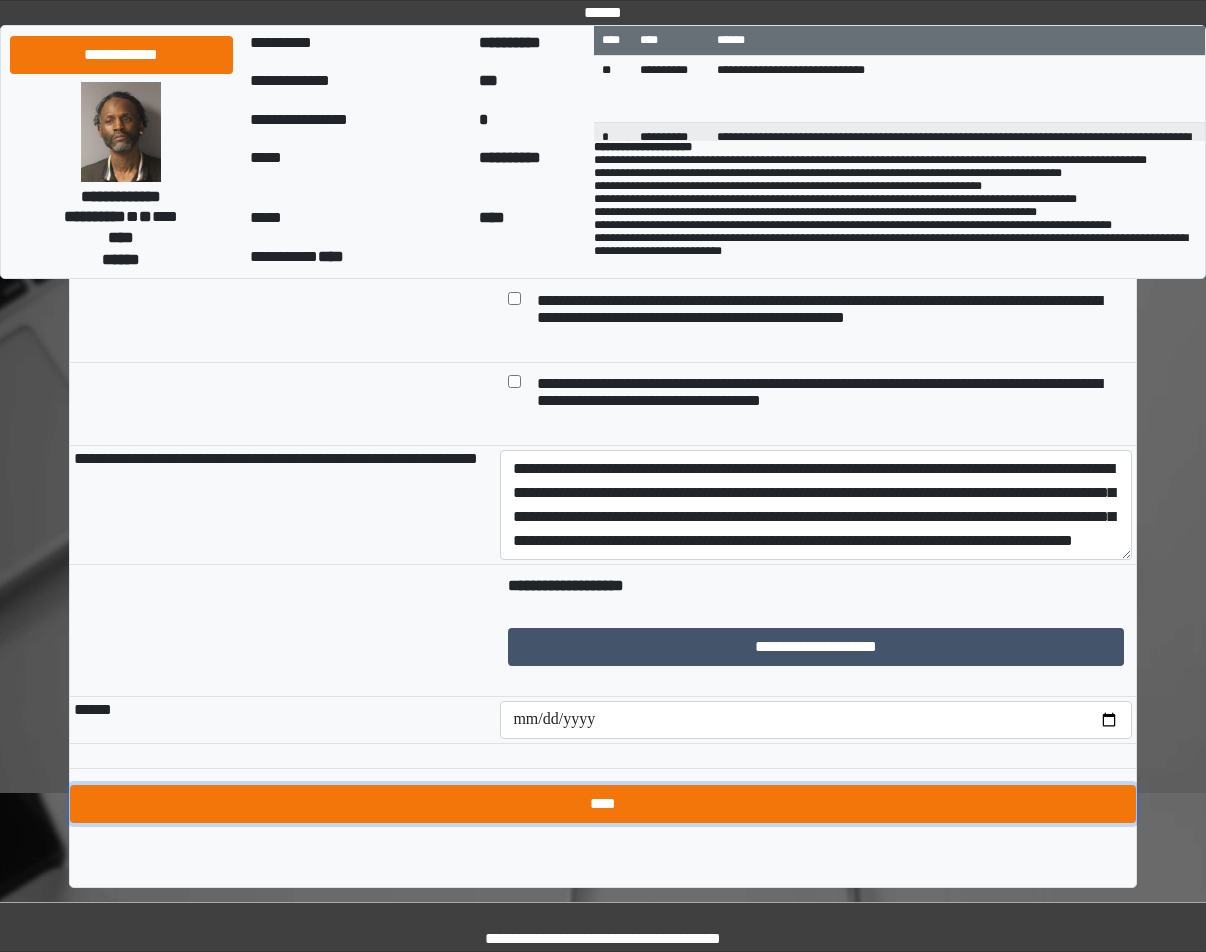 click on "****" at bounding box center [603, 804] 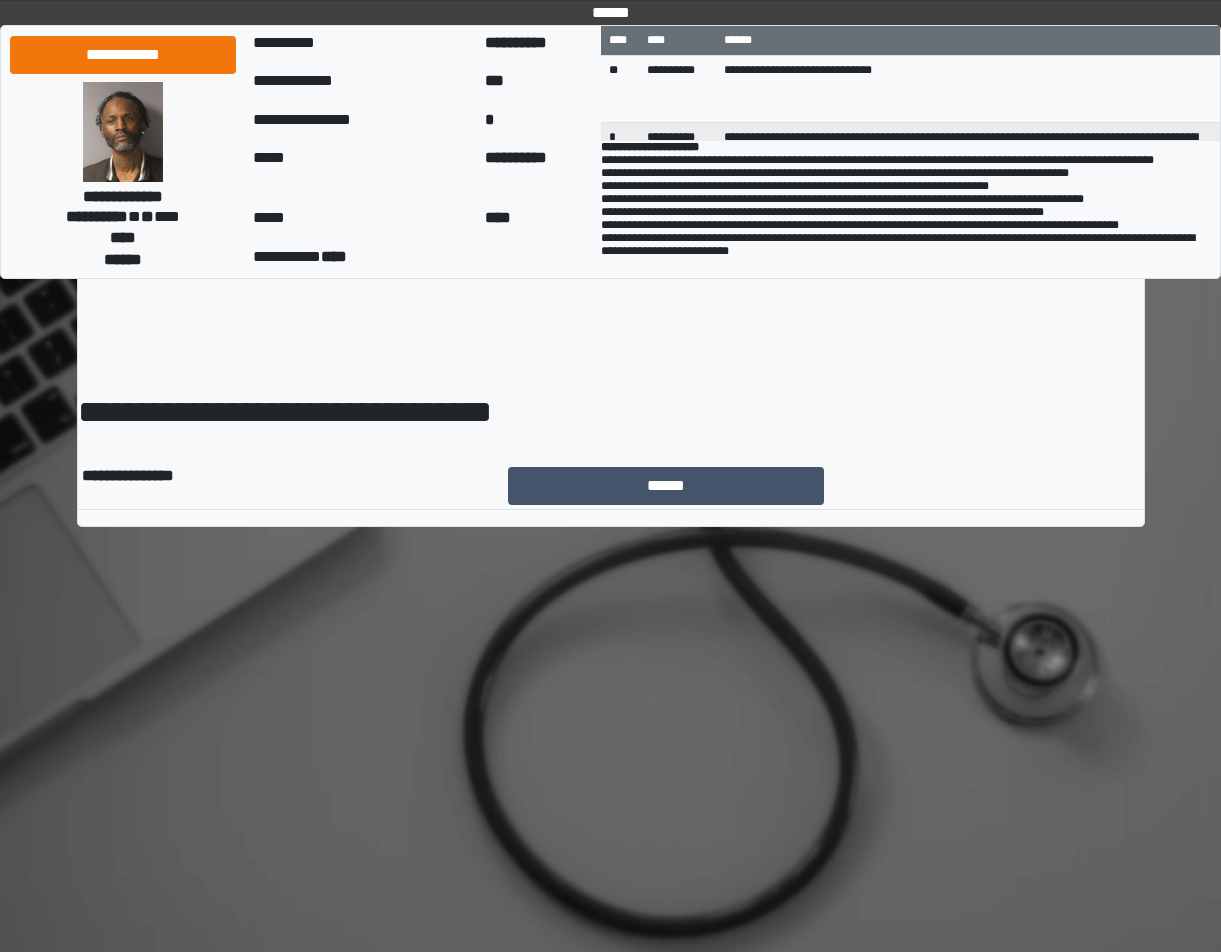 scroll, scrollTop: 0, scrollLeft: 0, axis: both 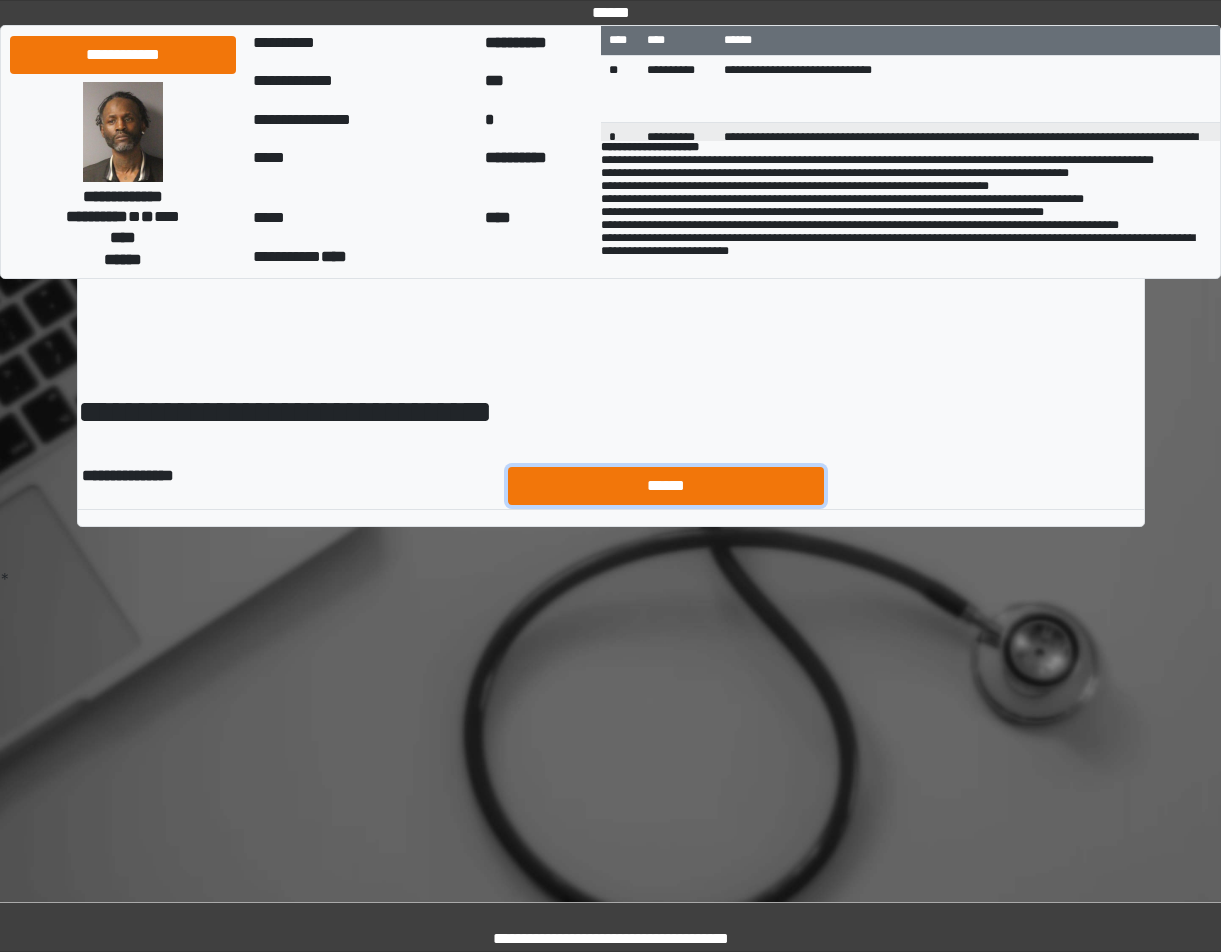 click on "******" at bounding box center [666, 486] 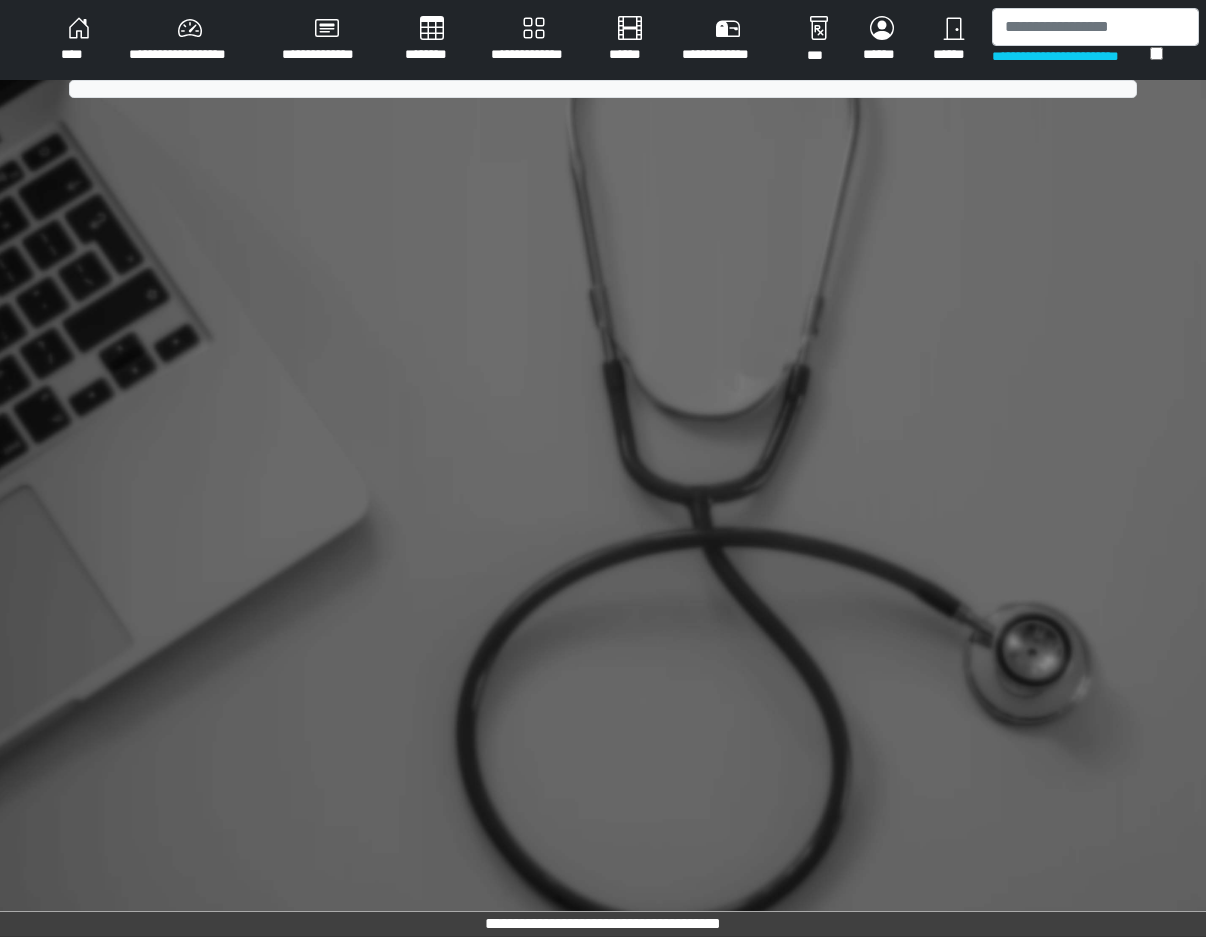 scroll, scrollTop: 0, scrollLeft: 0, axis: both 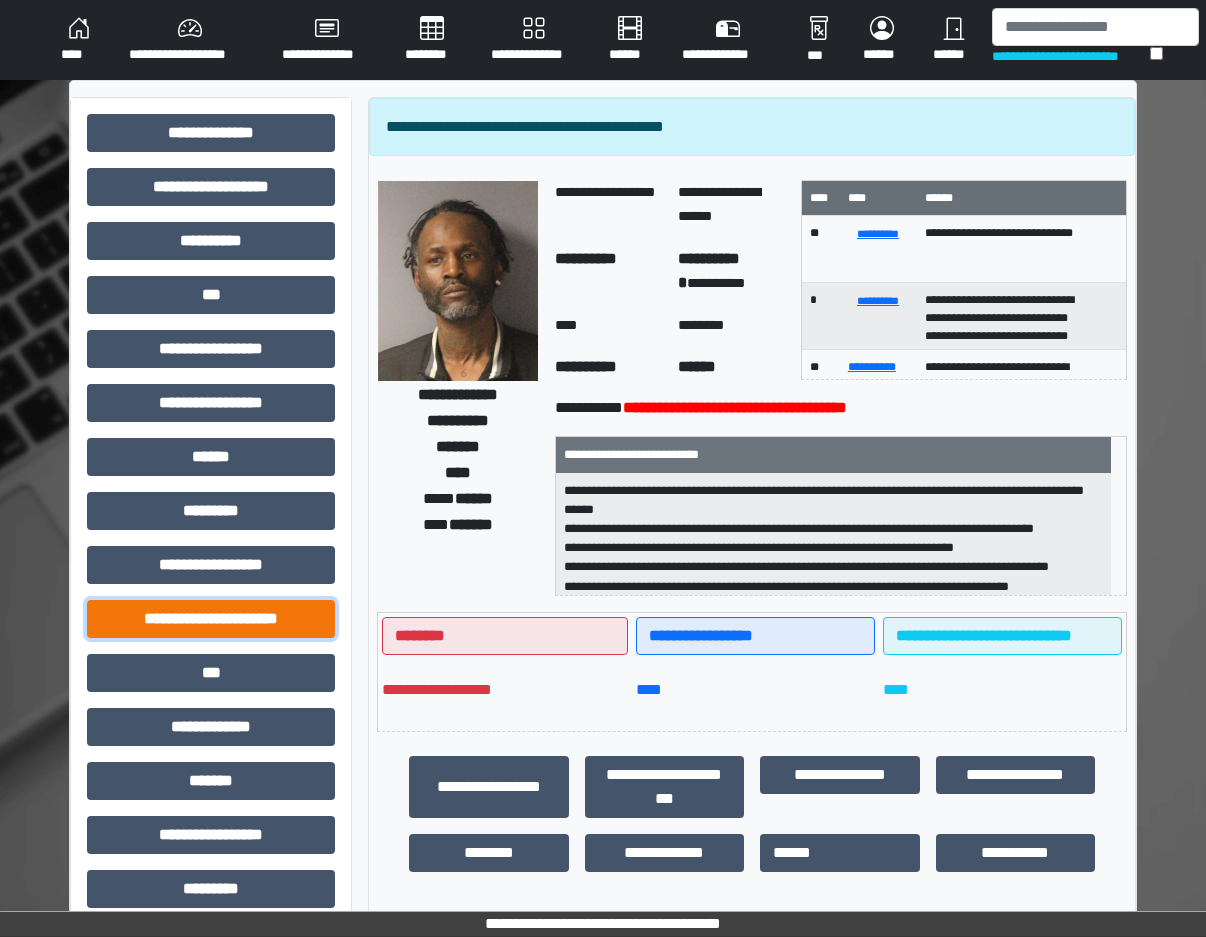 click on "**********" at bounding box center (211, 619) 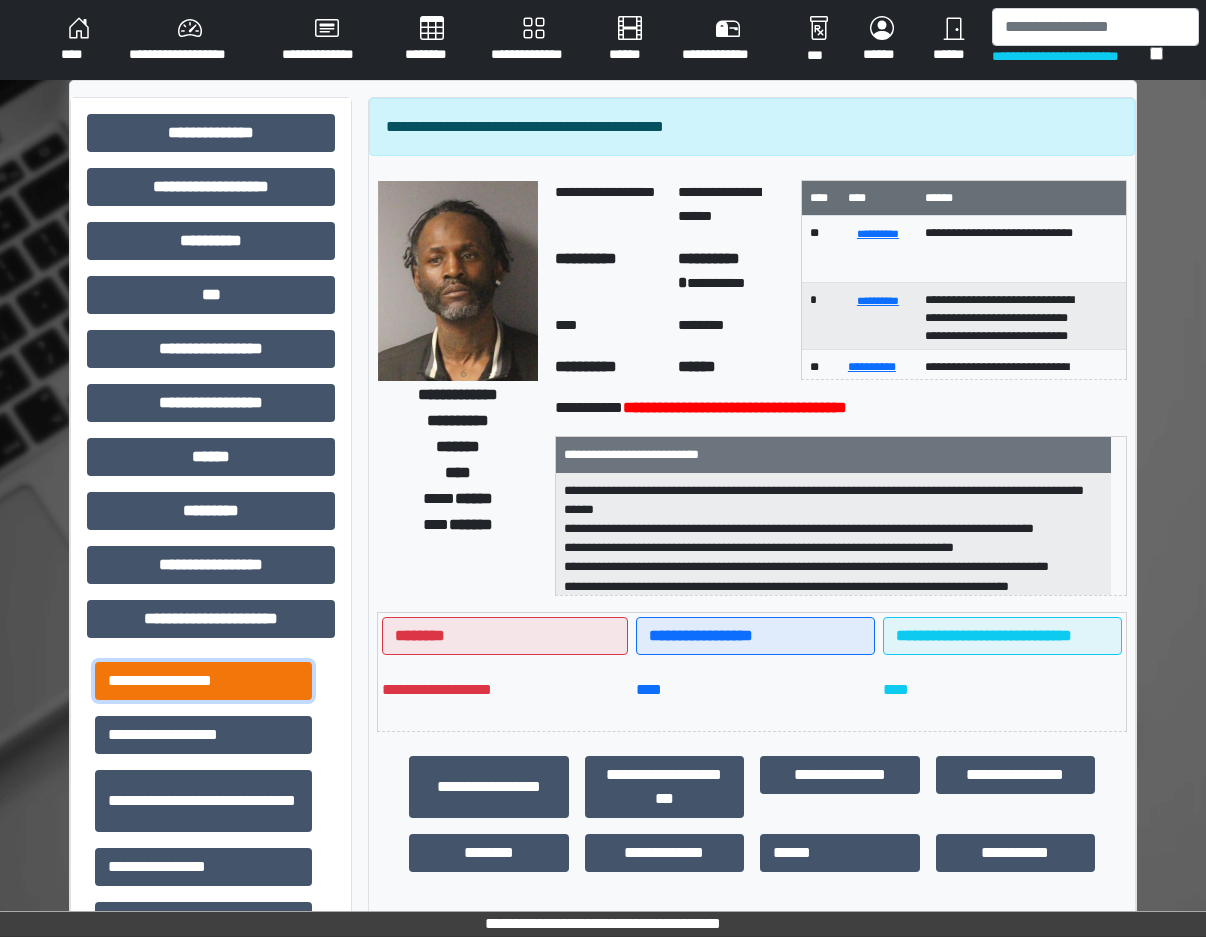 click on "**********" at bounding box center [203, 681] 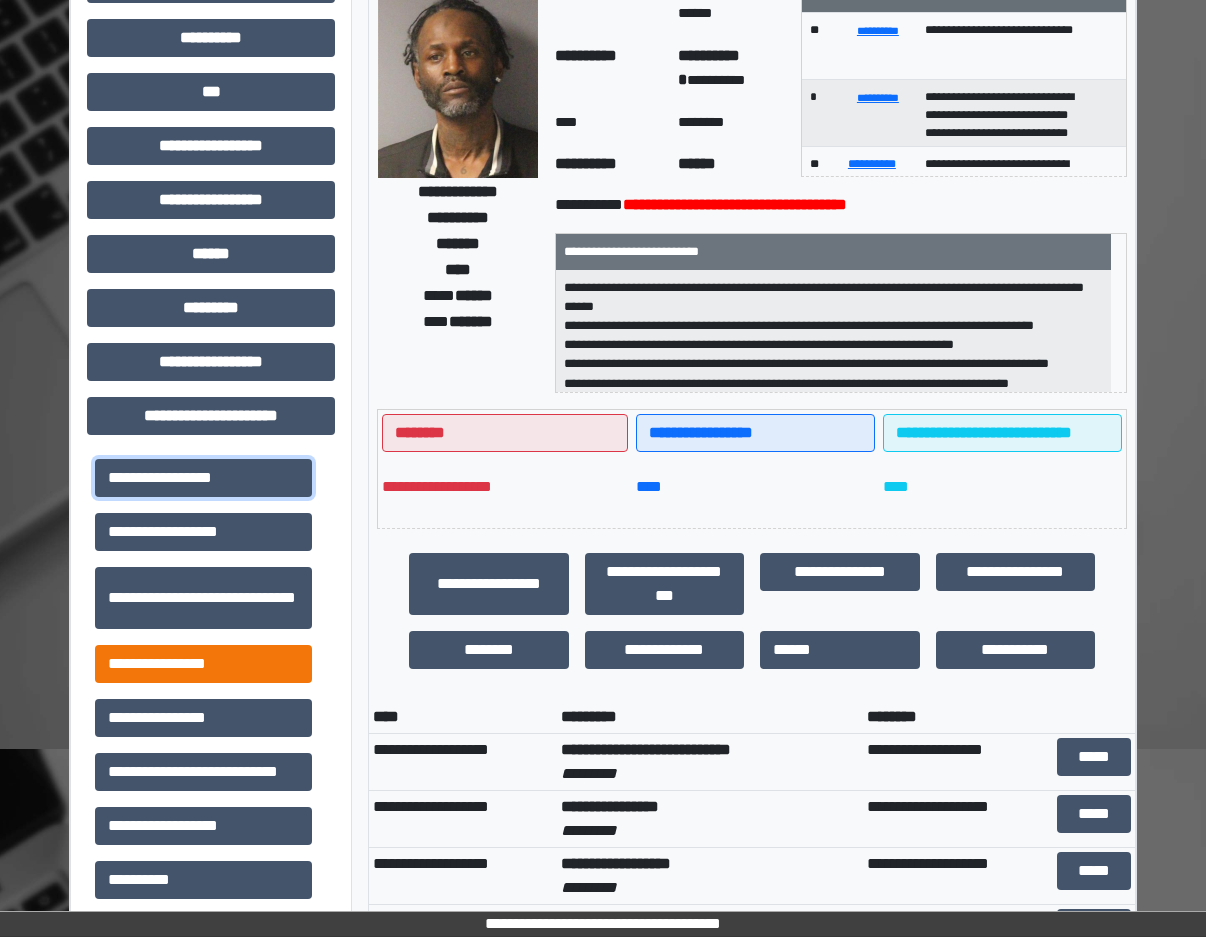 scroll, scrollTop: 400, scrollLeft: 0, axis: vertical 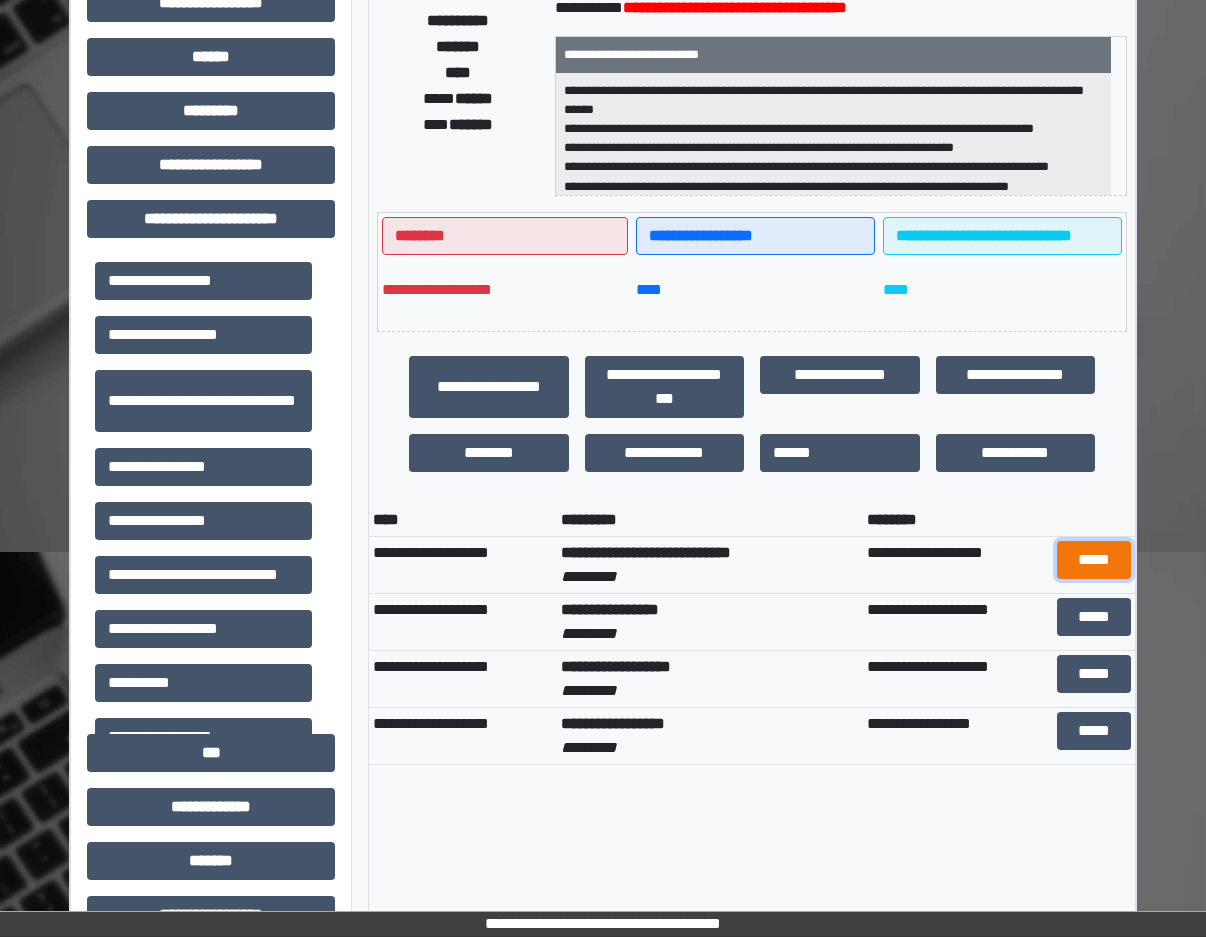click on "*****" at bounding box center [1094, 560] 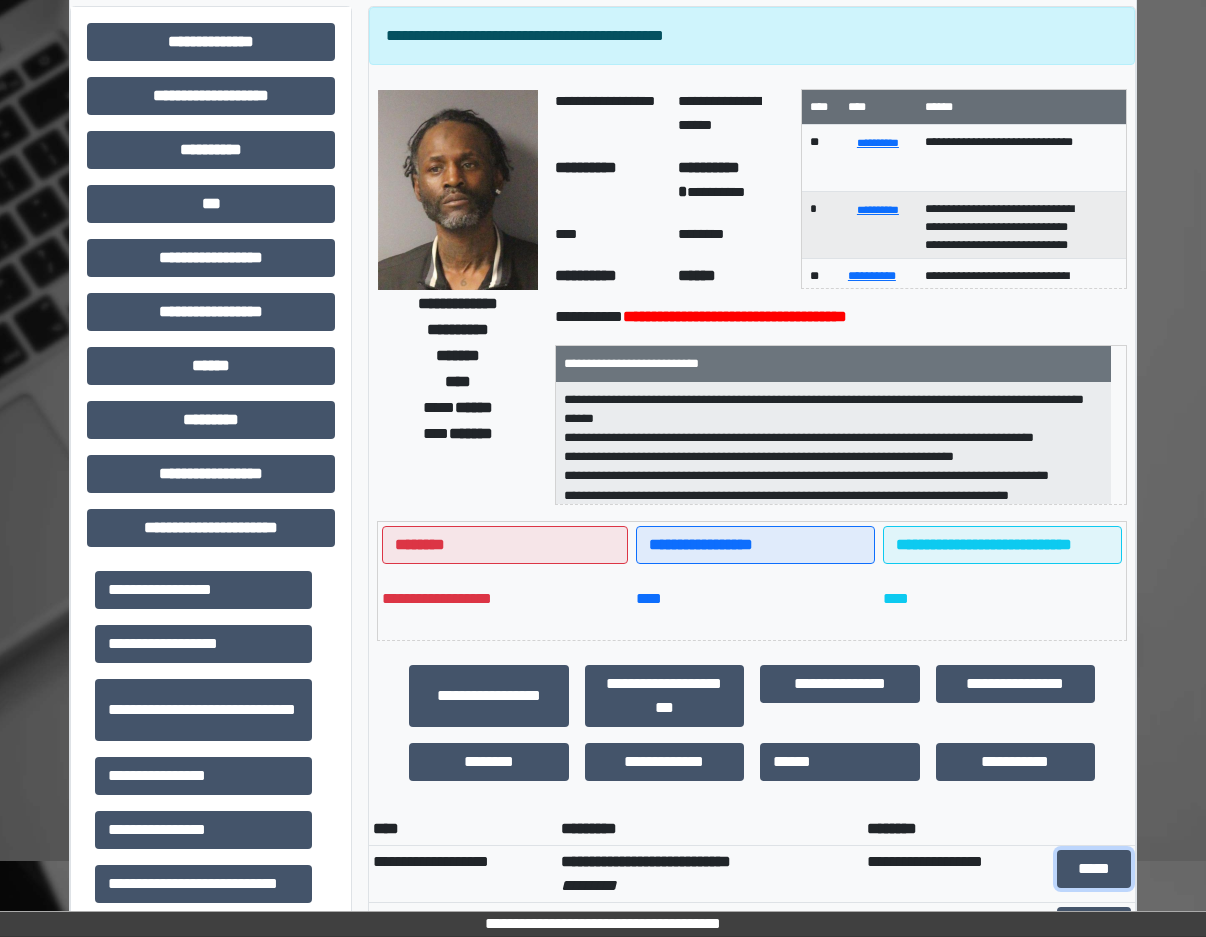 scroll, scrollTop: 0, scrollLeft: 0, axis: both 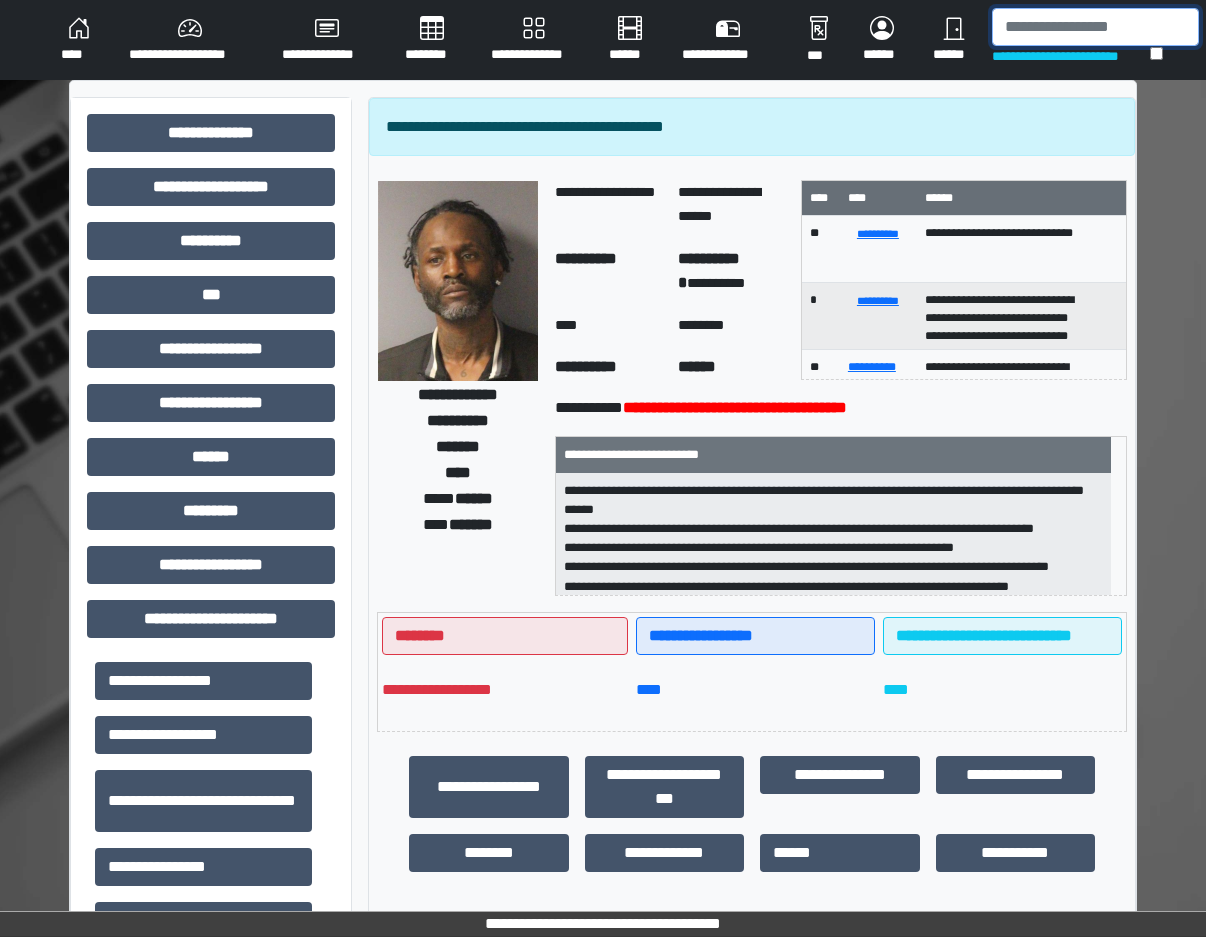 click at bounding box center (1095, 27) 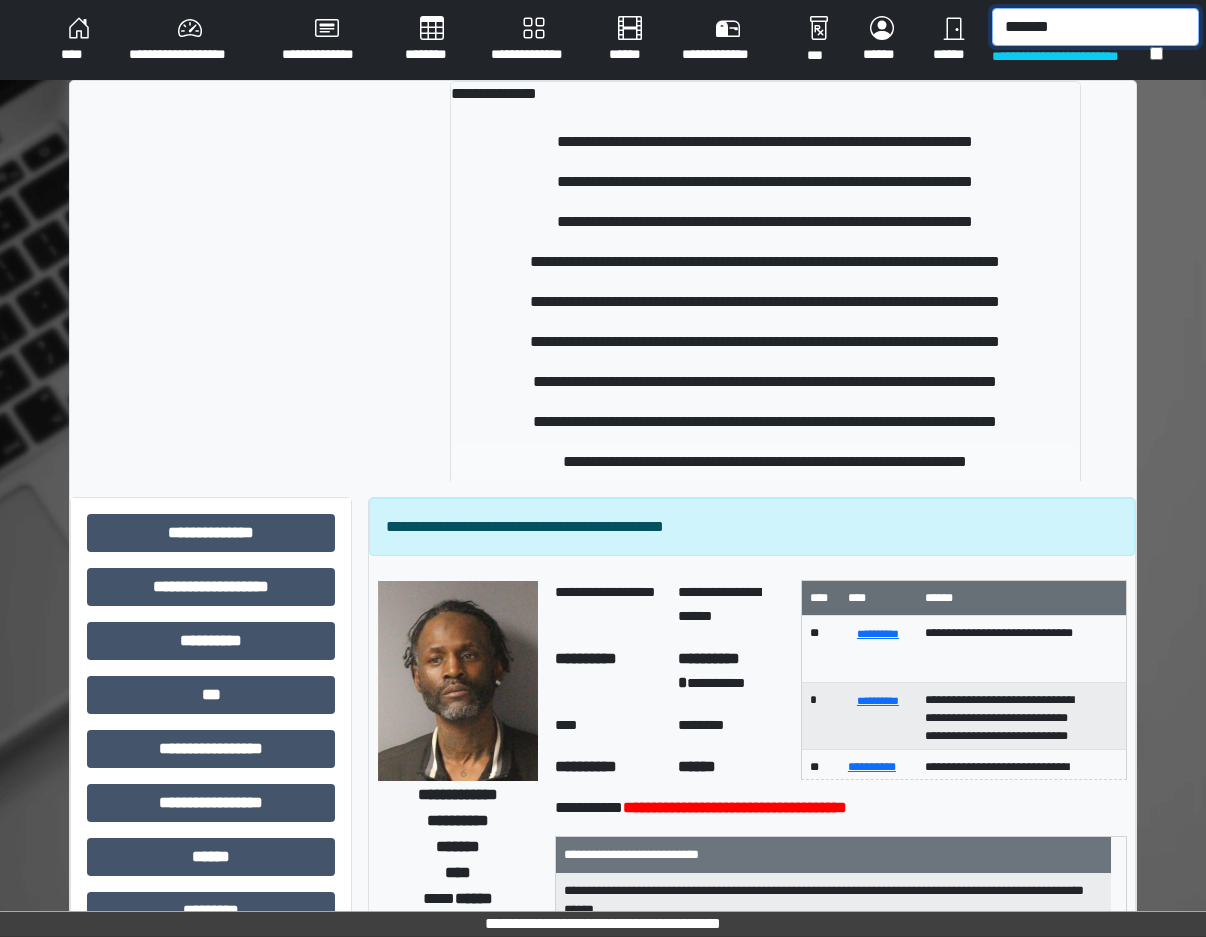 type on "*******" 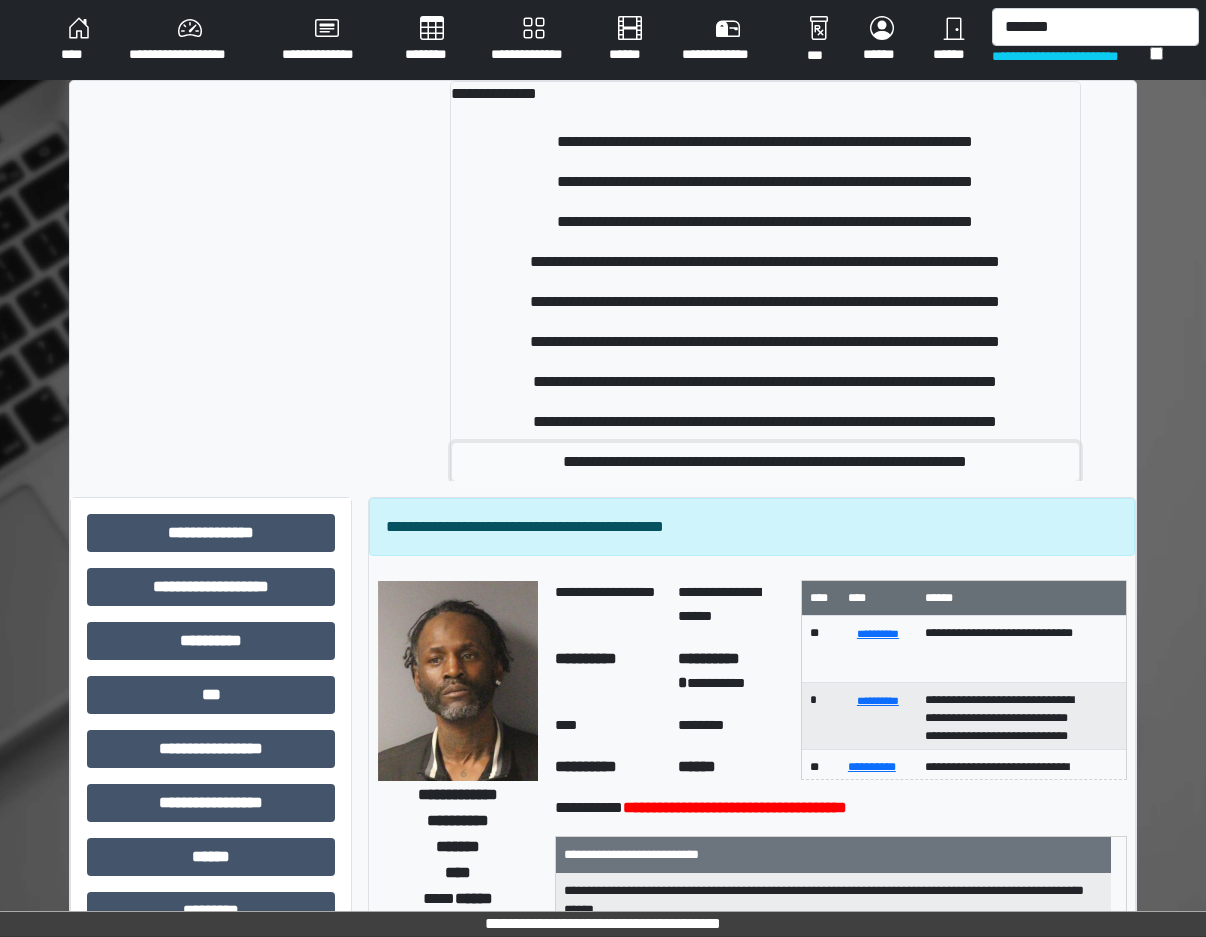click on "**********" at bounding box center (765, 462) 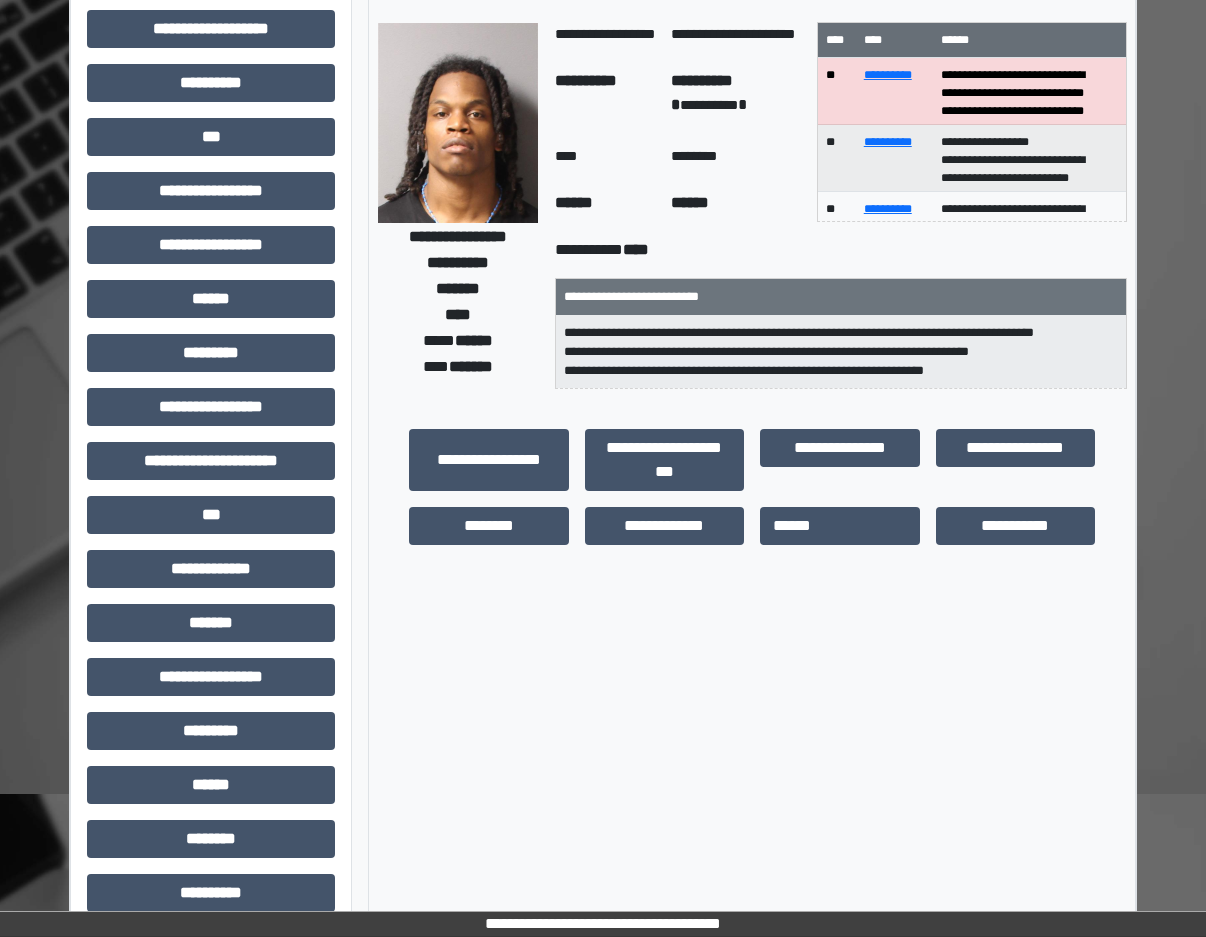 scroll, scrollTop: 237, scrollLeft: 0, axis: vertical 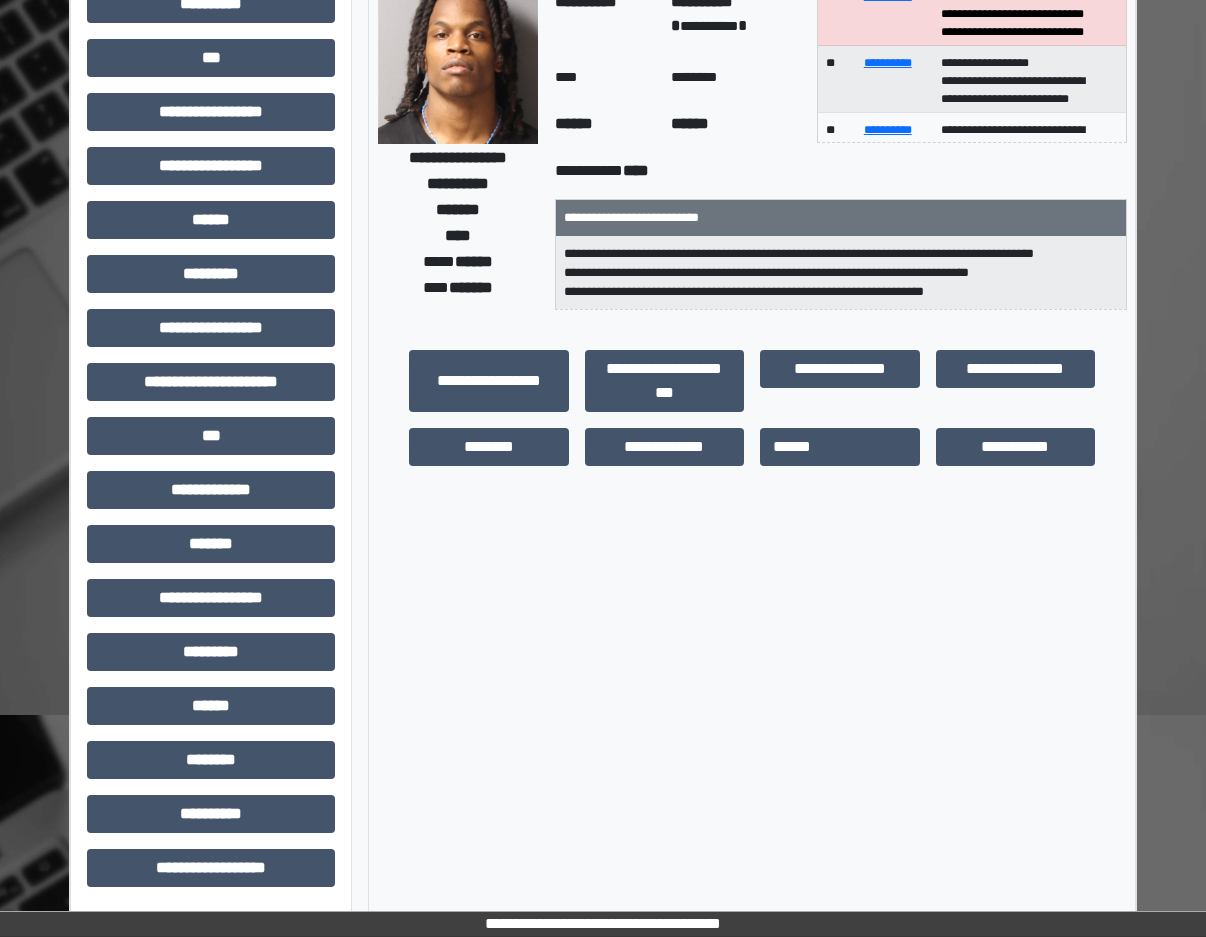 click on "**********" at bounding box center [841, 217] 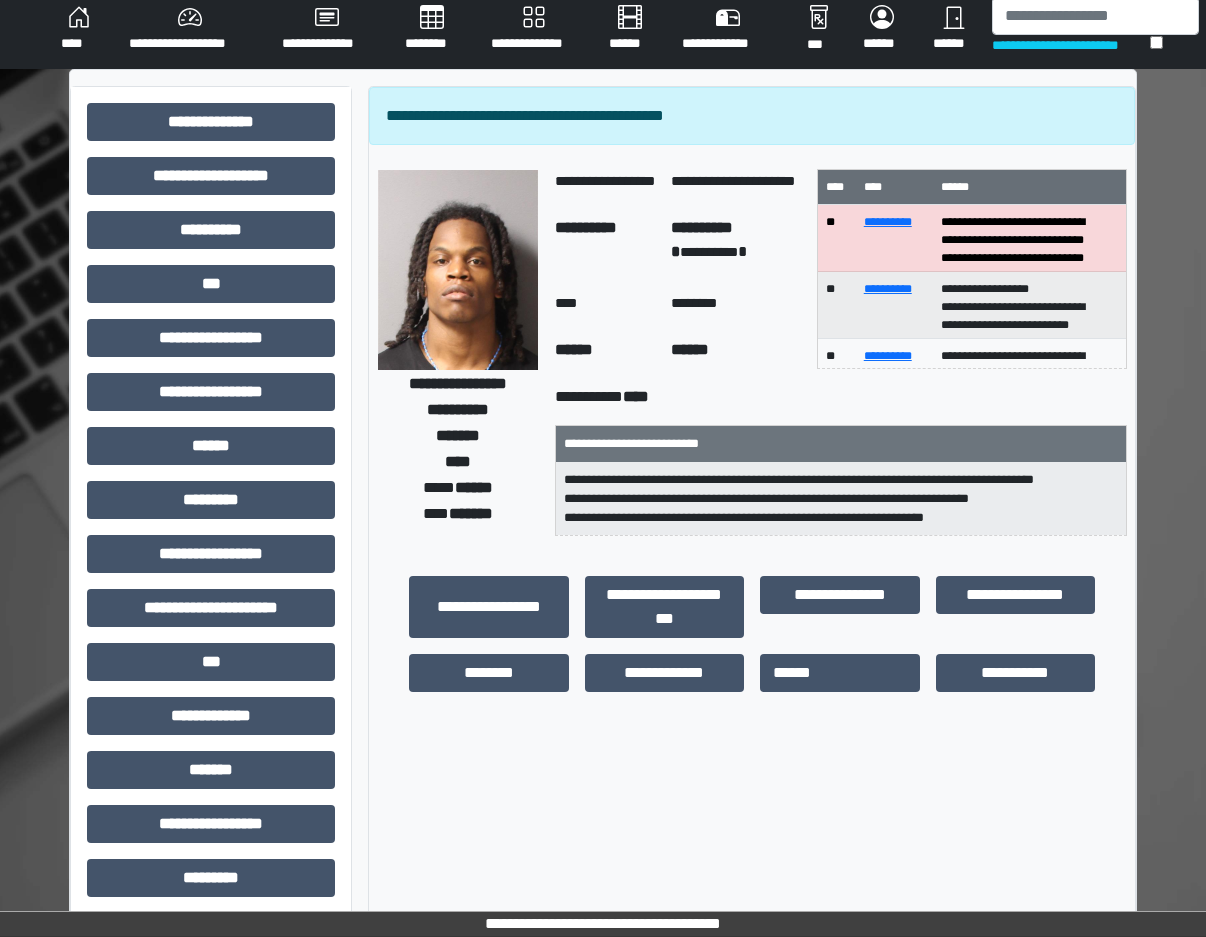 scroll, scrollTop: 0, scrollLeft: 0, axis: both 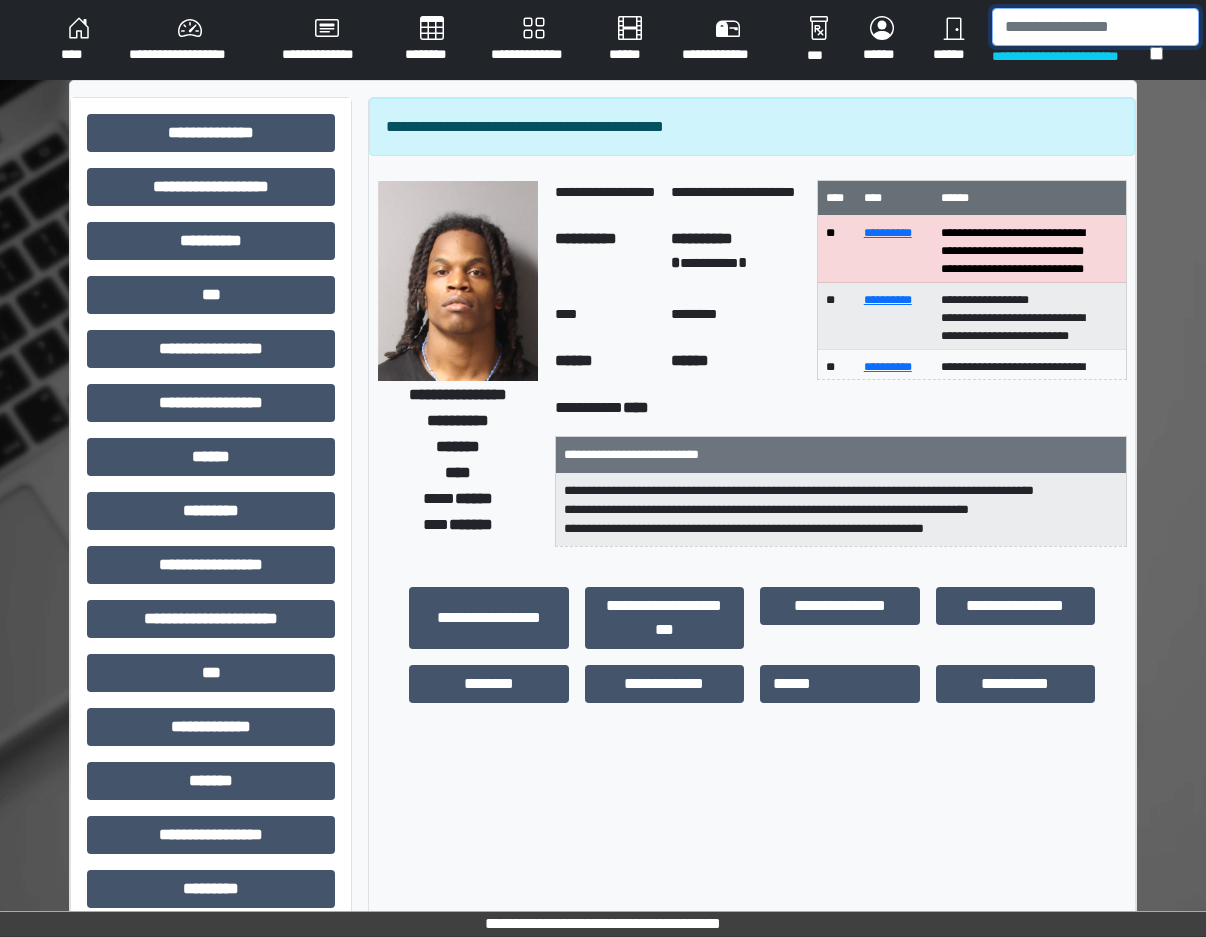 click at bounding box center [1095, 27] 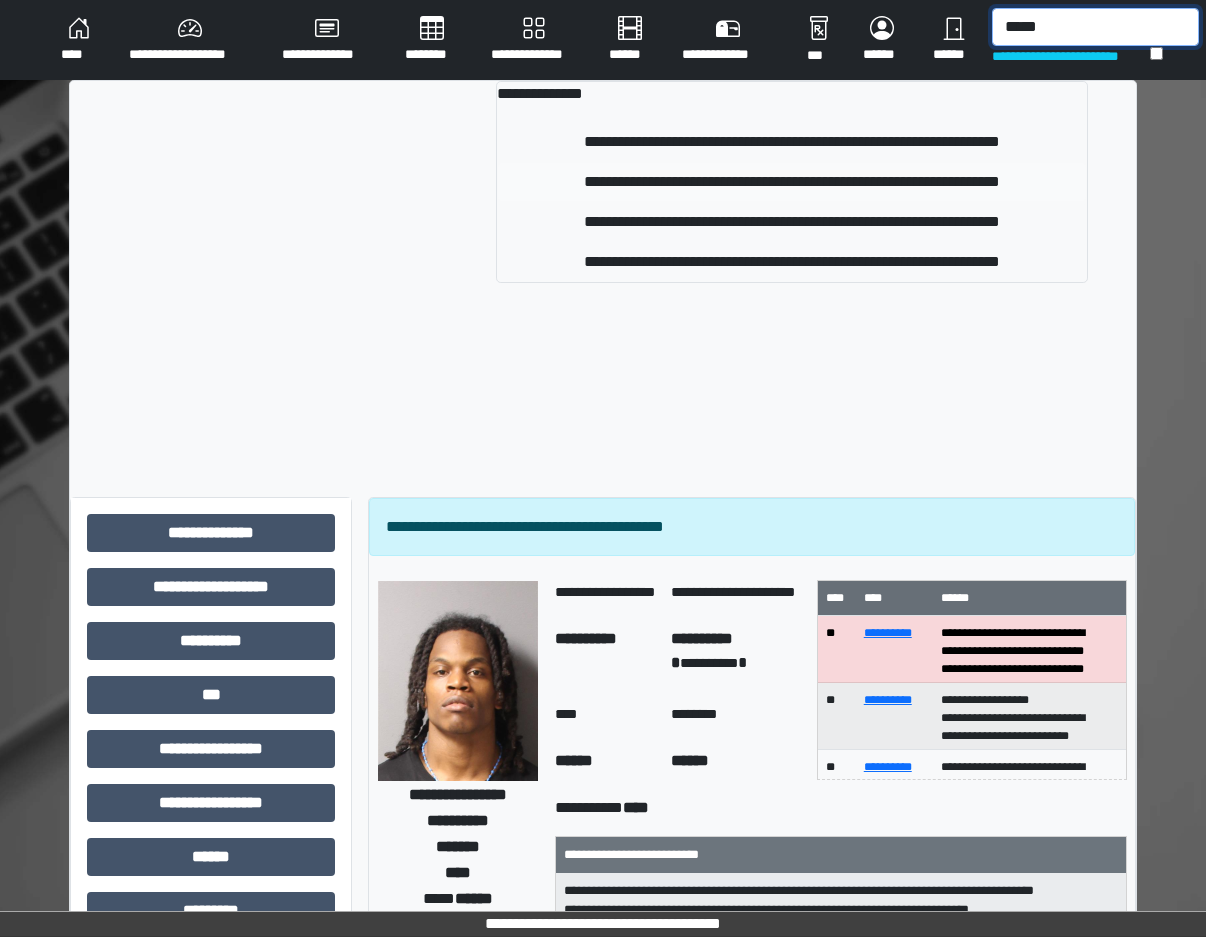type on "*****" 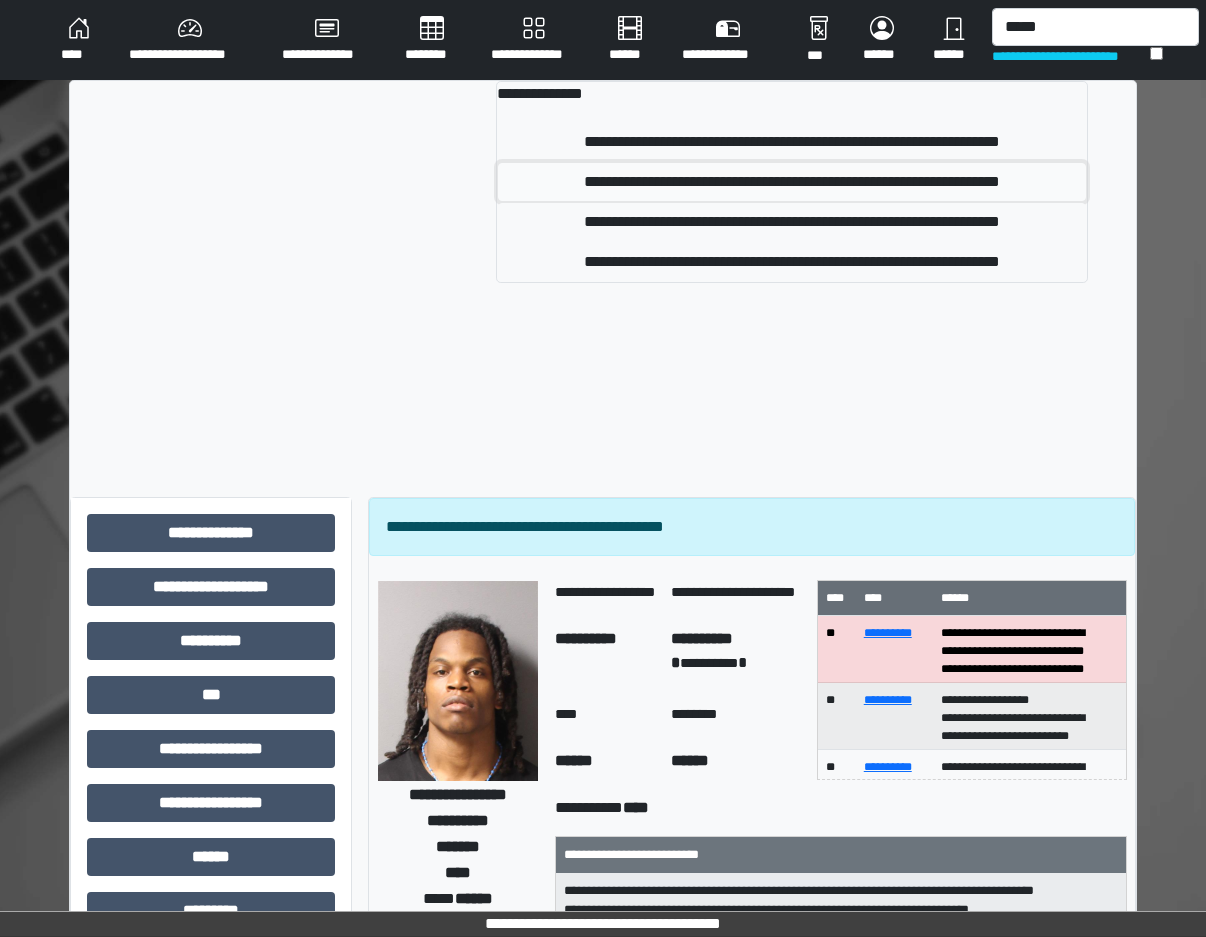 click on "**********" at bounding box center (792, 182) 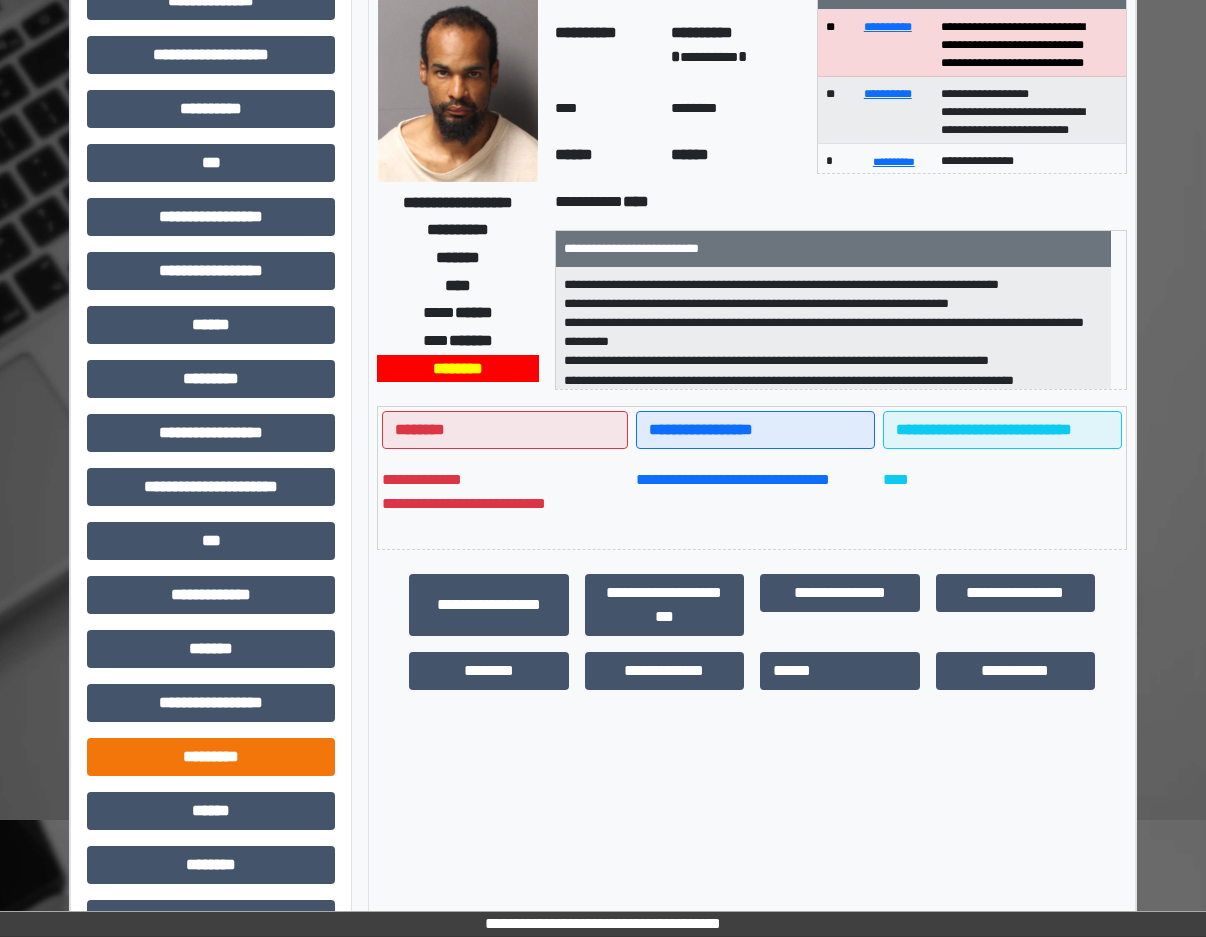 scroll, scrollTop: 237, scrollLeft: 0, axis: vertical 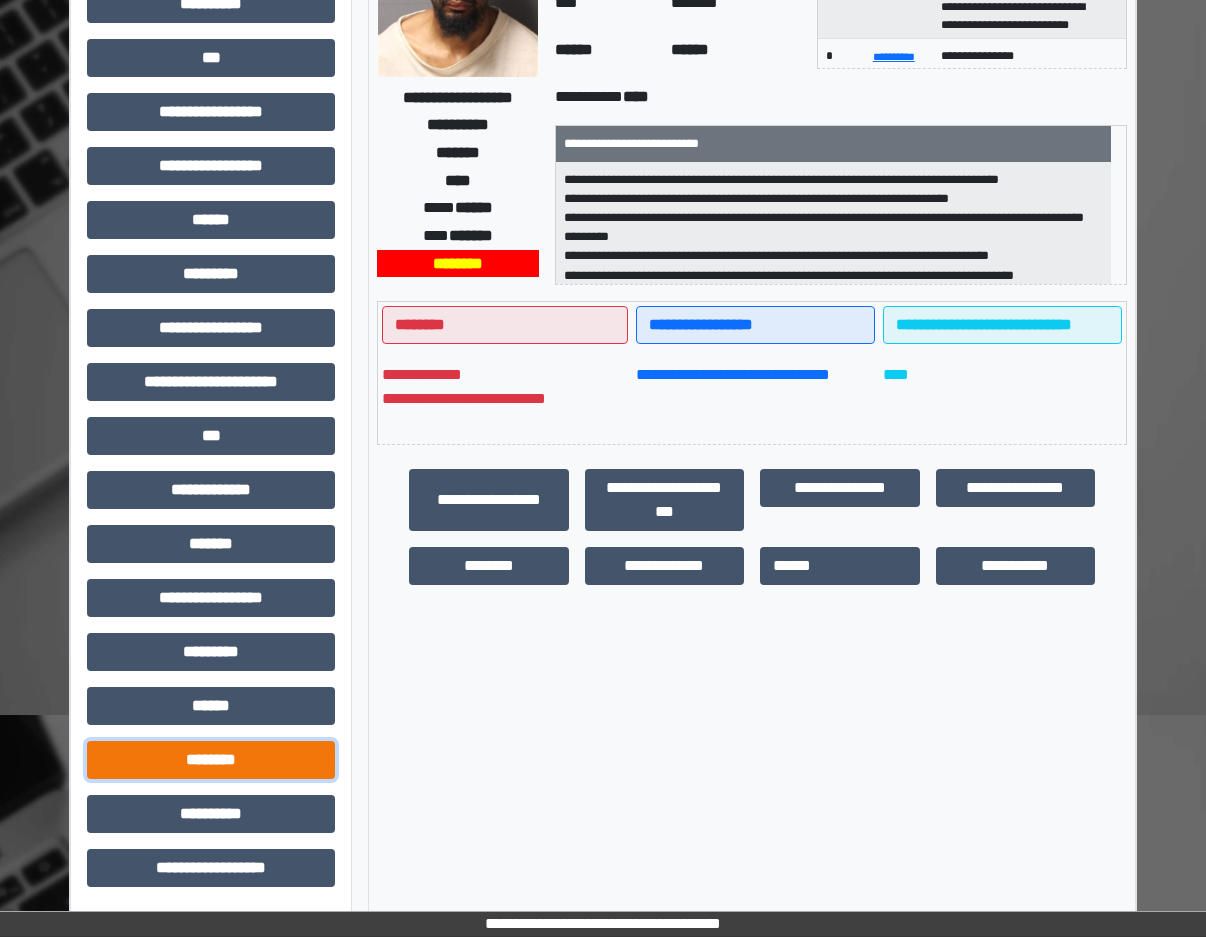 click on "********" at bounding box center (211, 760) 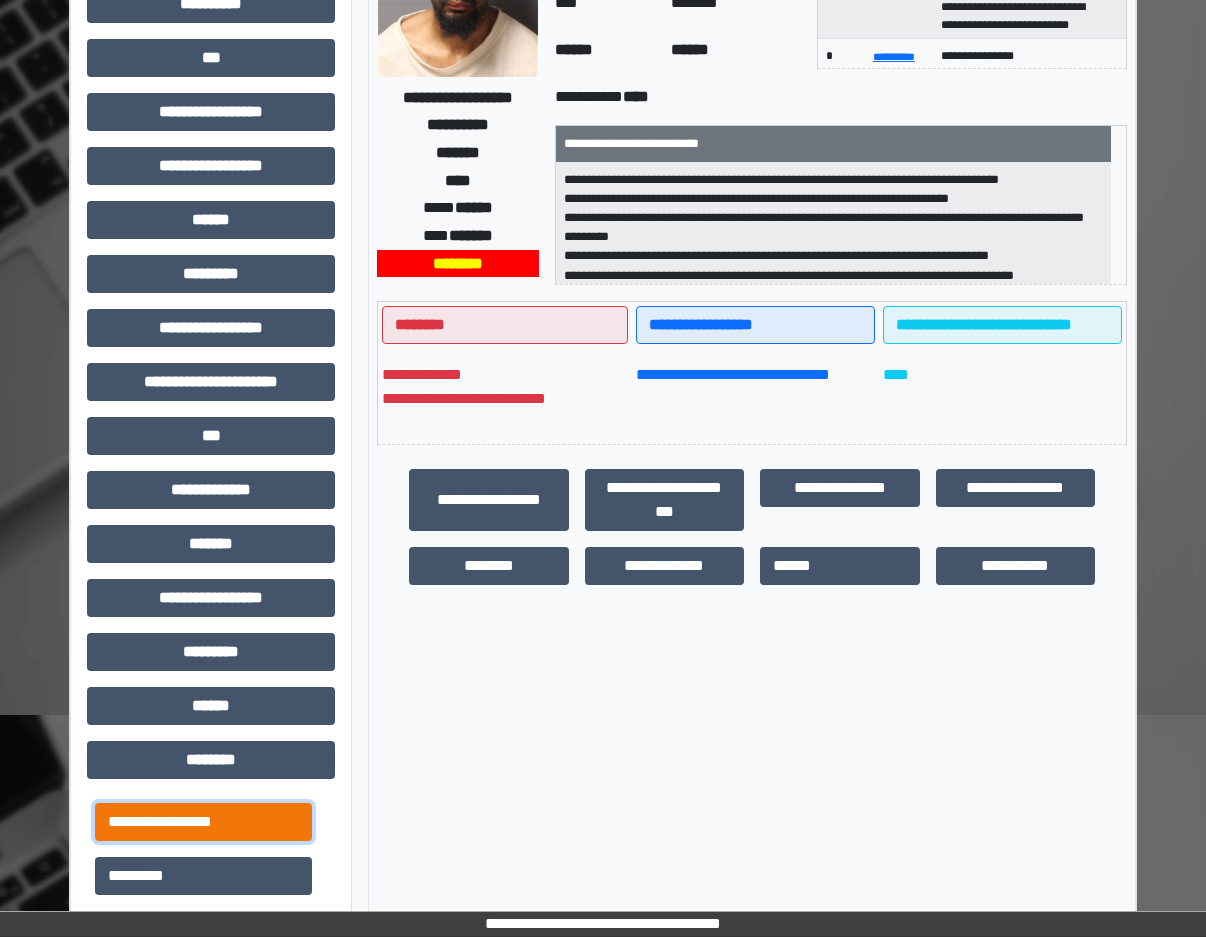 click on "**********" at bounding box center [203, 822] 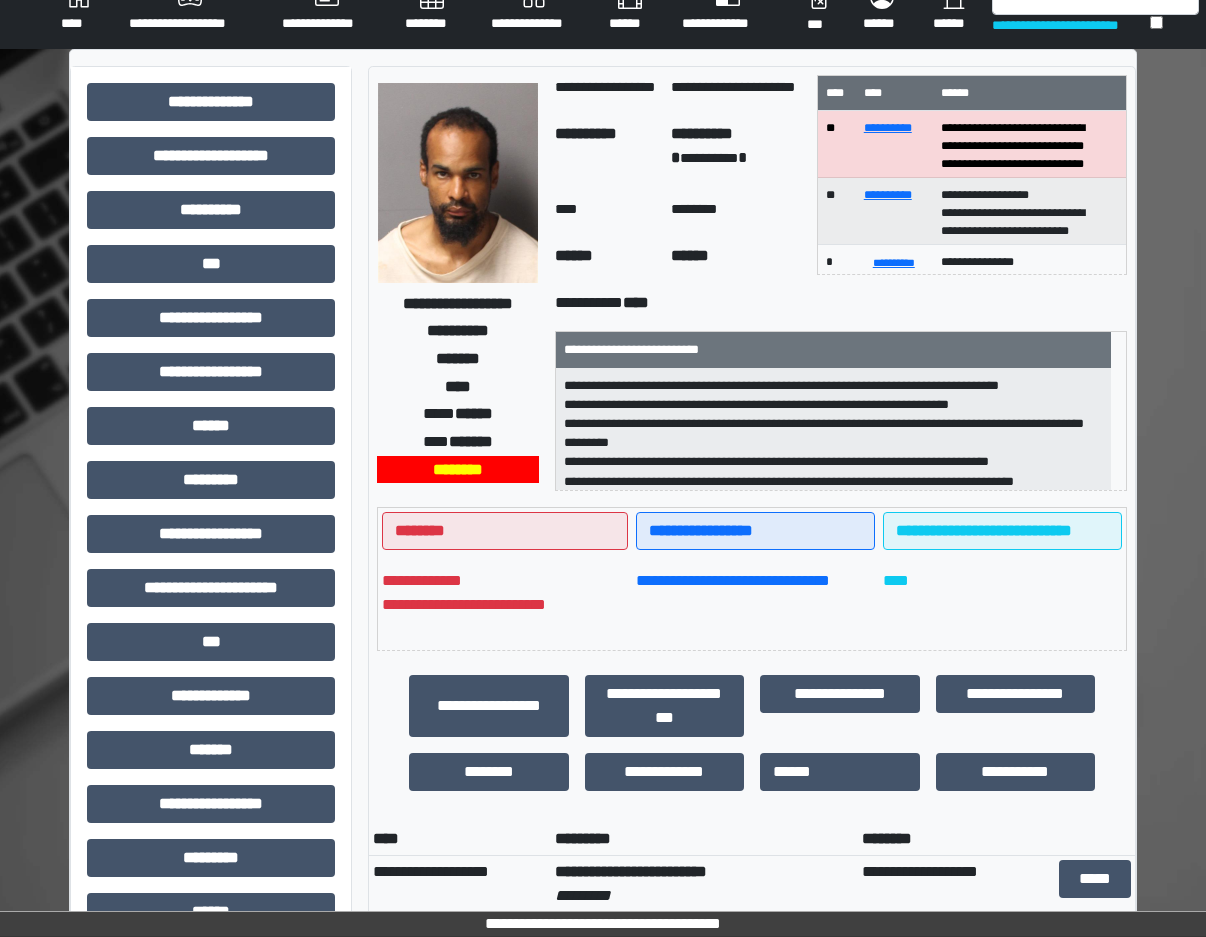 scroll, scrollTop: 0, scrollLeft: 0, axis: both 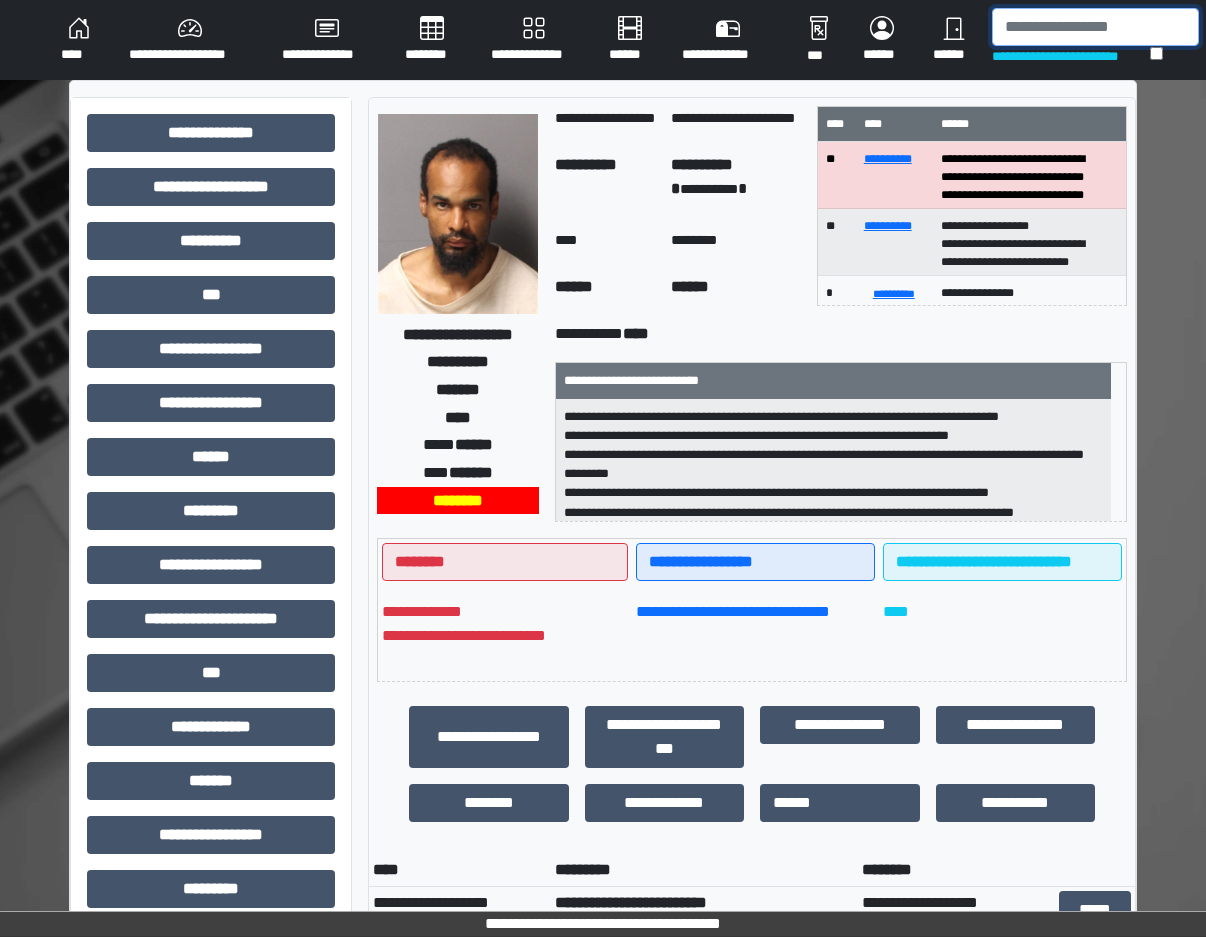 click at bounding box center (1095, 27) 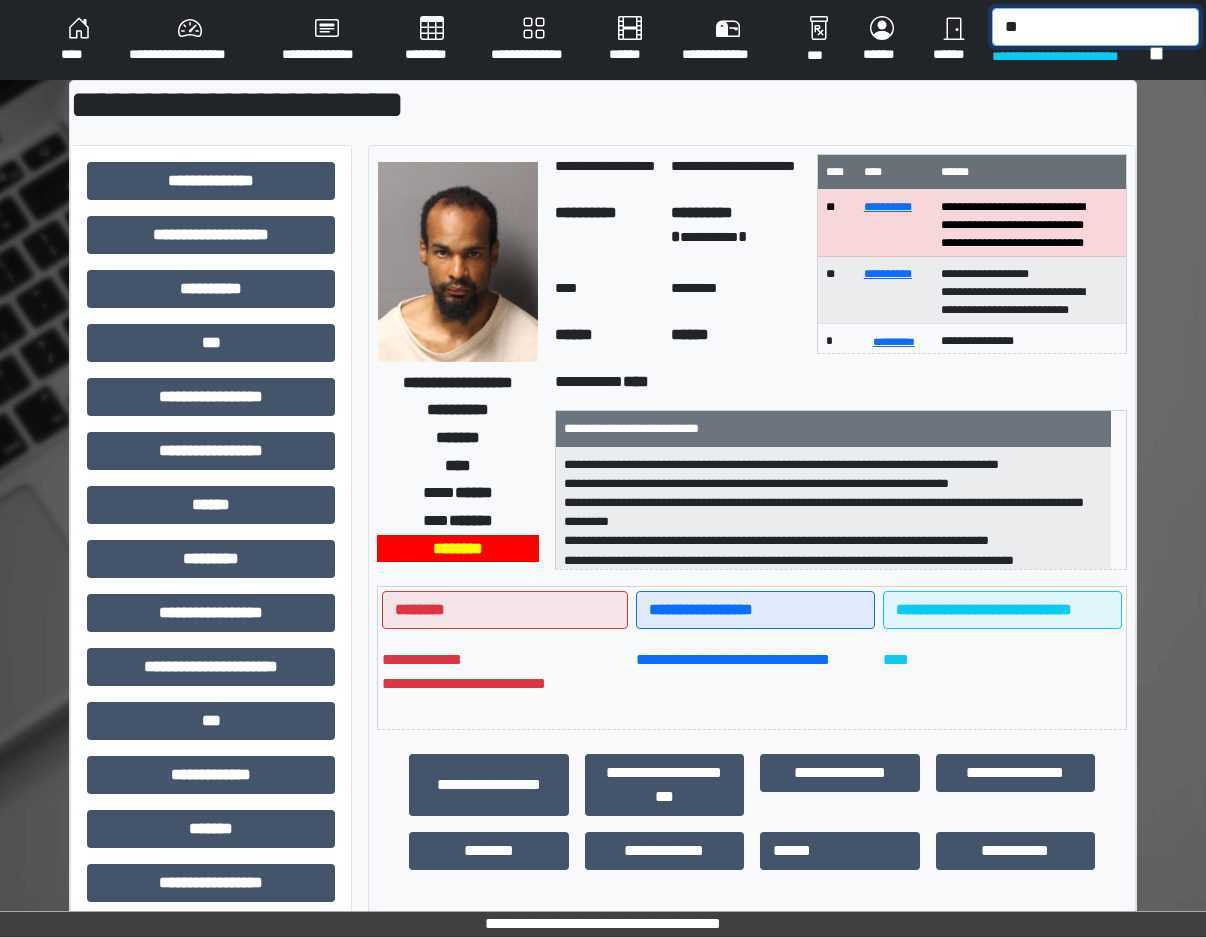 type on "*" 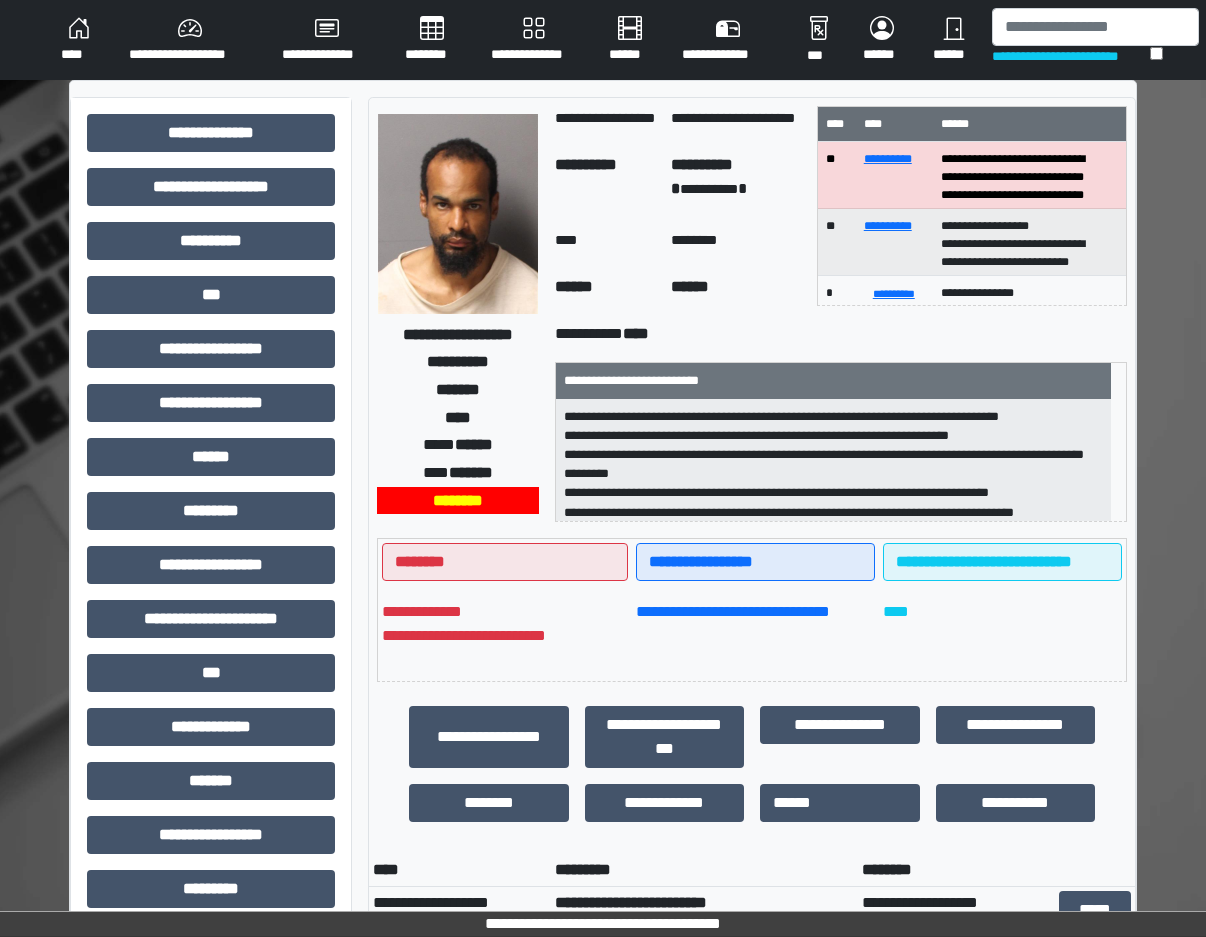 click on "**********" at bounding box center [1095, 40] 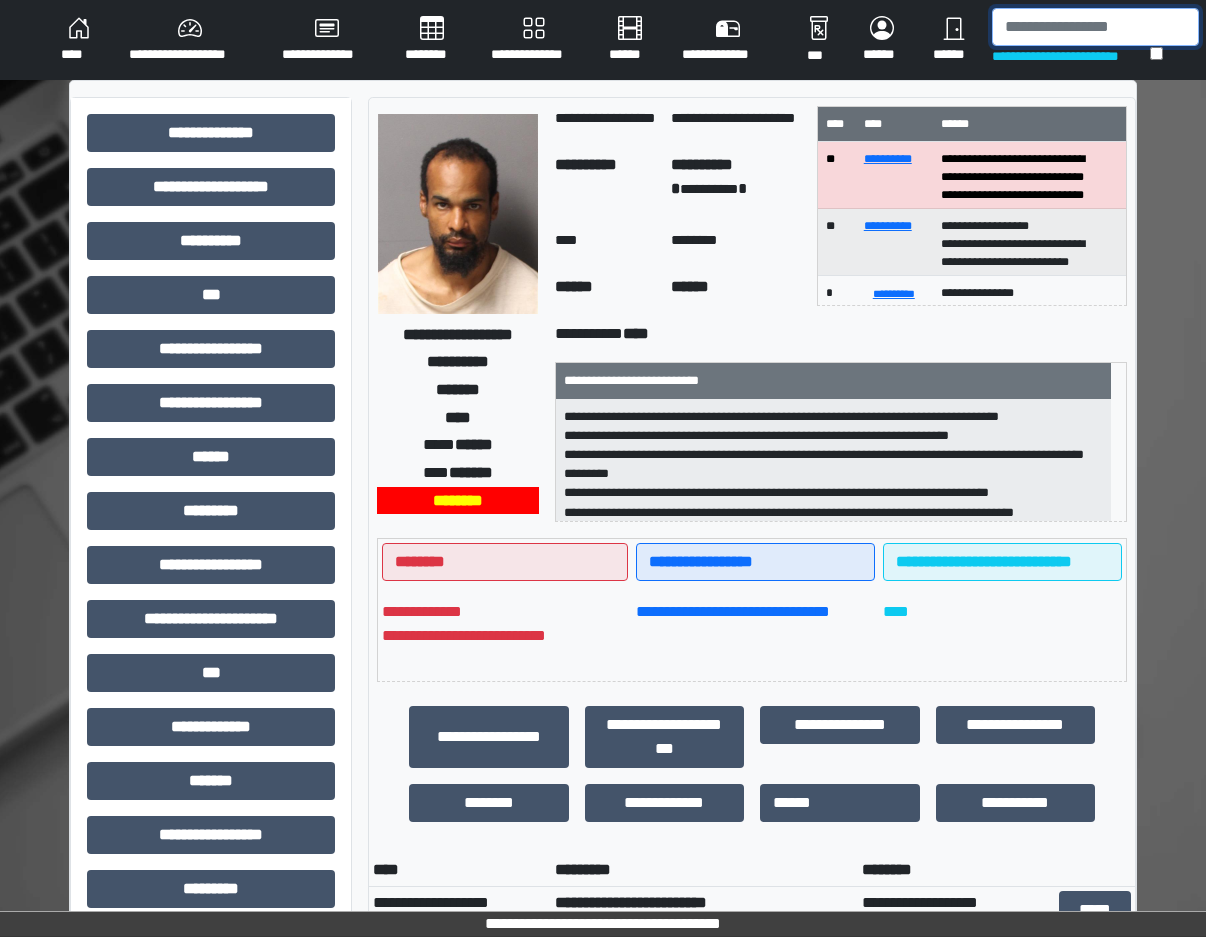 click at bounding box center [1095, 27] 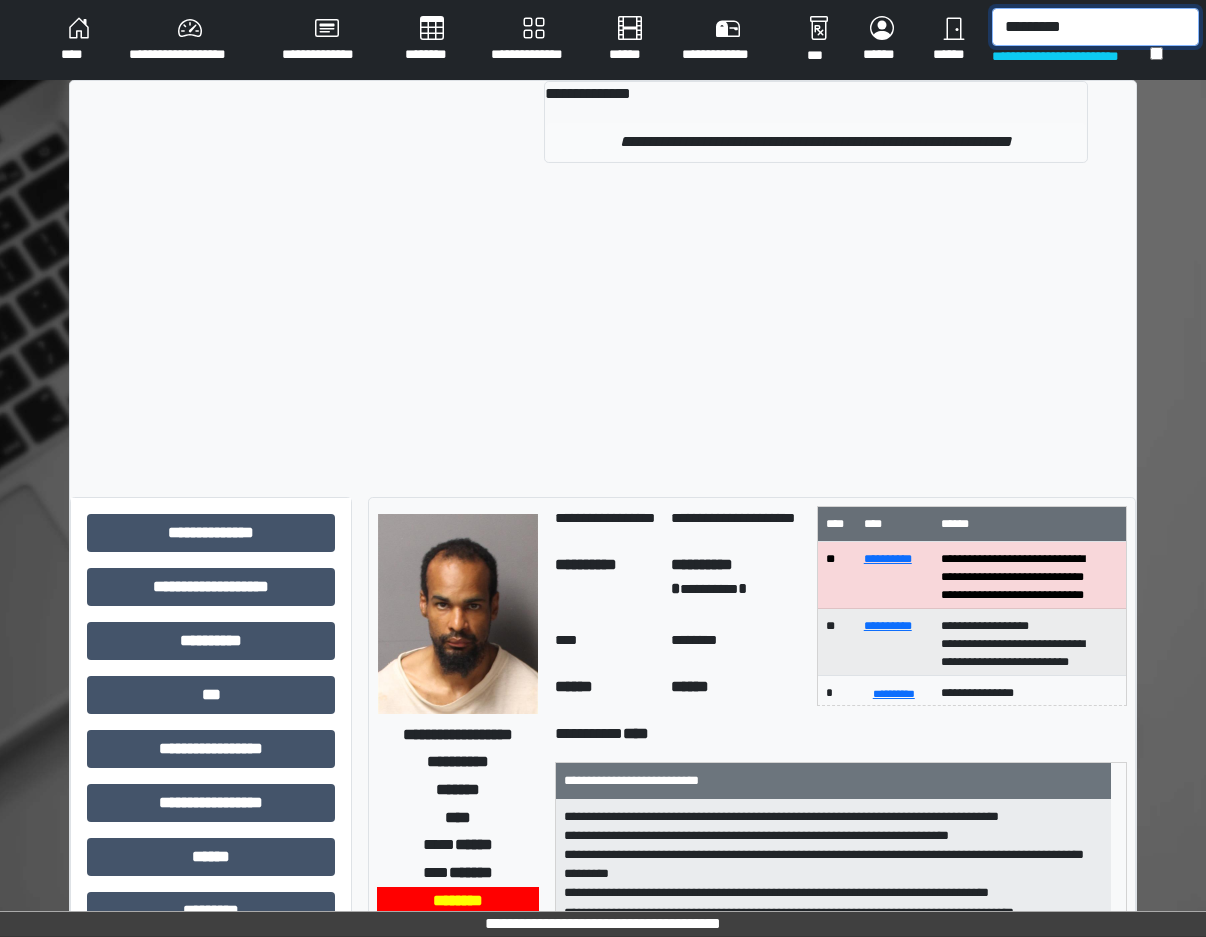 type on "********" 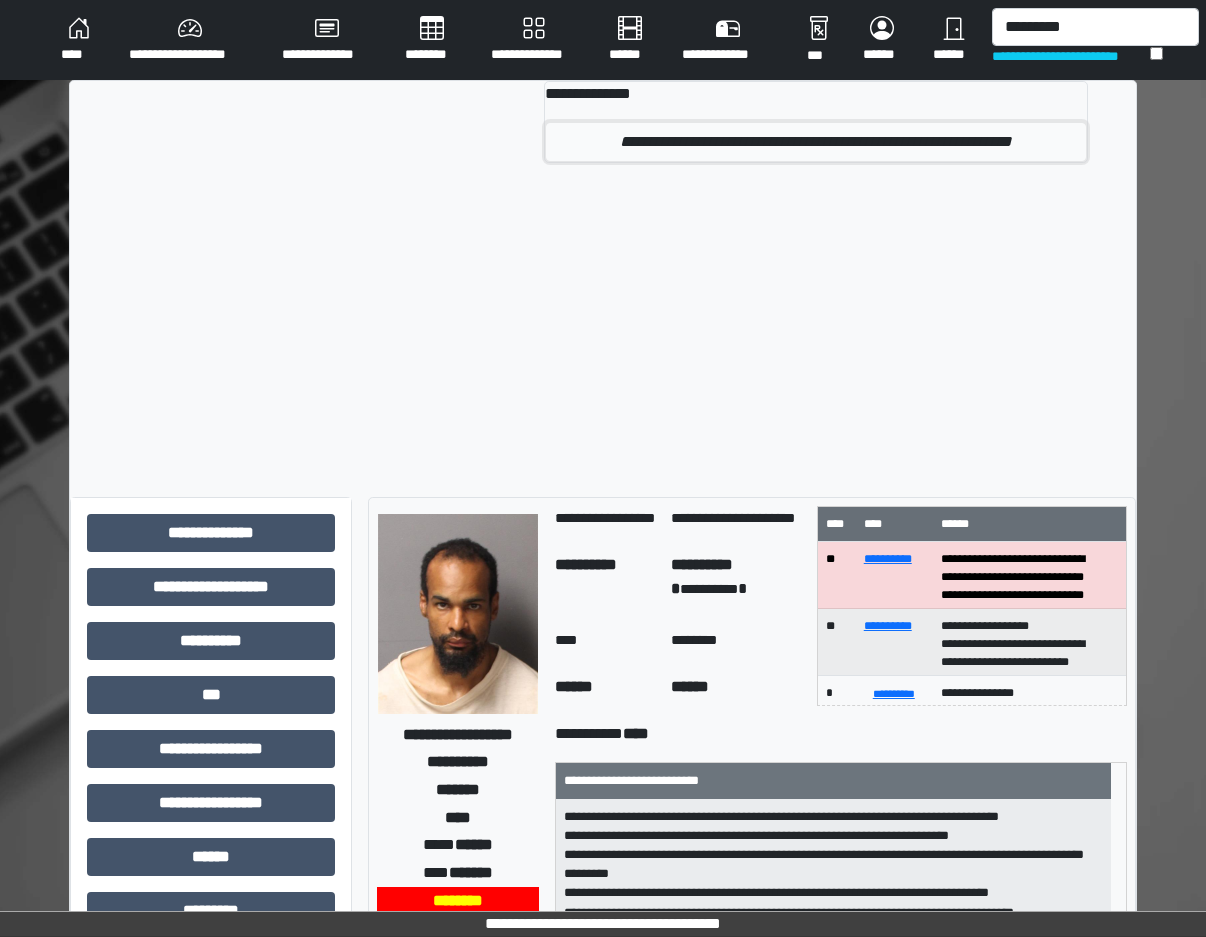 click on "**********" at bounding box center [816, 142] 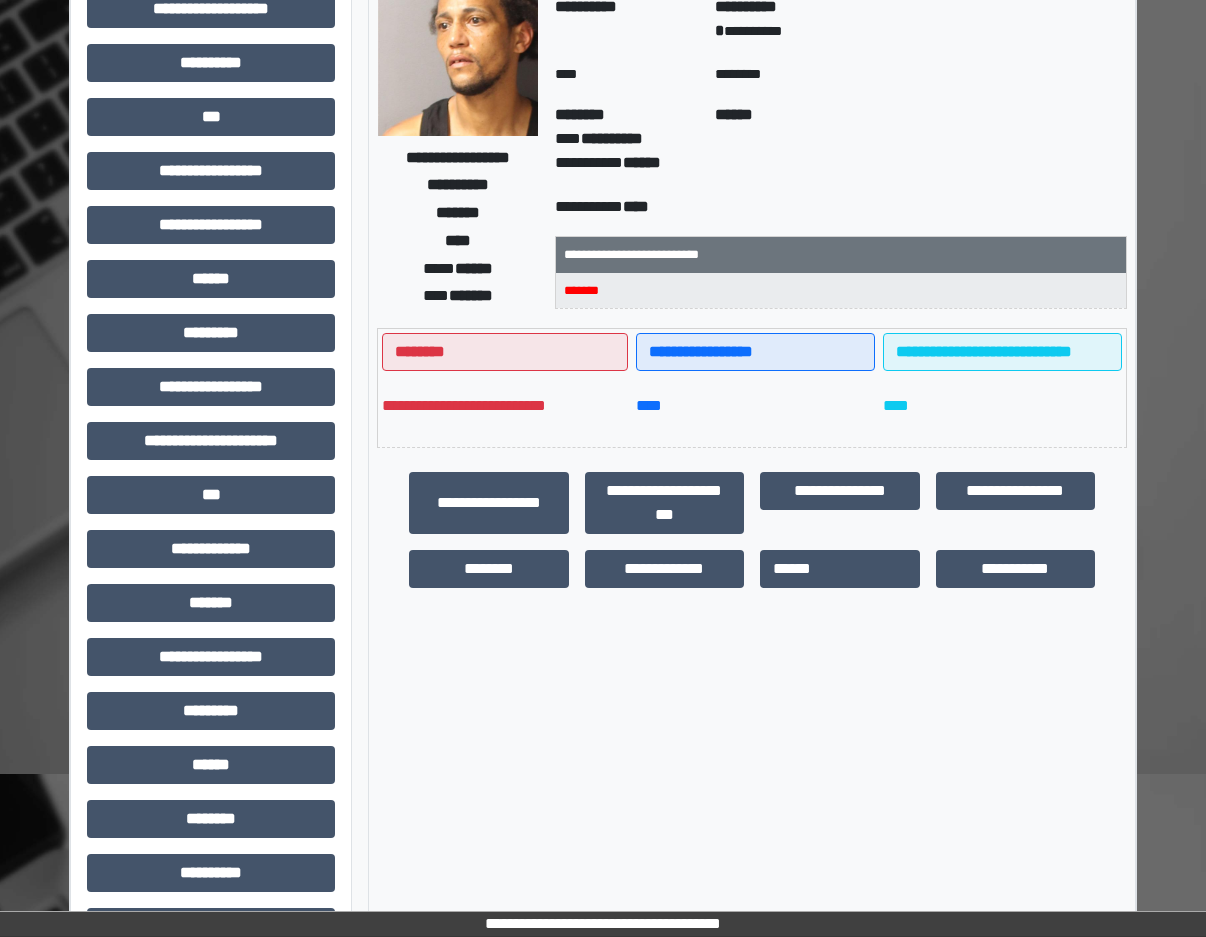 scroll, scrollTop: 237, scrollLeft: 0, axis: vertical 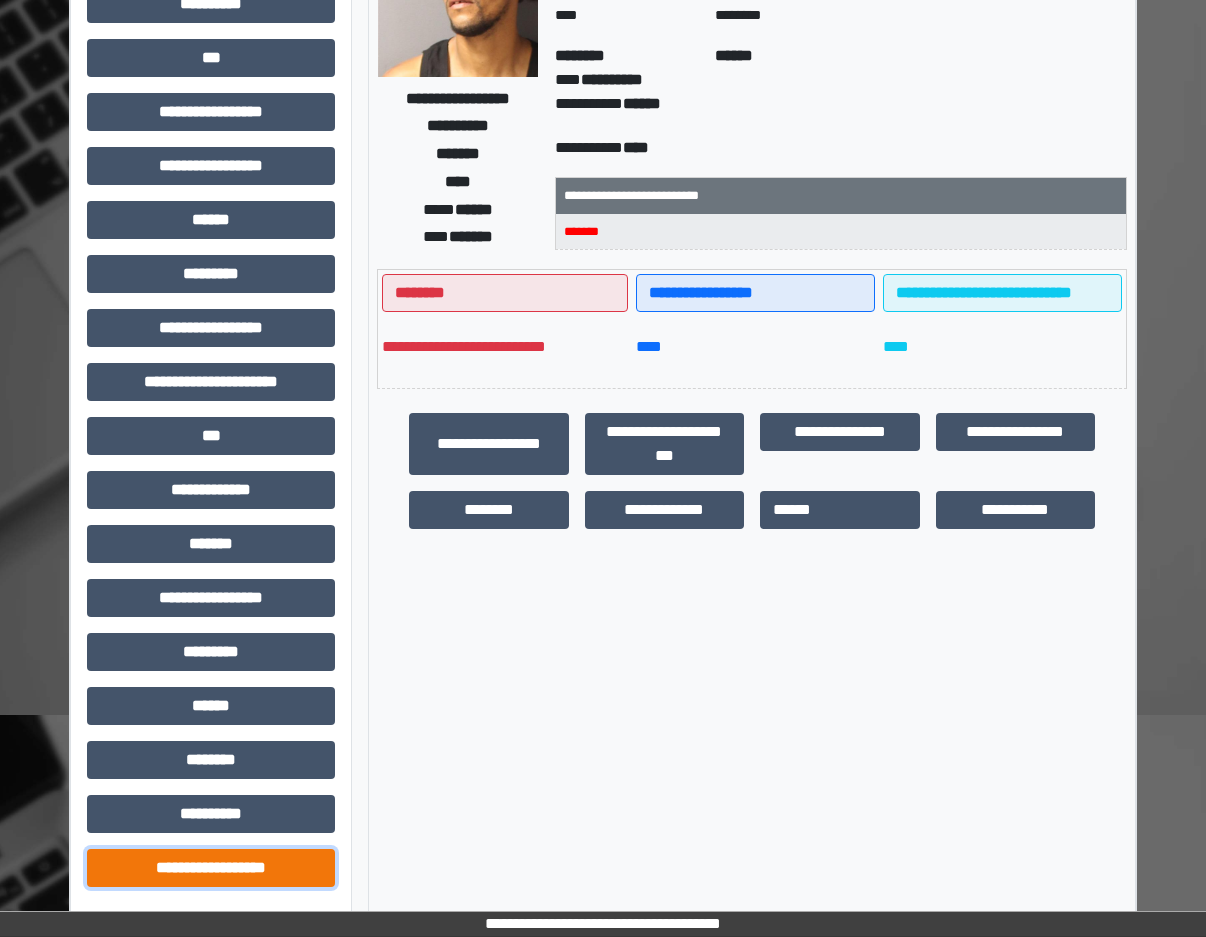 click on "**********" at bounding box center (211, 868) 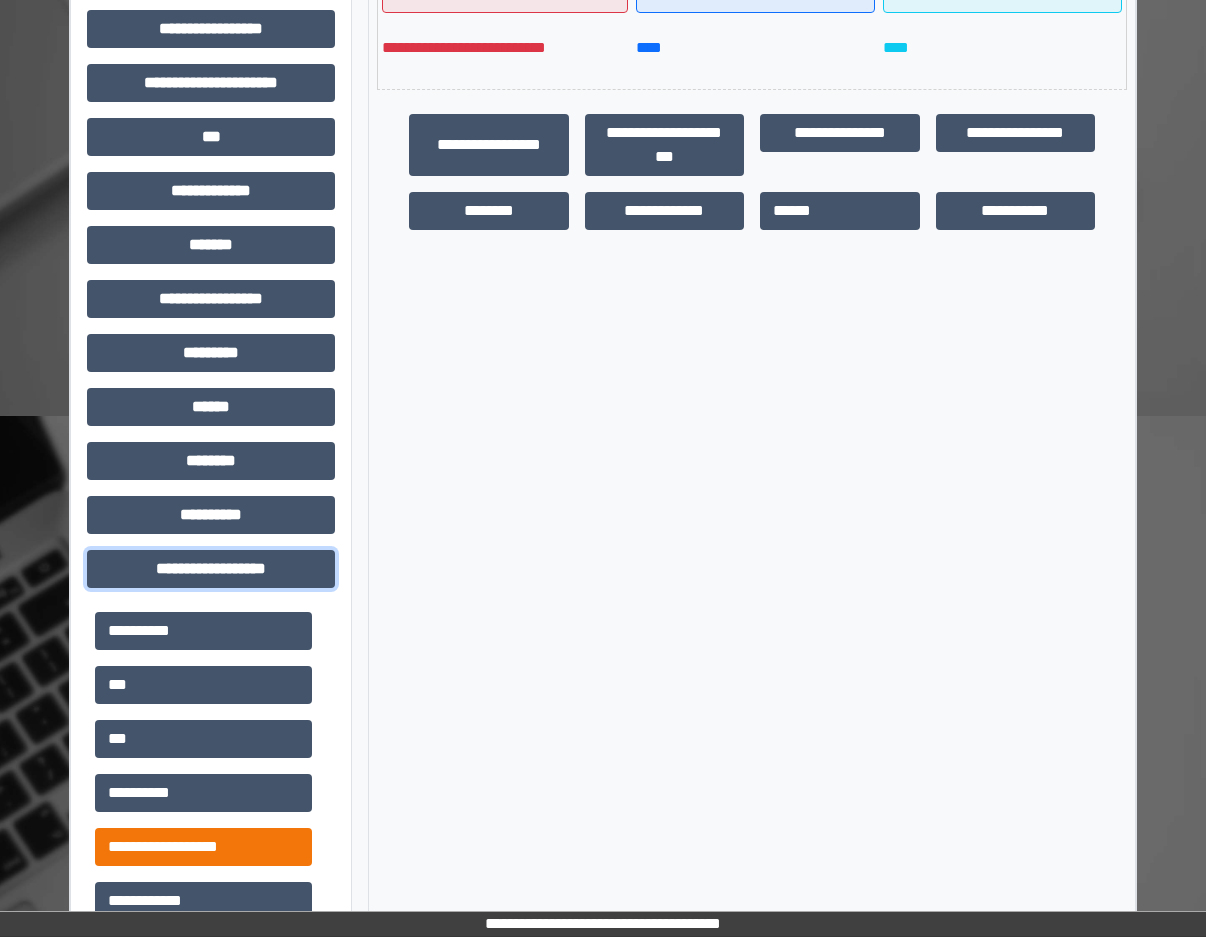 scroll, scrollTop: 537, scrollLeft: 0, axis: vertical 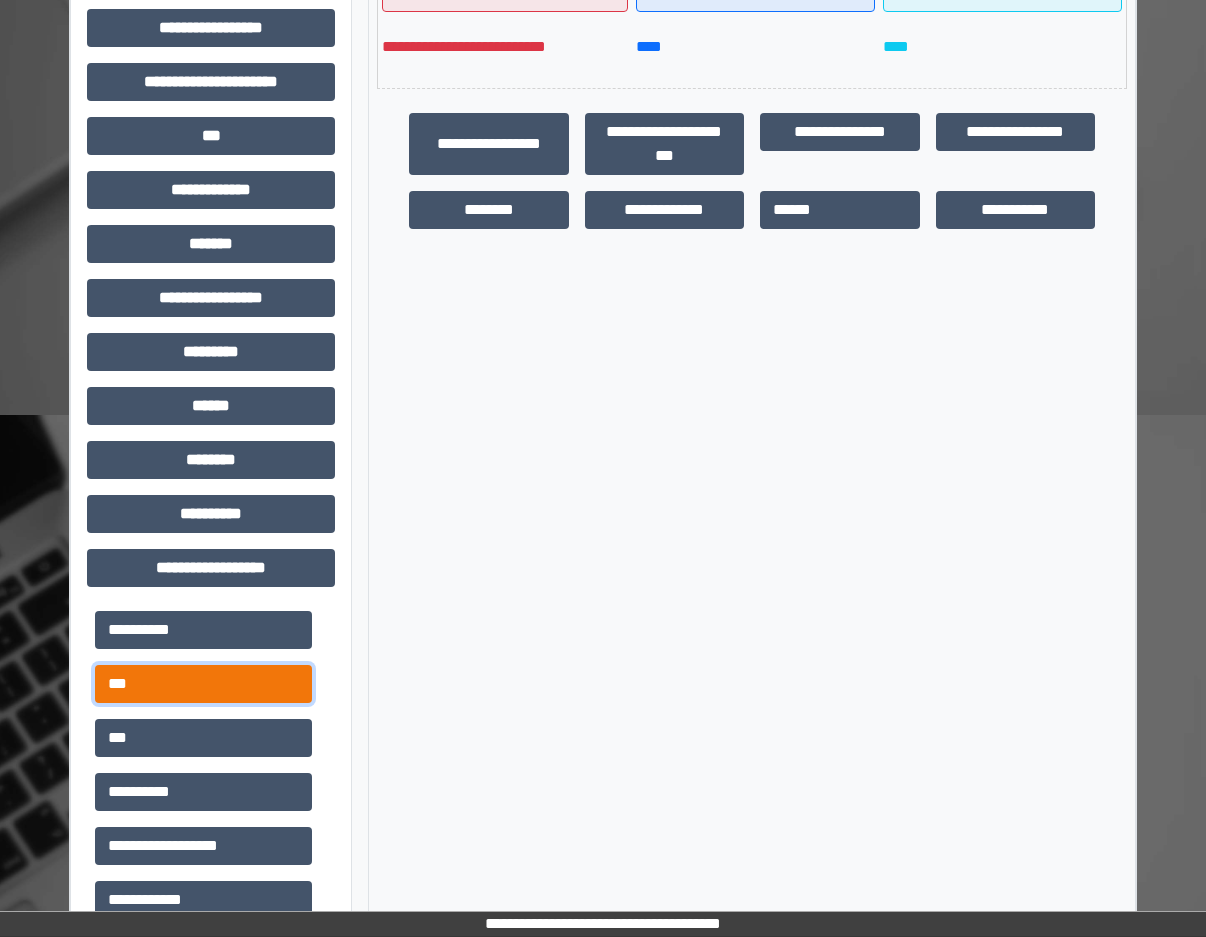 click on "***" at bounding box center [203, 684] 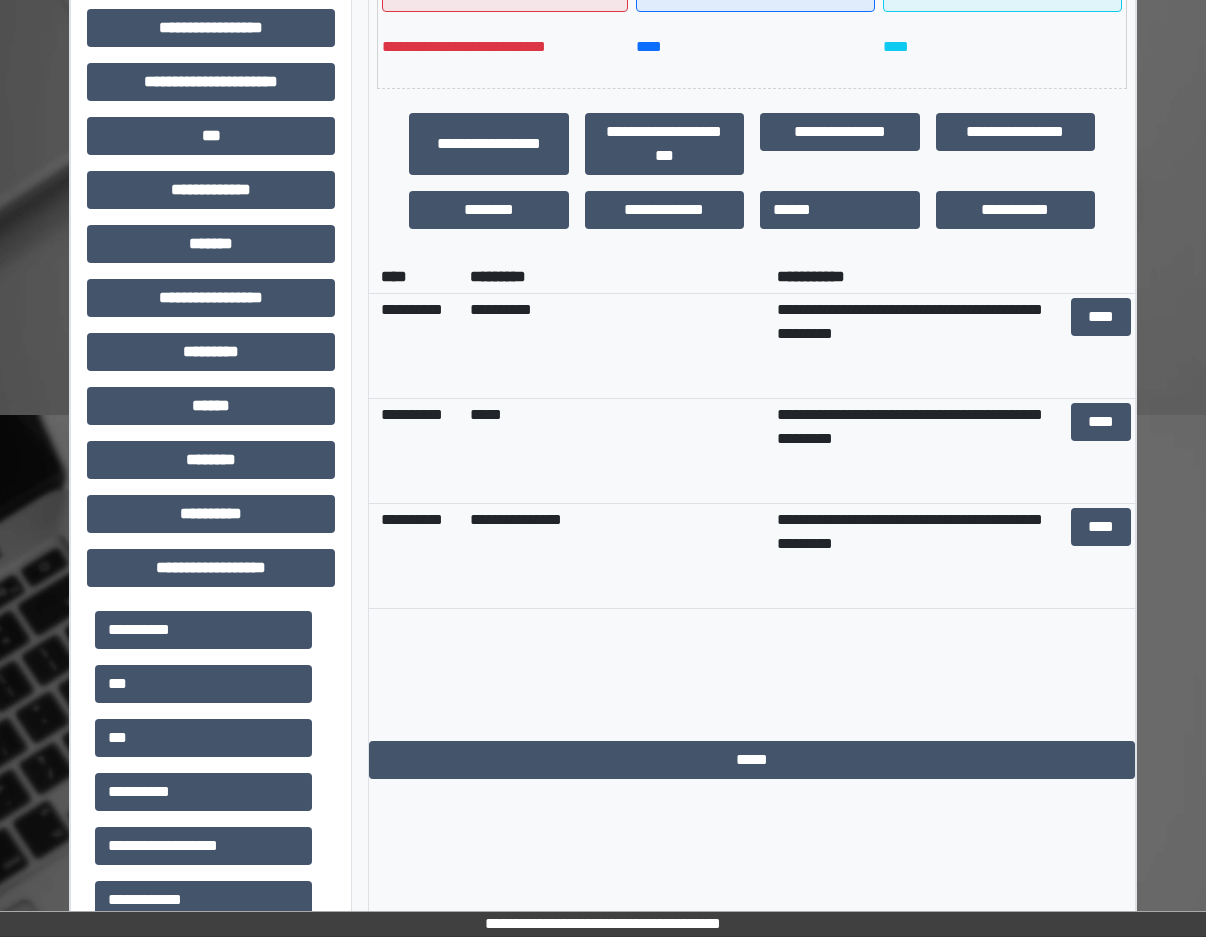 click on "**********" at bounding box center (916, 556) 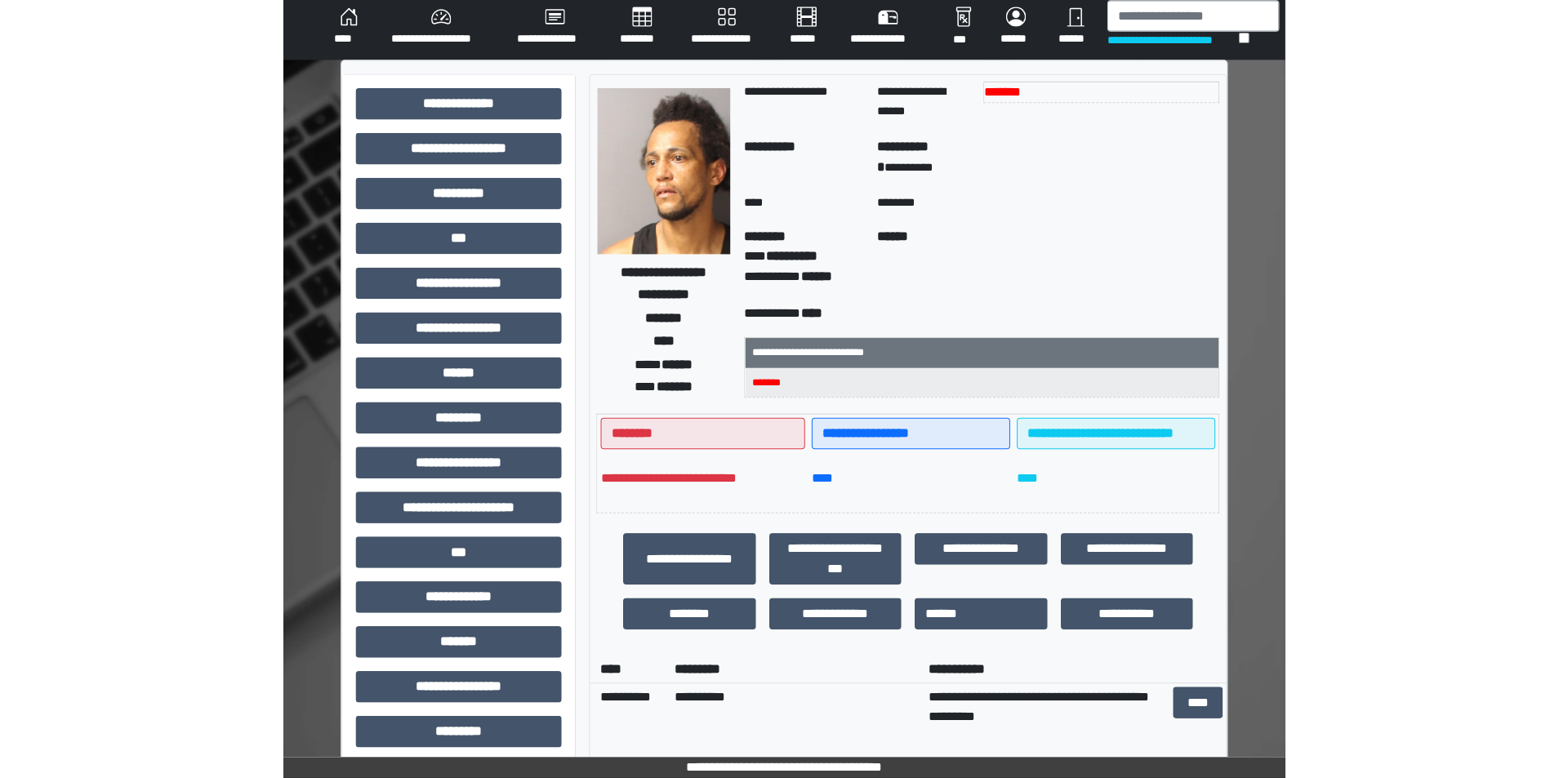 scroll, scrollTop: 0, scrollLeft: 0, axis: both 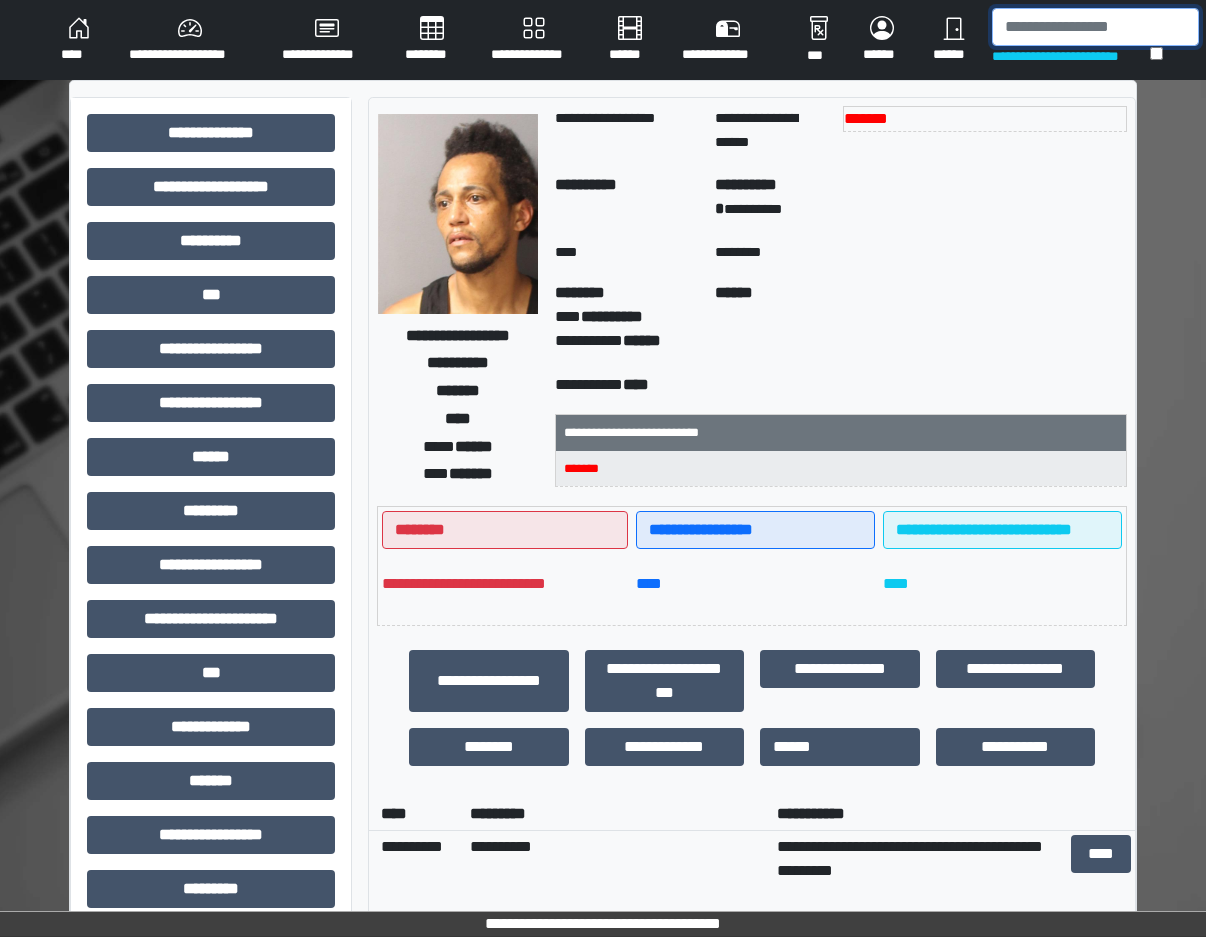 click at bounding box center [1095, 27] 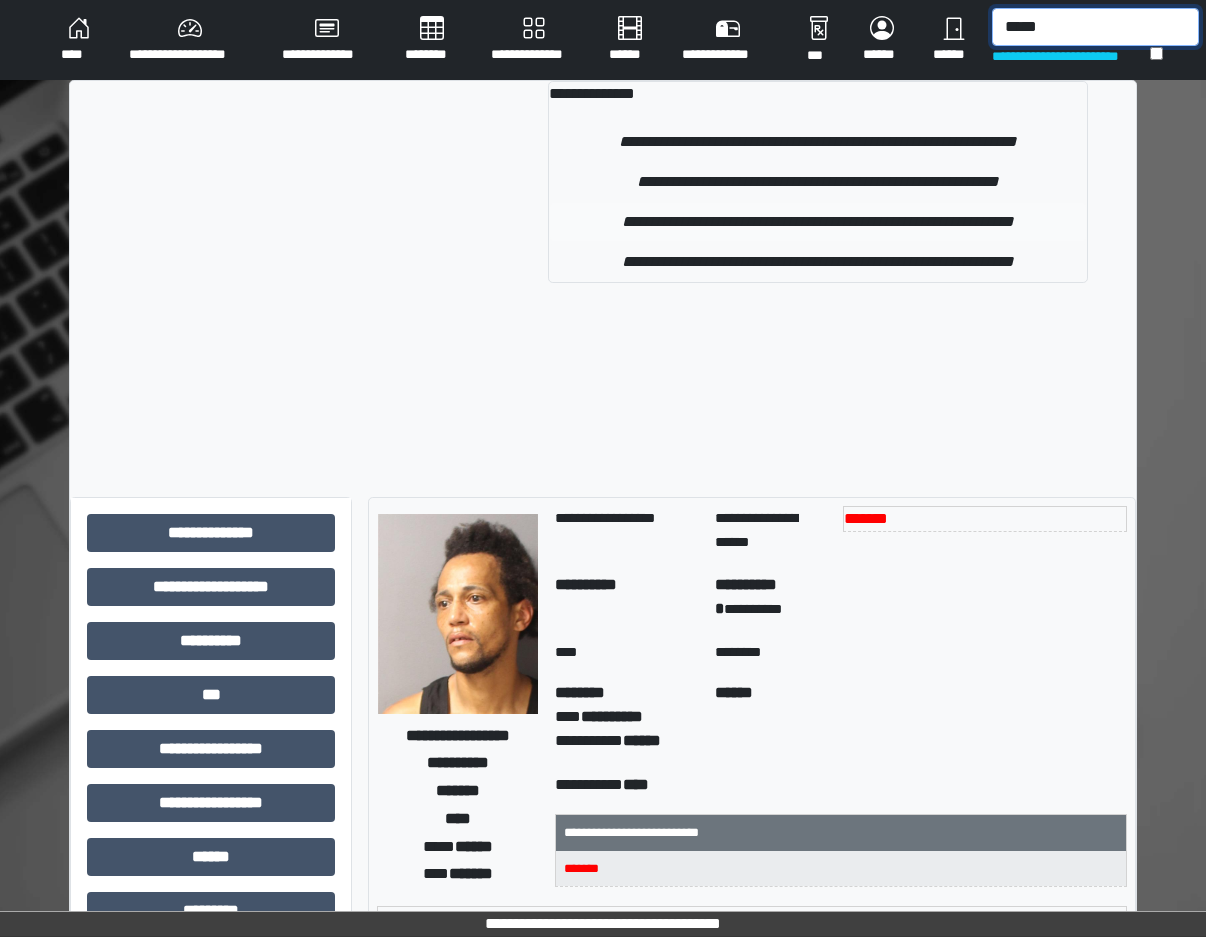 type on "*****" 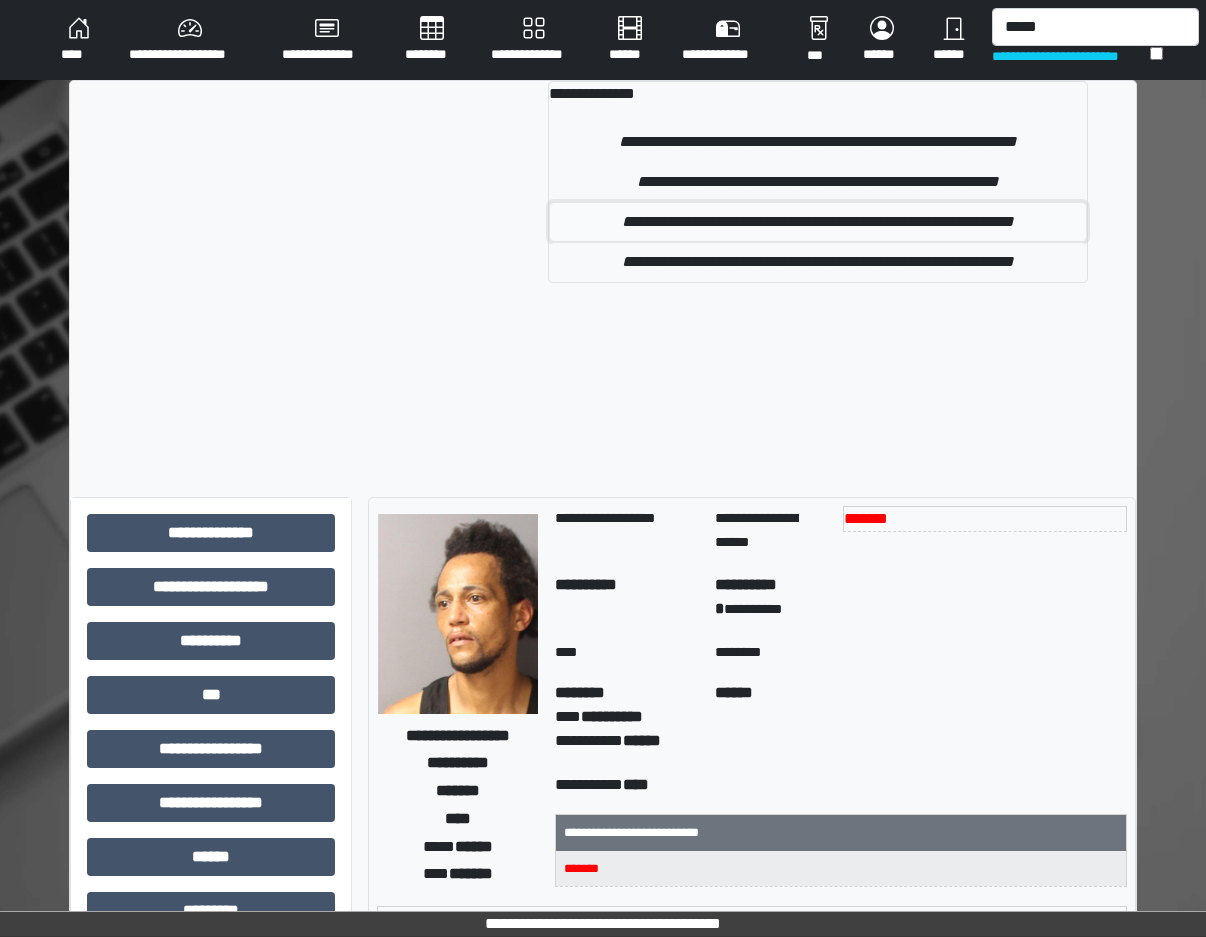 click on "**********" at bounding box center [818, 222] 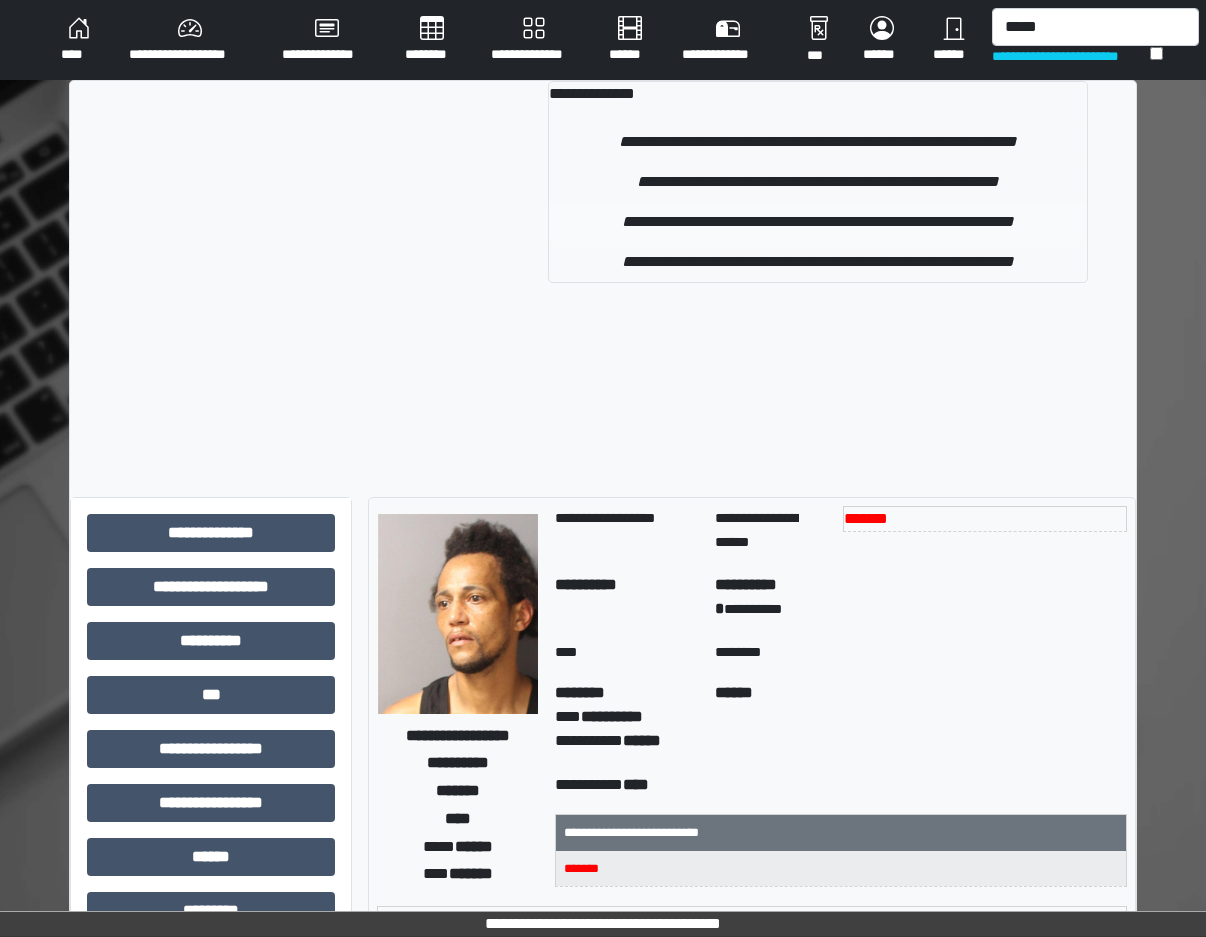 type 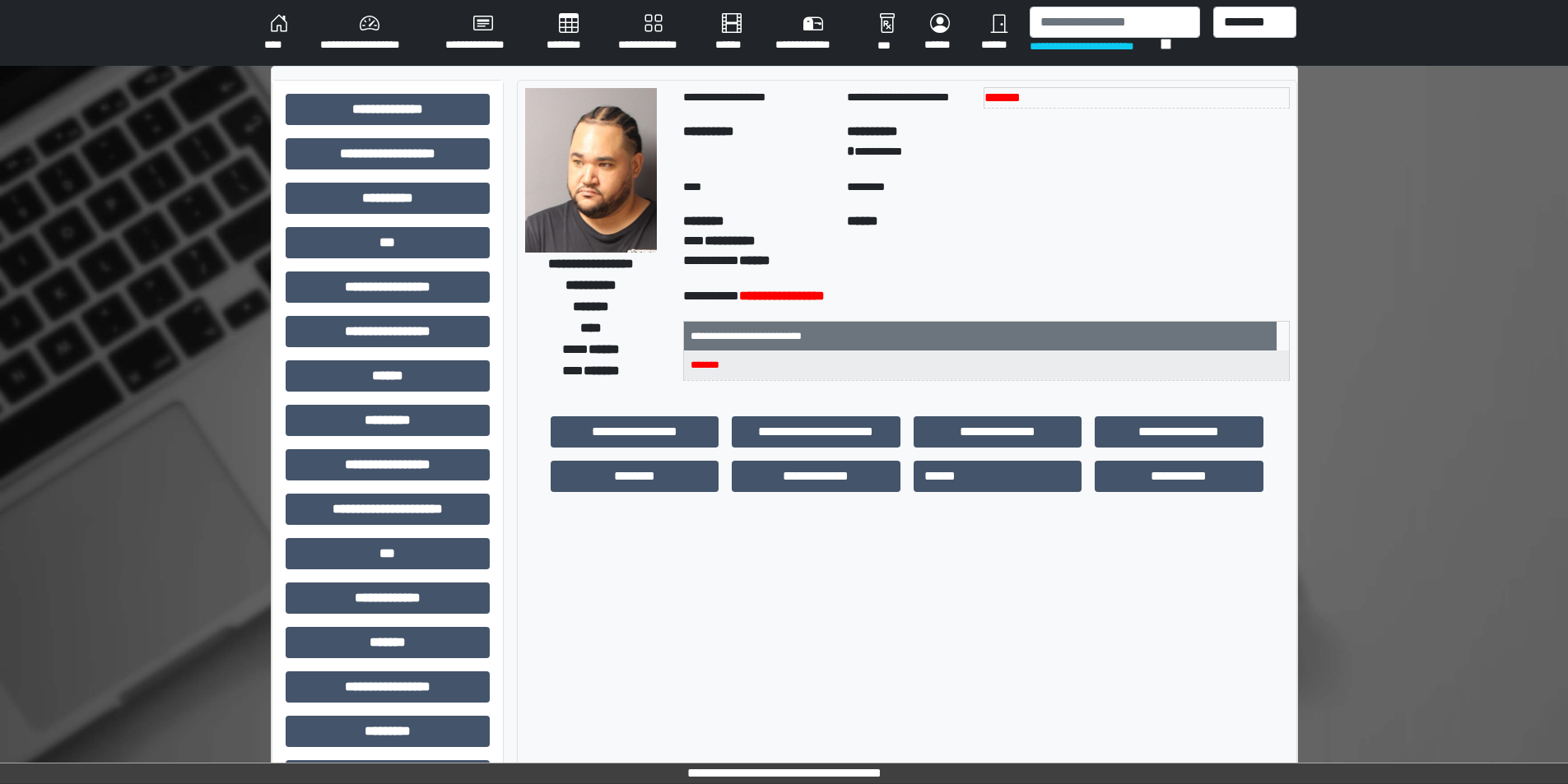 click on "**********" at bounding box center (370, 33) 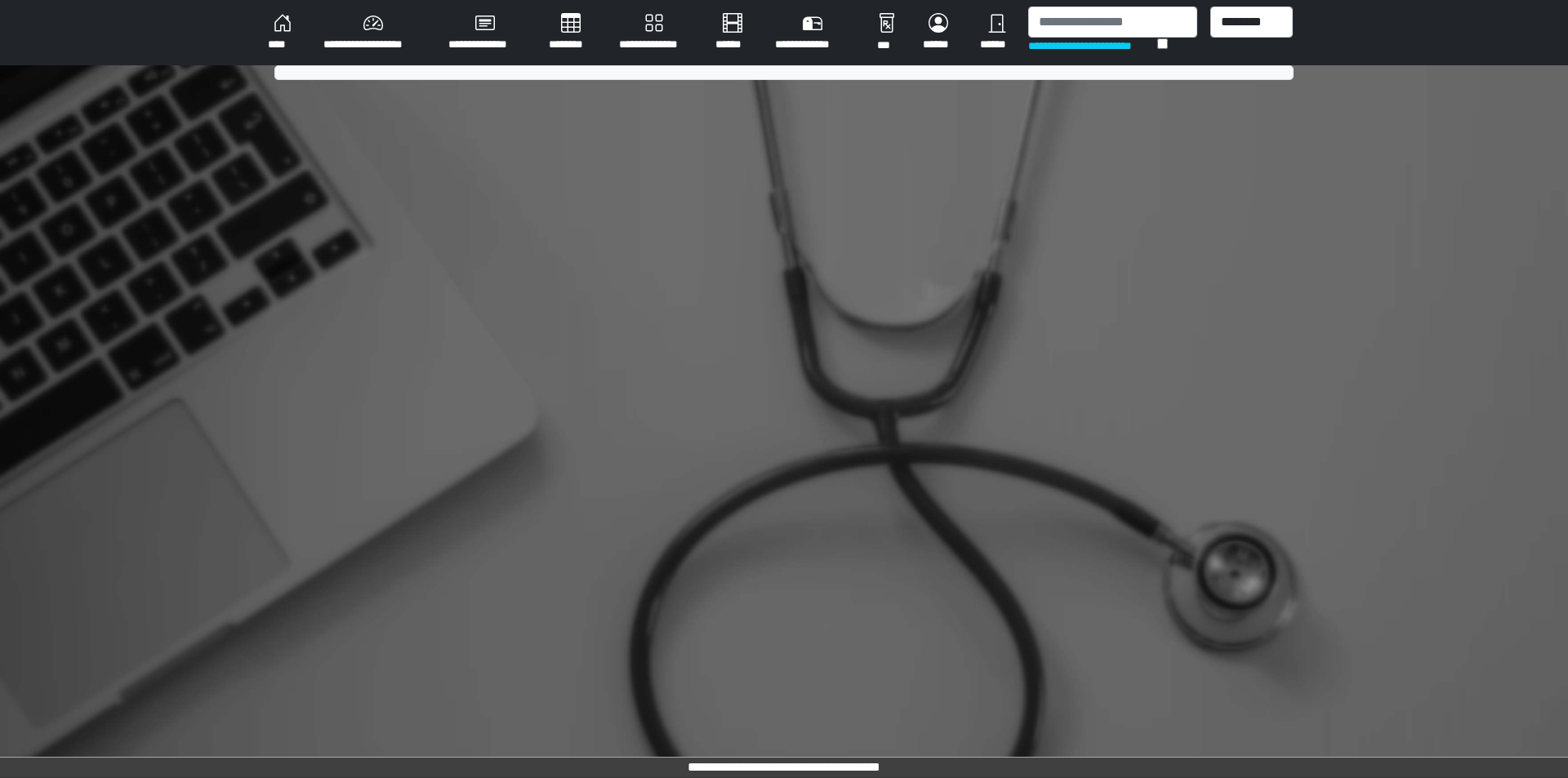 click on "********" at bounding box center (571, 33) 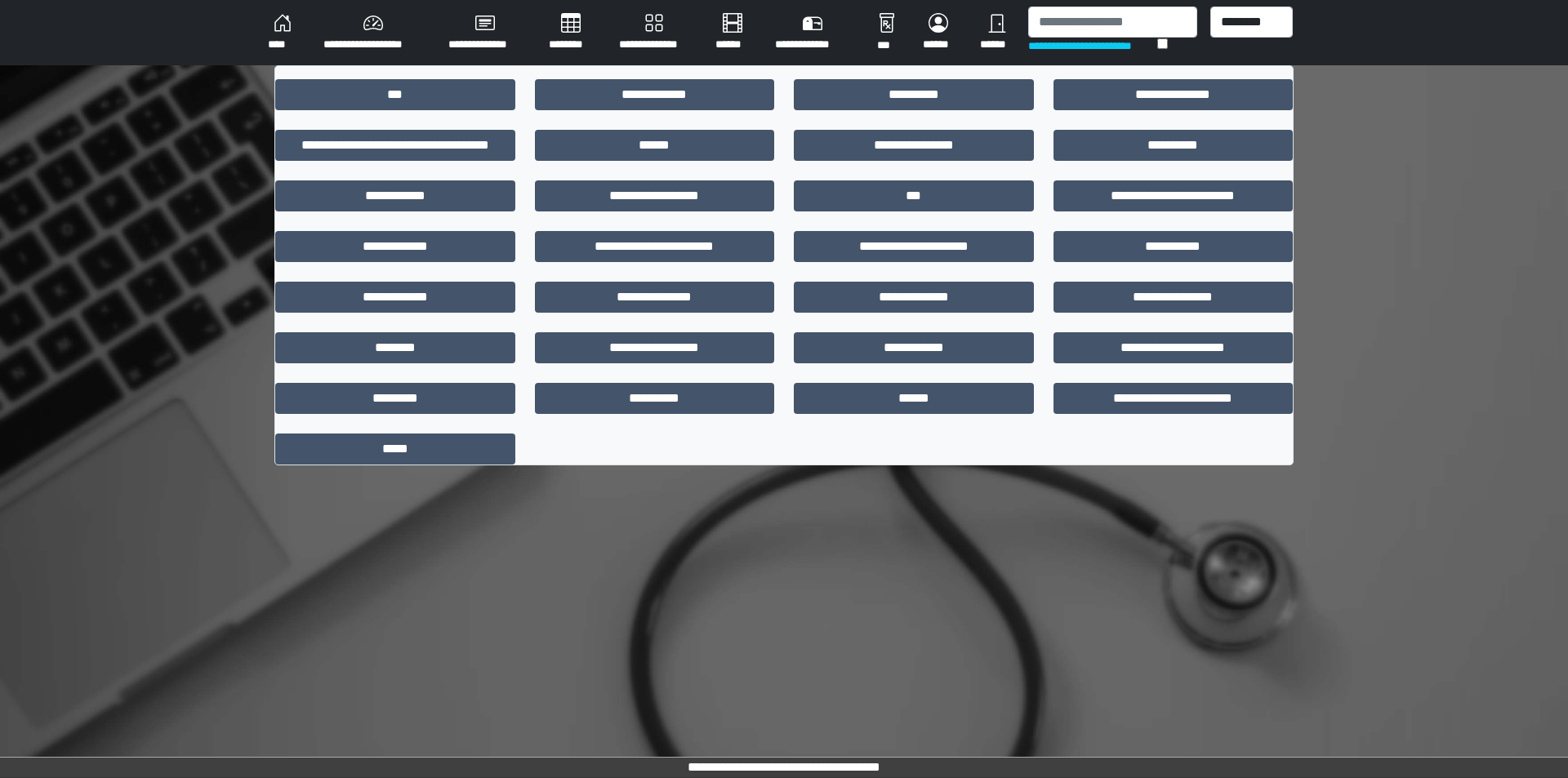 click on "********" at bounding box center (571, 33) 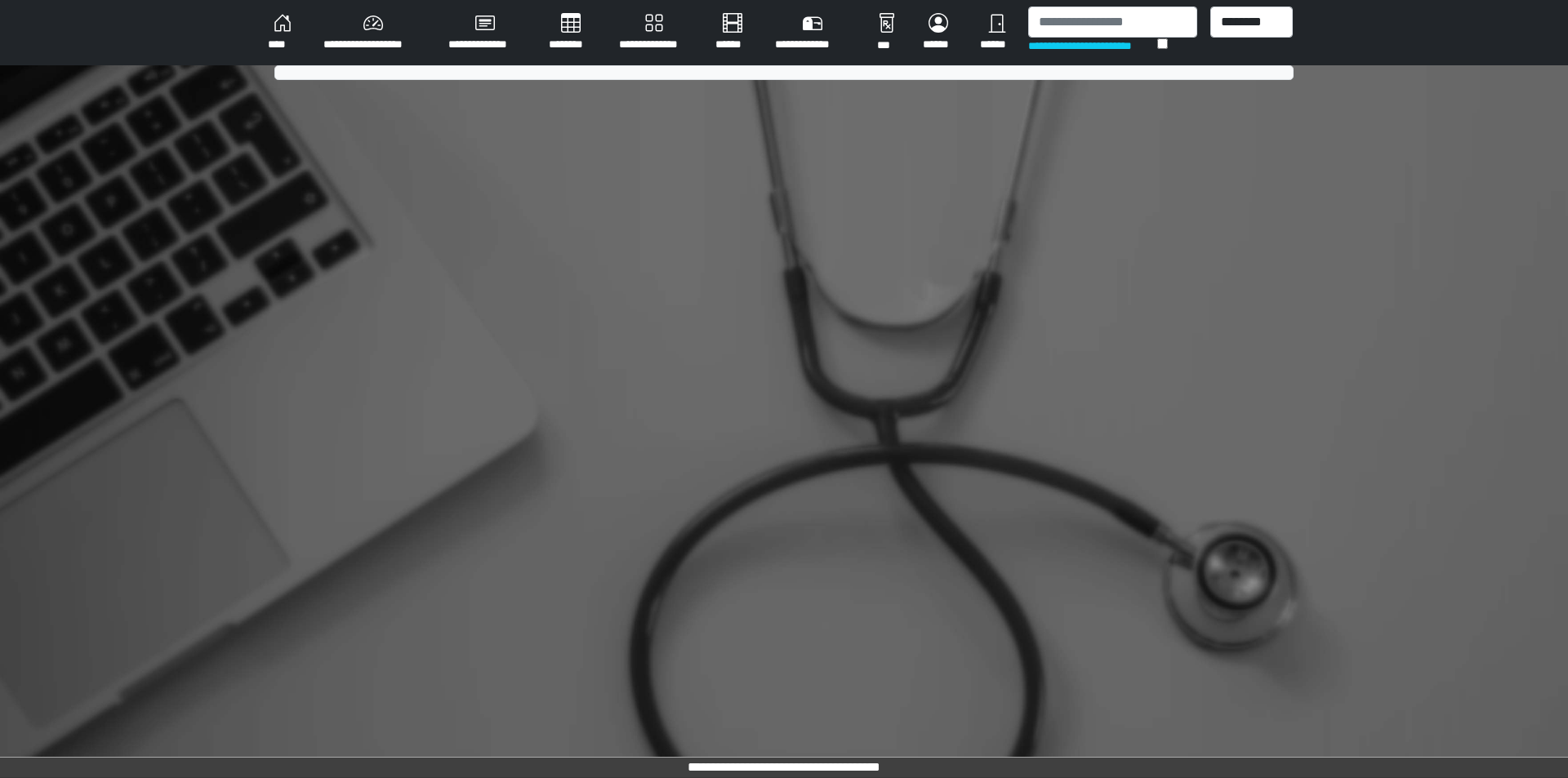 click on "****" at bounding box center (283, 33) 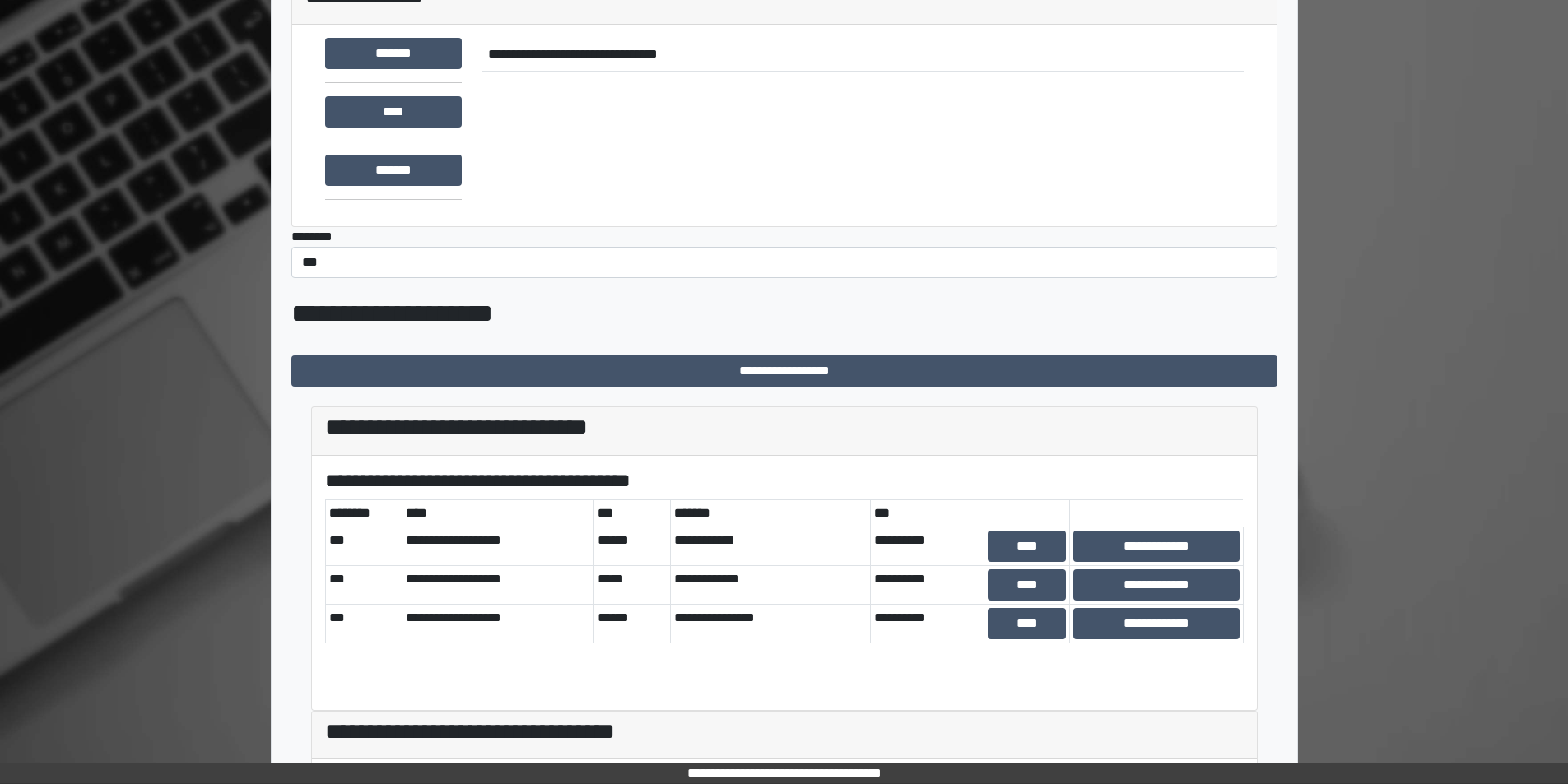 scroll, scrollTop: 369, scrollLeft: 0, axis: vertical 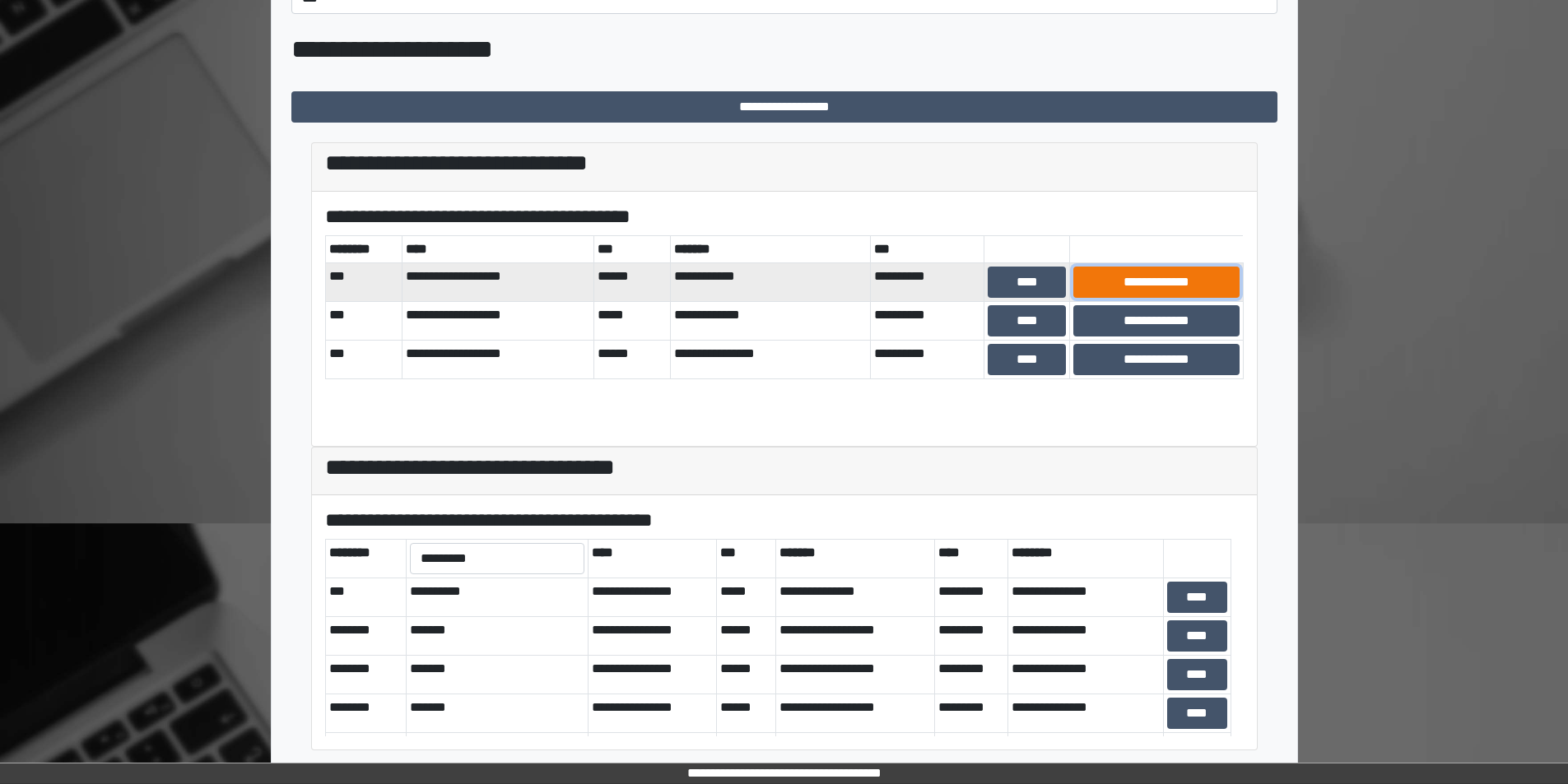 click on "**********" at bounding box center (1156, 282) 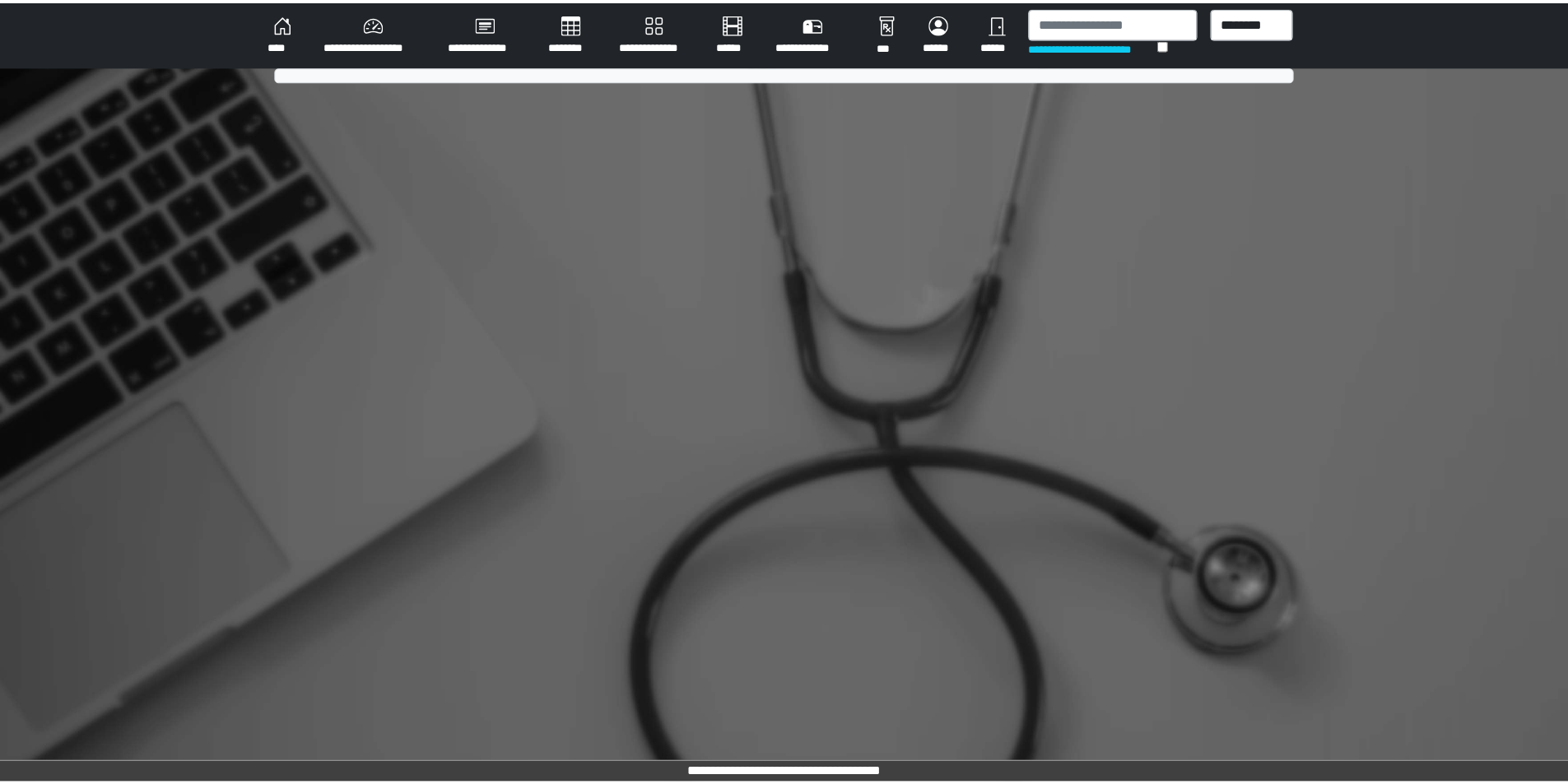 scroll, scrollTop: 0, scrollLeft: 0, axis: both 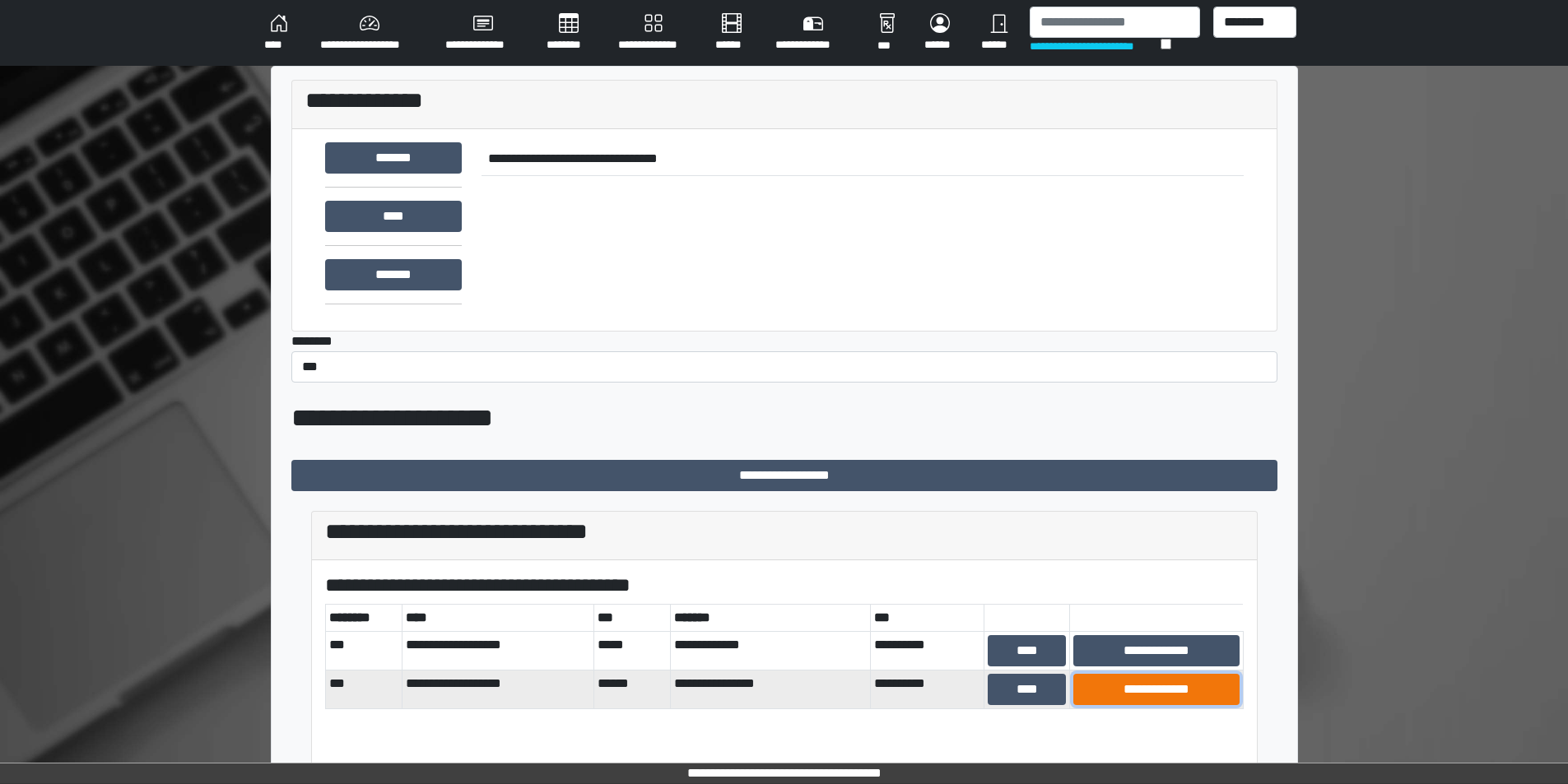 click on "**********" at bounding box center (1156, 689) 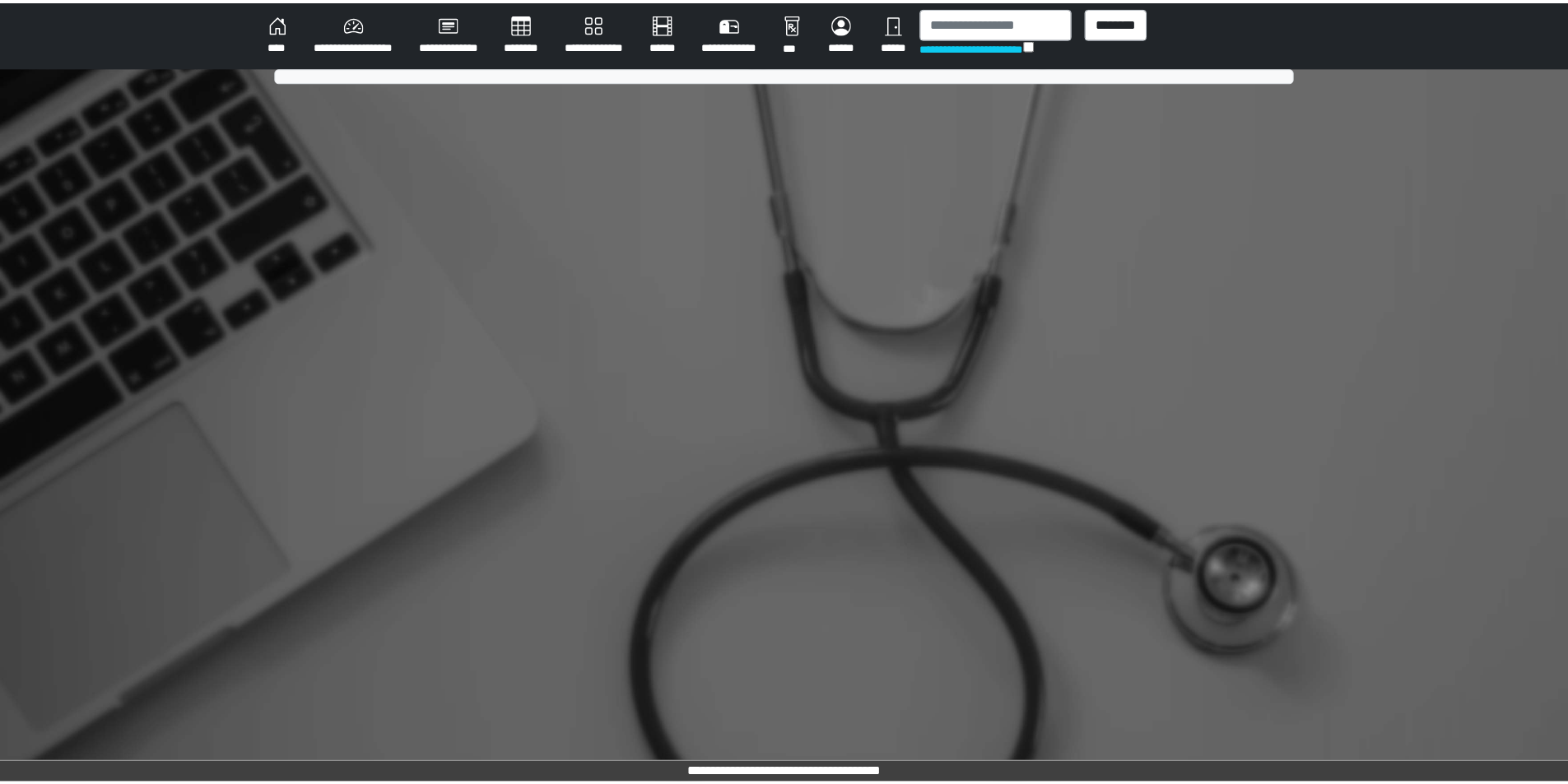 scroll, scrollTop: 0, scrollLeft: 0, axis: both 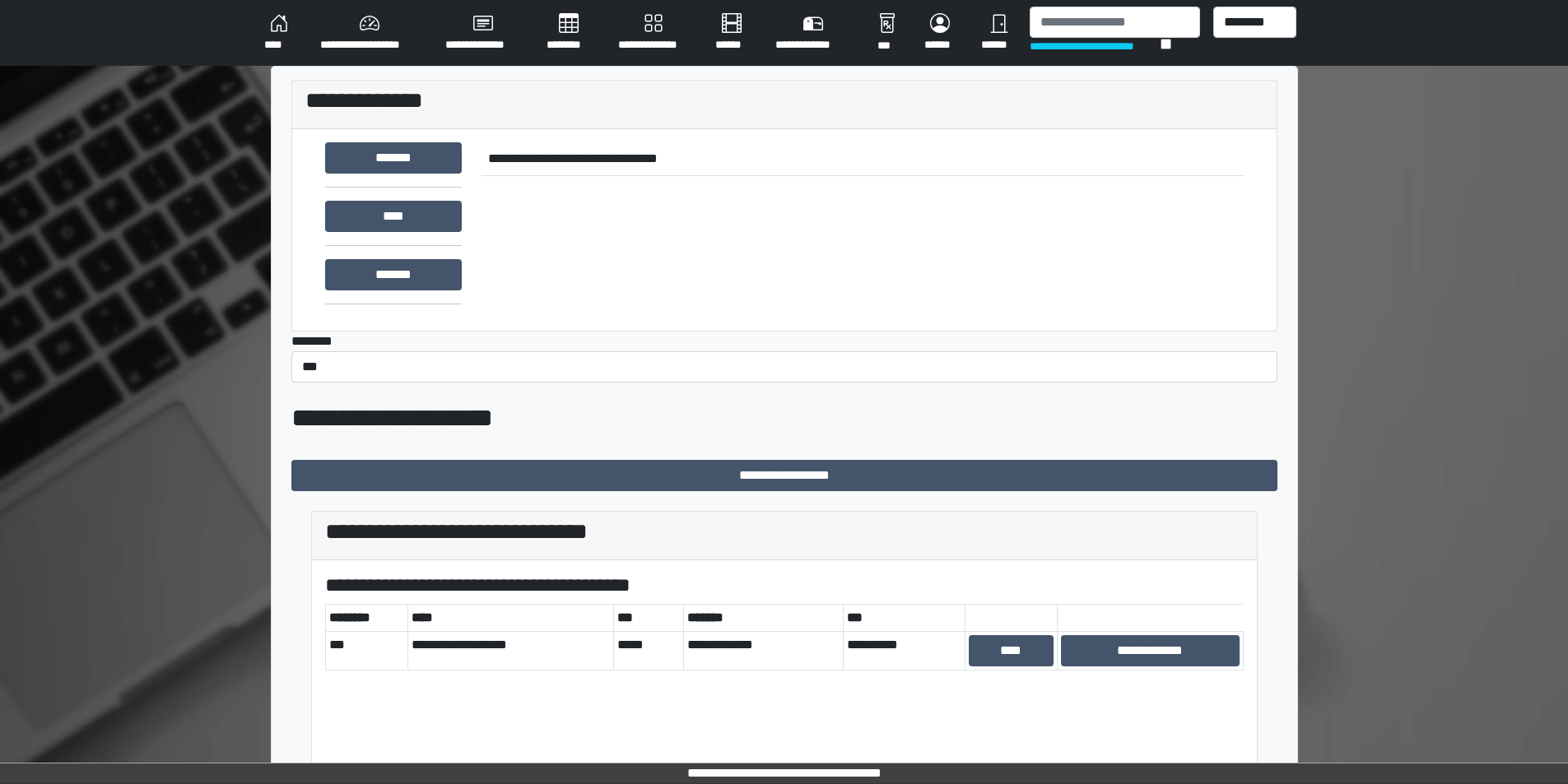 click on "**********" at bounding box center (784, 703) 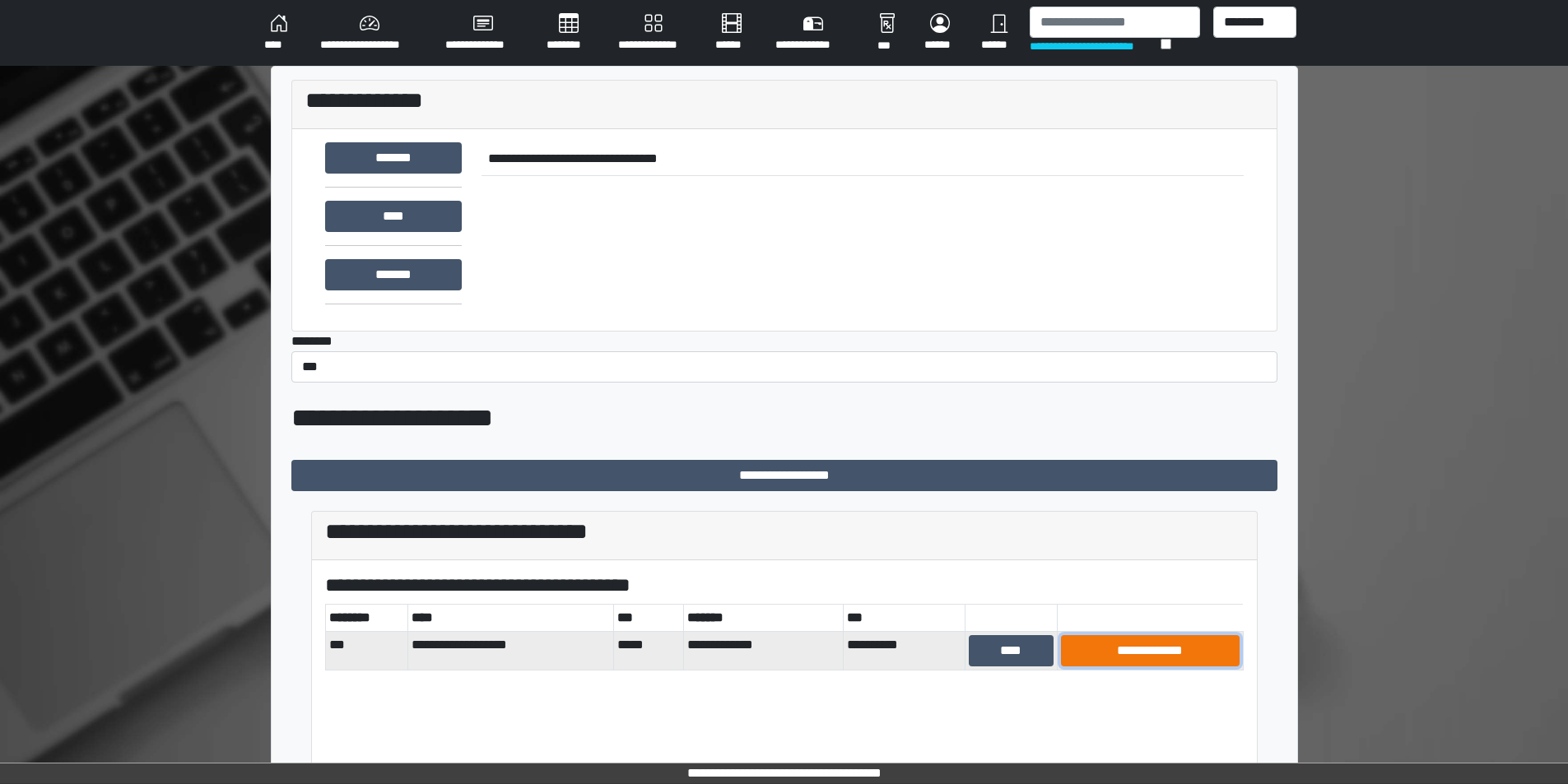 click on "**********" at bounding box center (1150, 651) 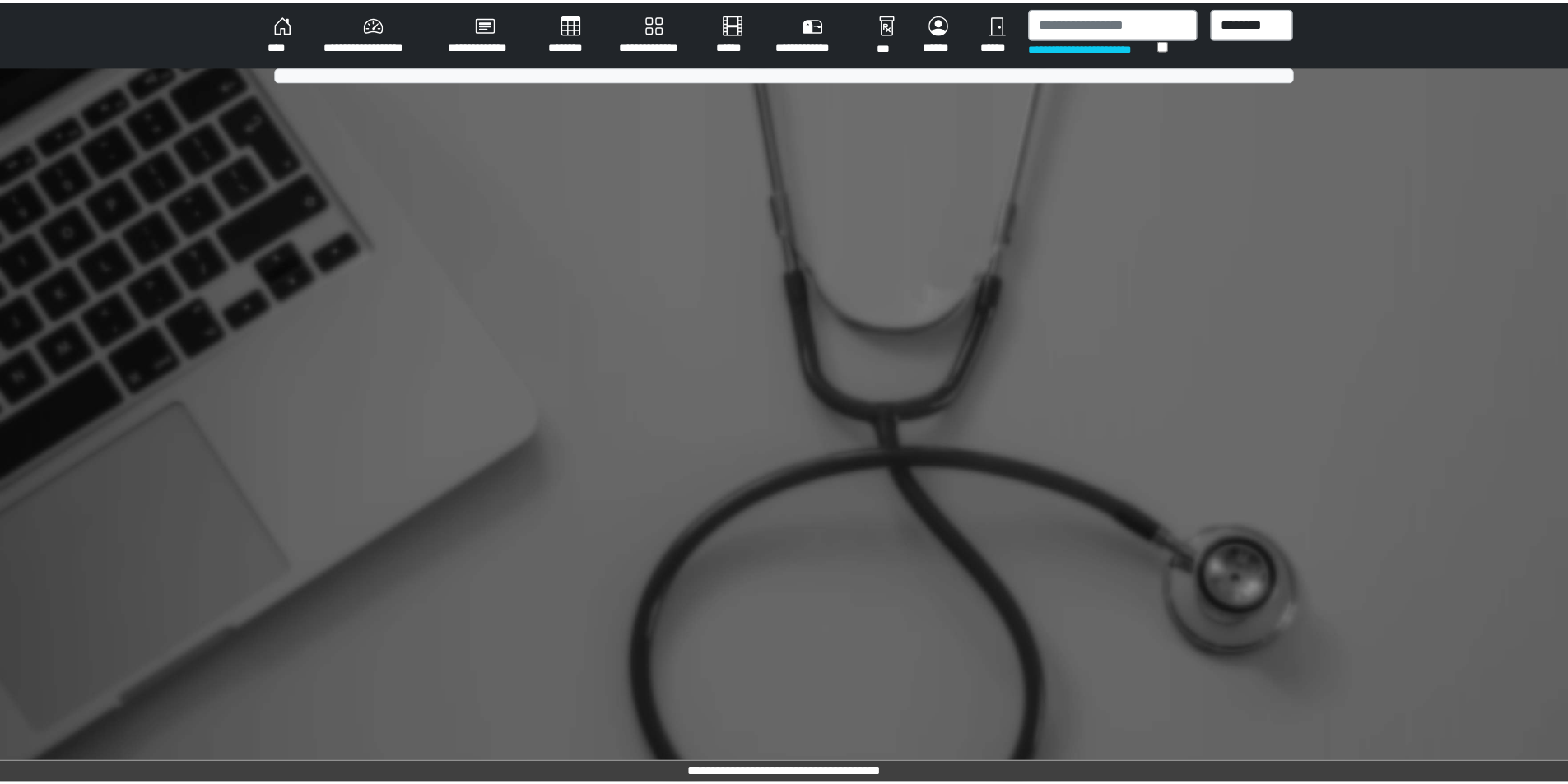 scroll, scrollTop: 0, scrollLeft: 0, axis: both 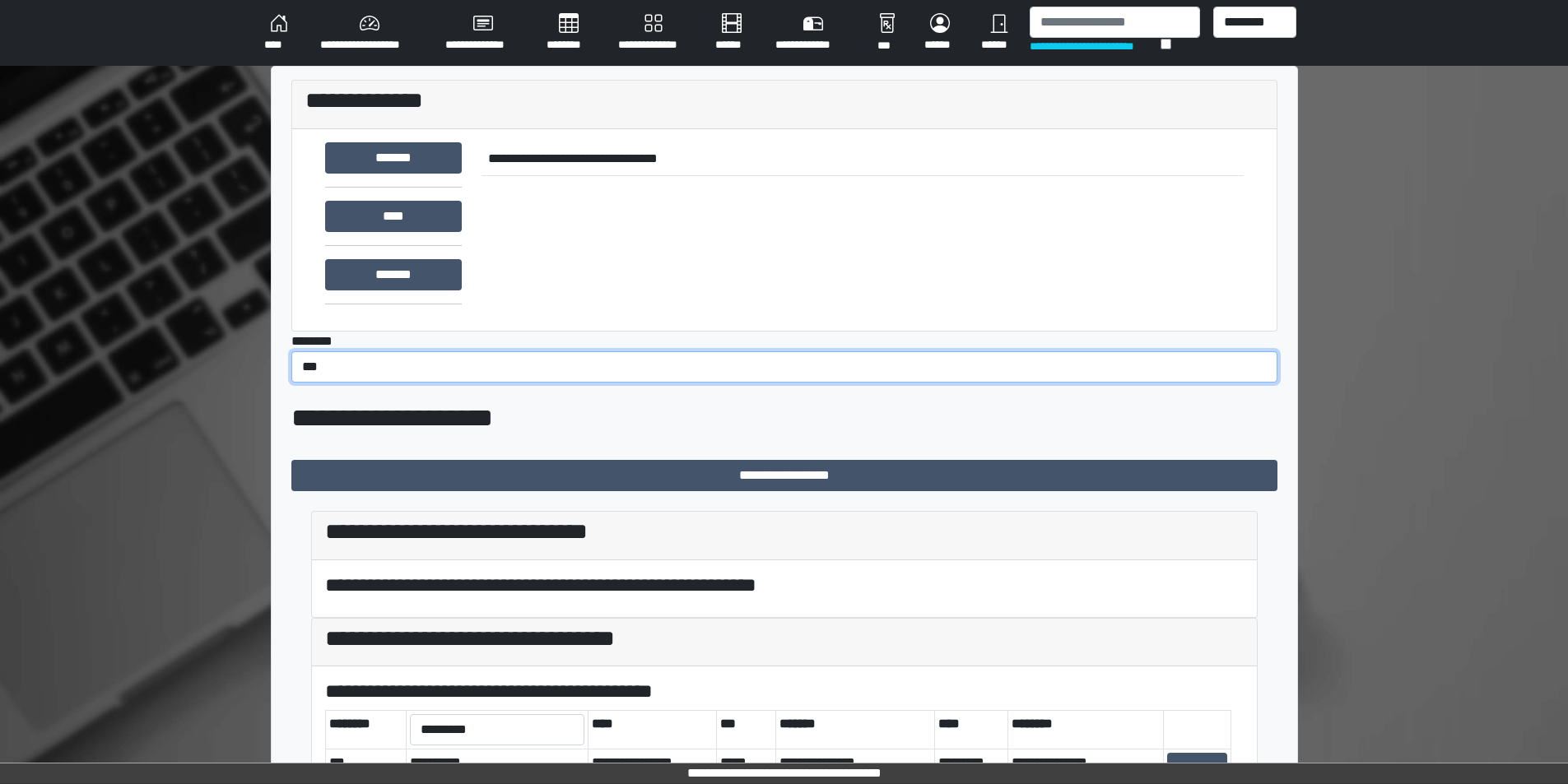 click on "*** *** ******** *** ******** ***** ***" at bounding box center [784, 367] 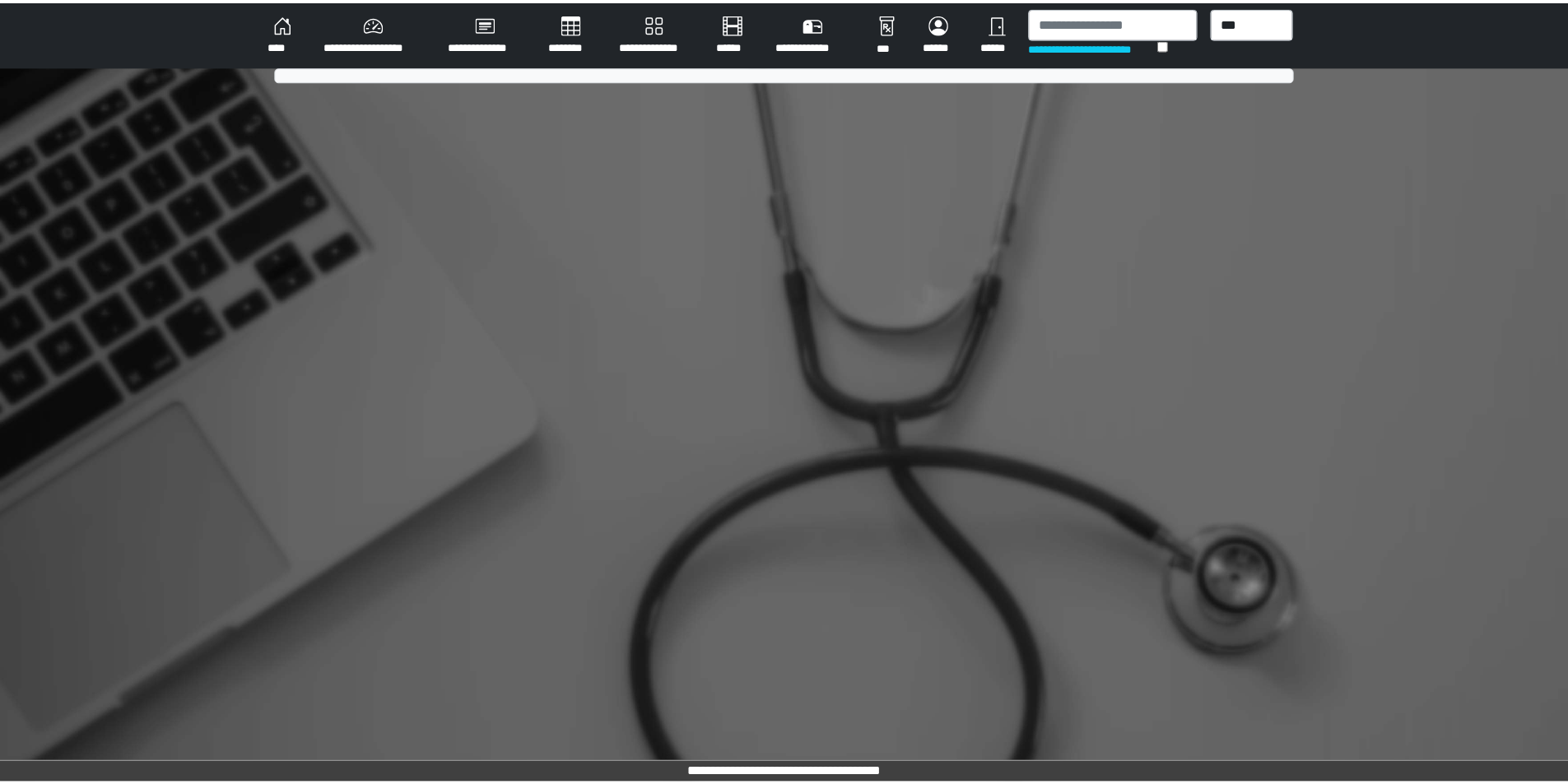 scroll, scrollTop: 0, scrollLeft: 0, axis: both 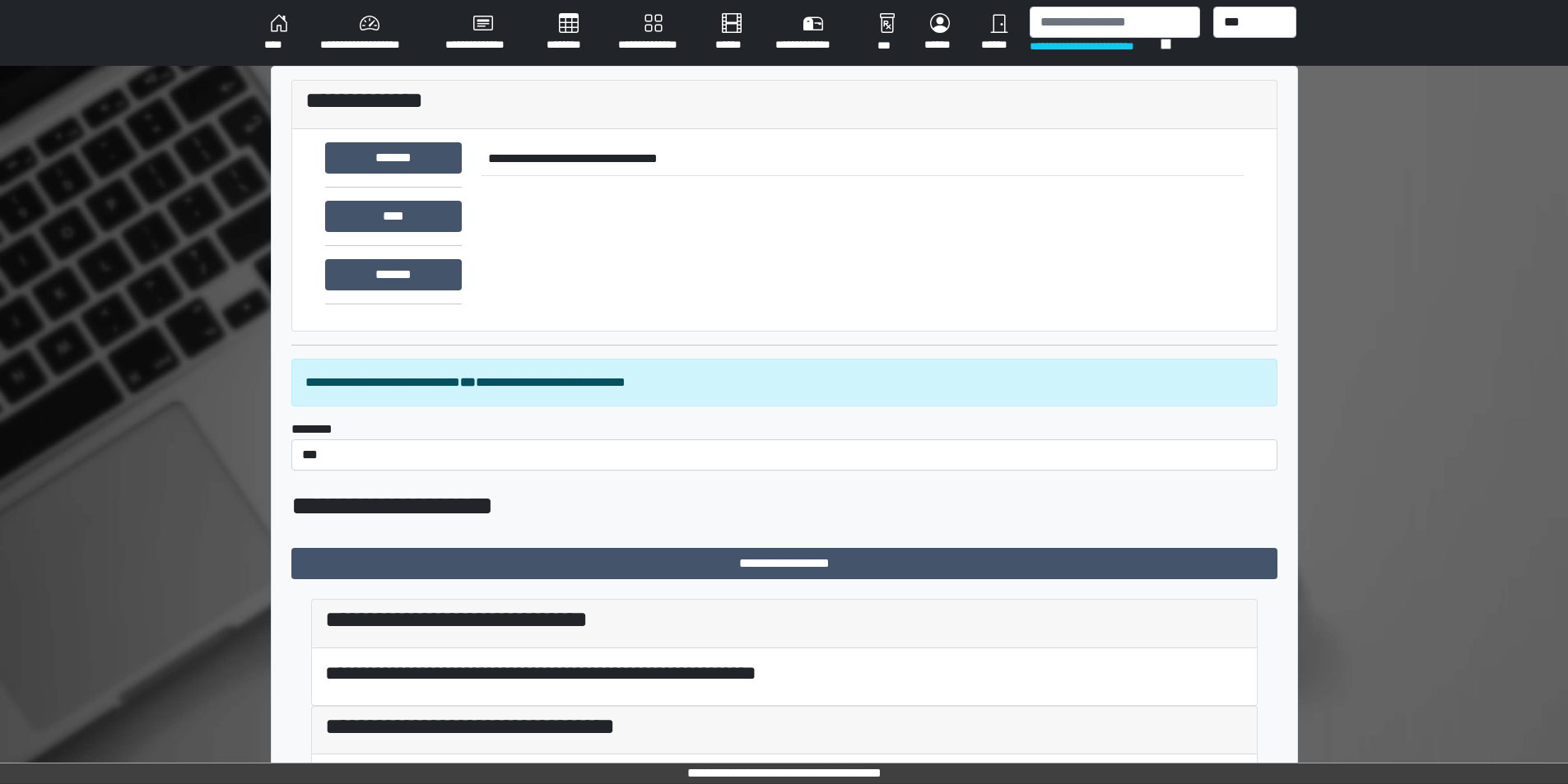 click on "**********" at bounding box center [784, 104] 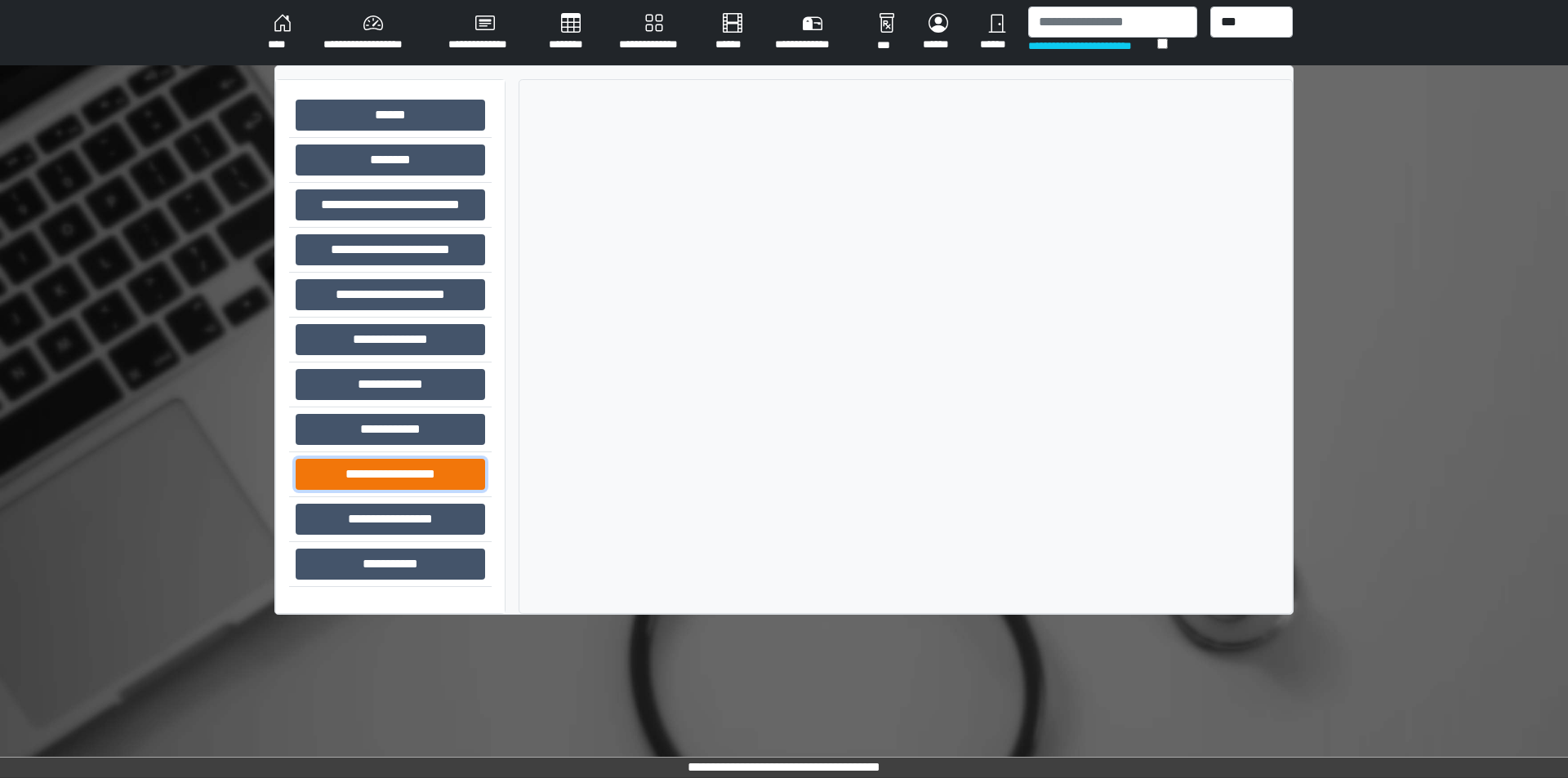 click on "**********" at bounding box center [390, 474] 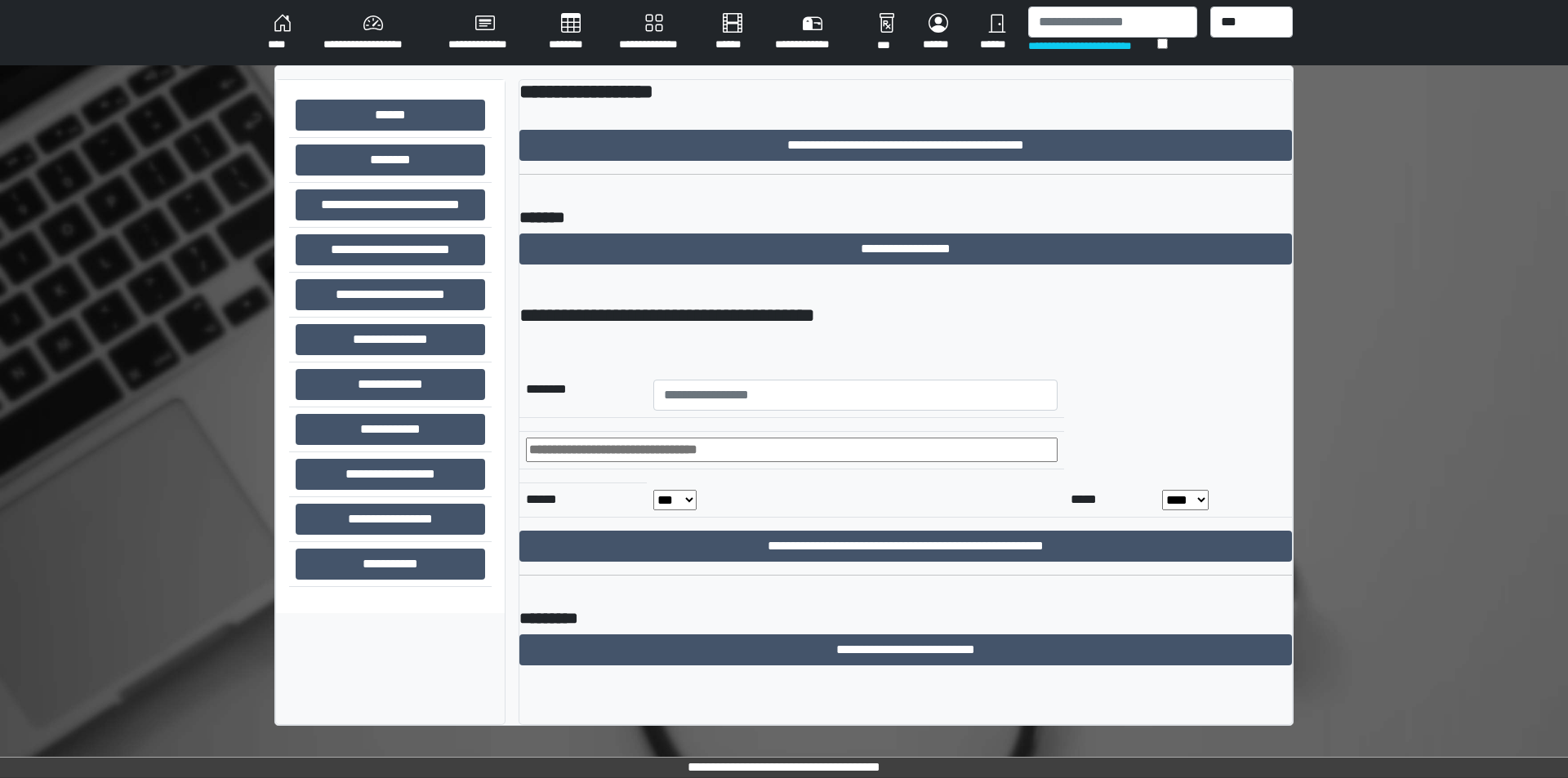 click on "**********" at bounding box center (906, 402) 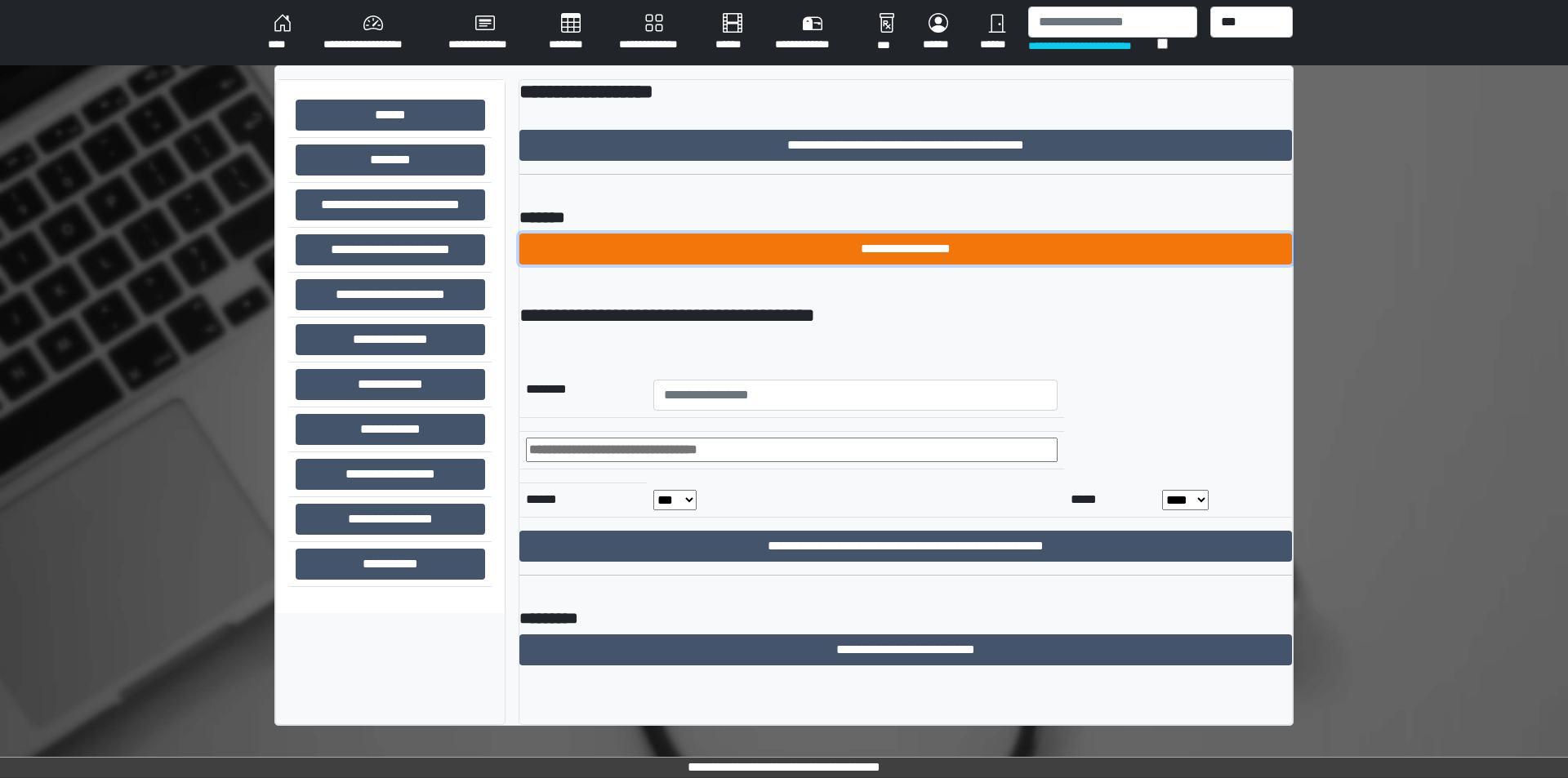 click on "**********" at bounding box center (906, 249) 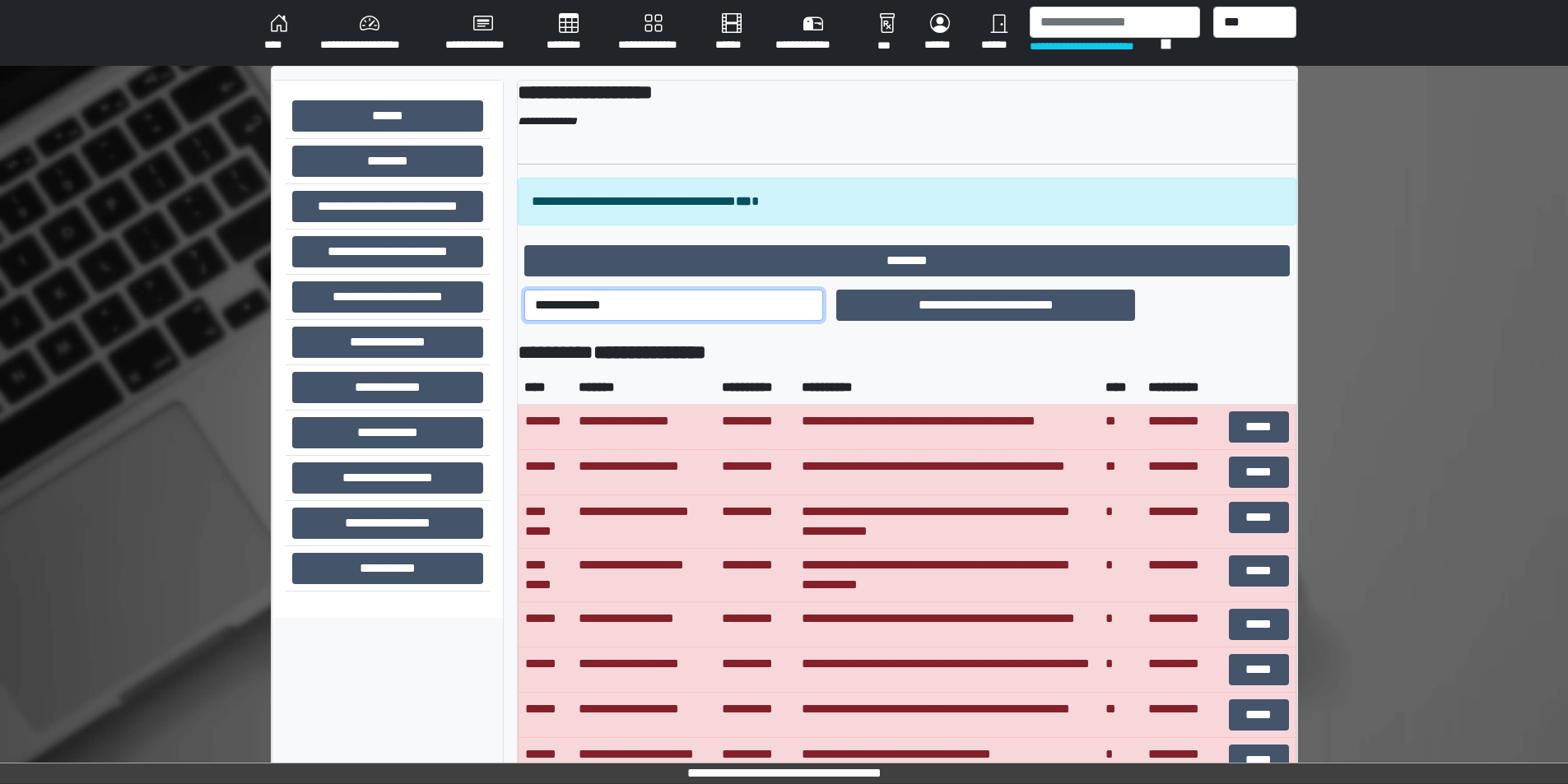 click on "**********" at bounding box center [674, 305] 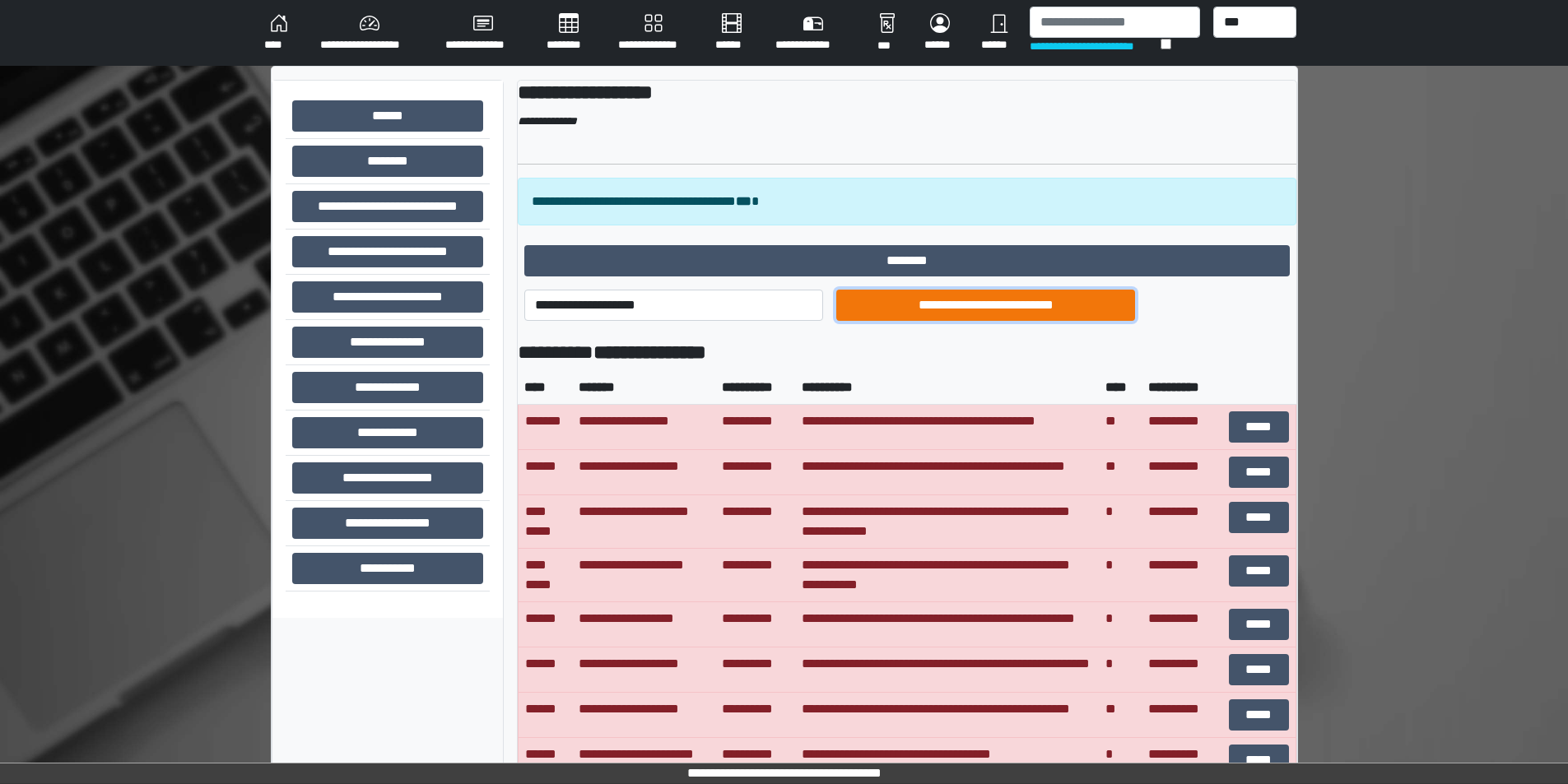 click on "**********" at bounding box center [985, 305] 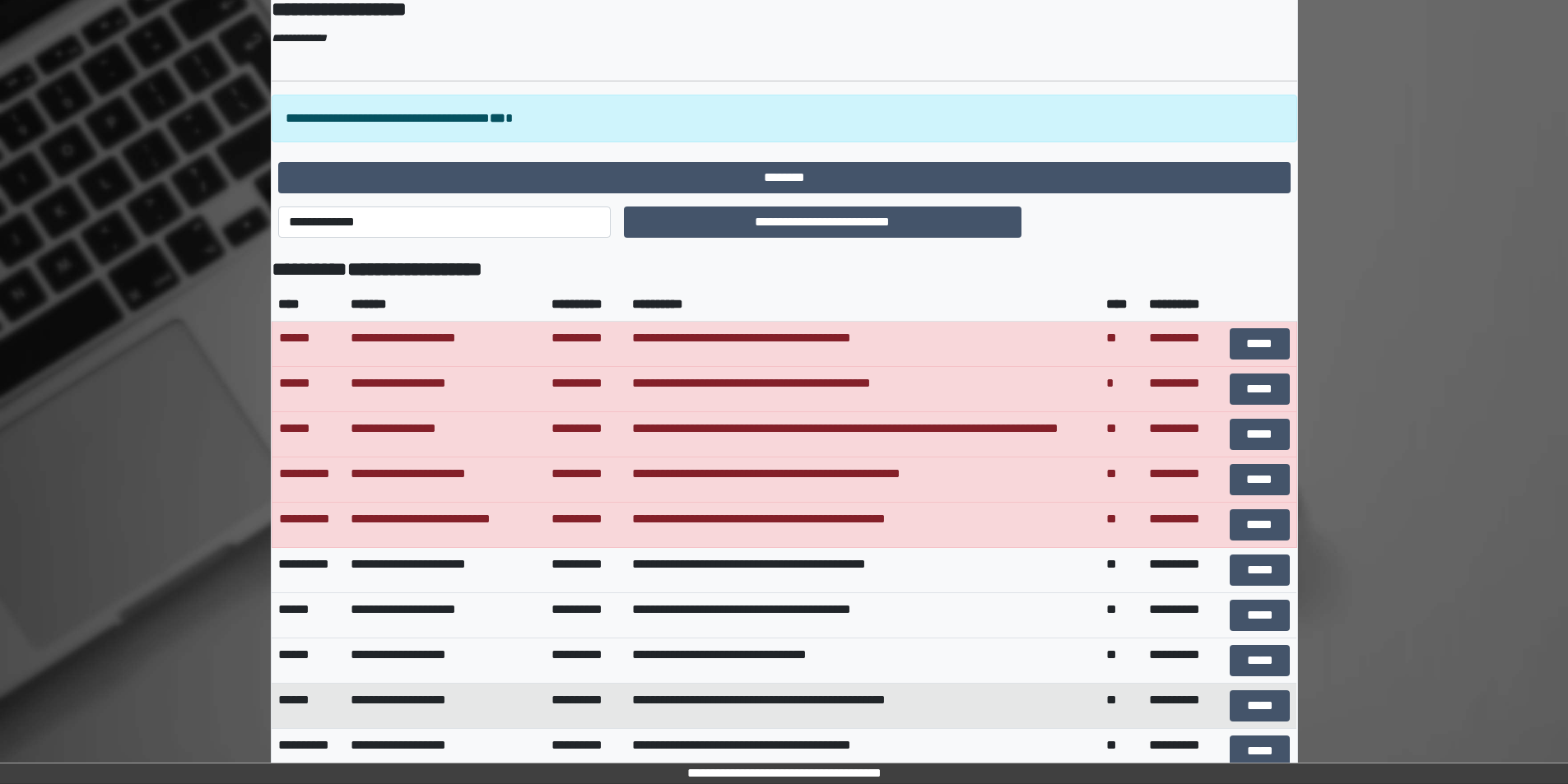 scroll, scrollTop: 0, scrollLeft: 0, axis: both 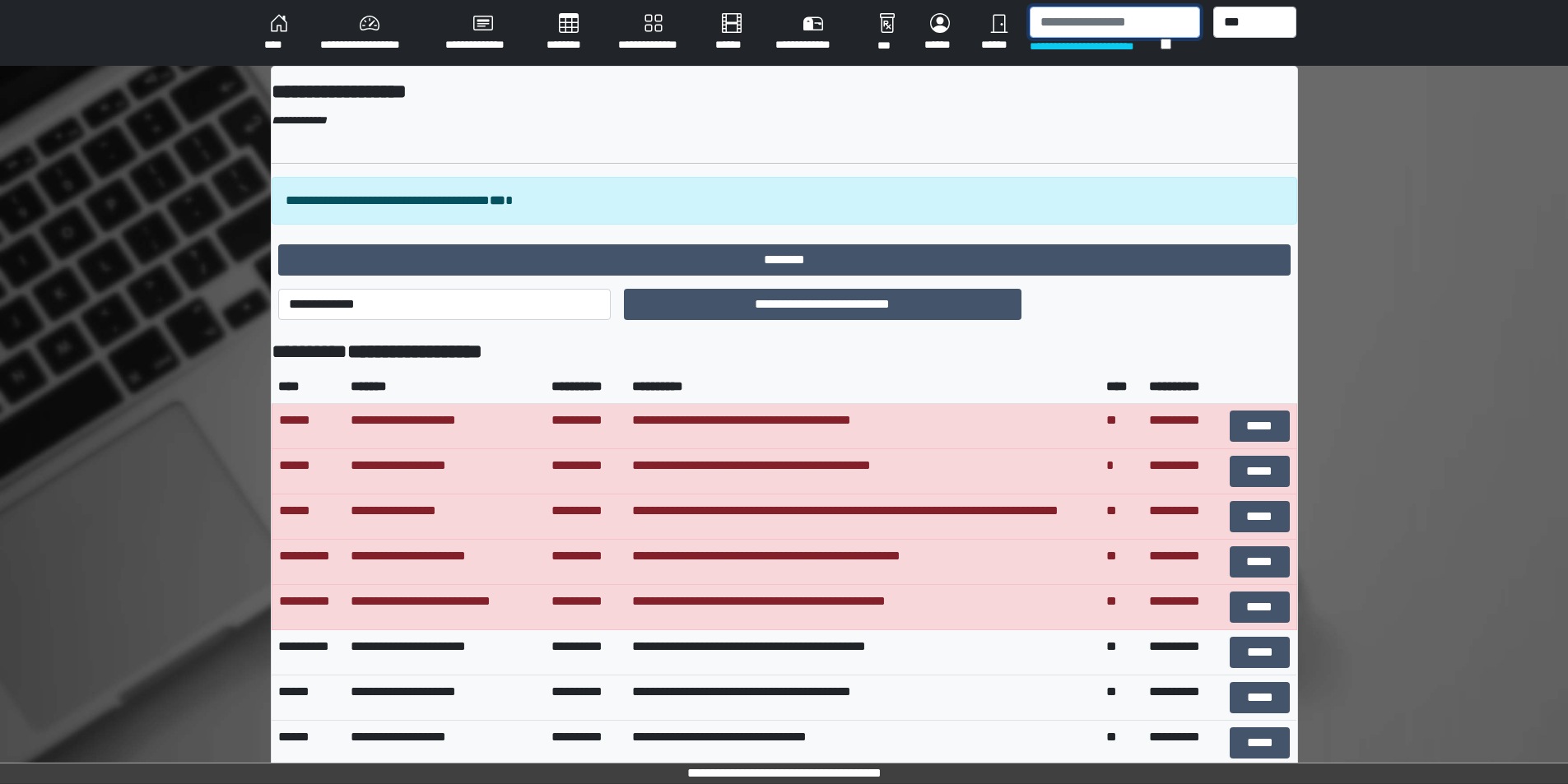click at bounding box center [1114, 22] 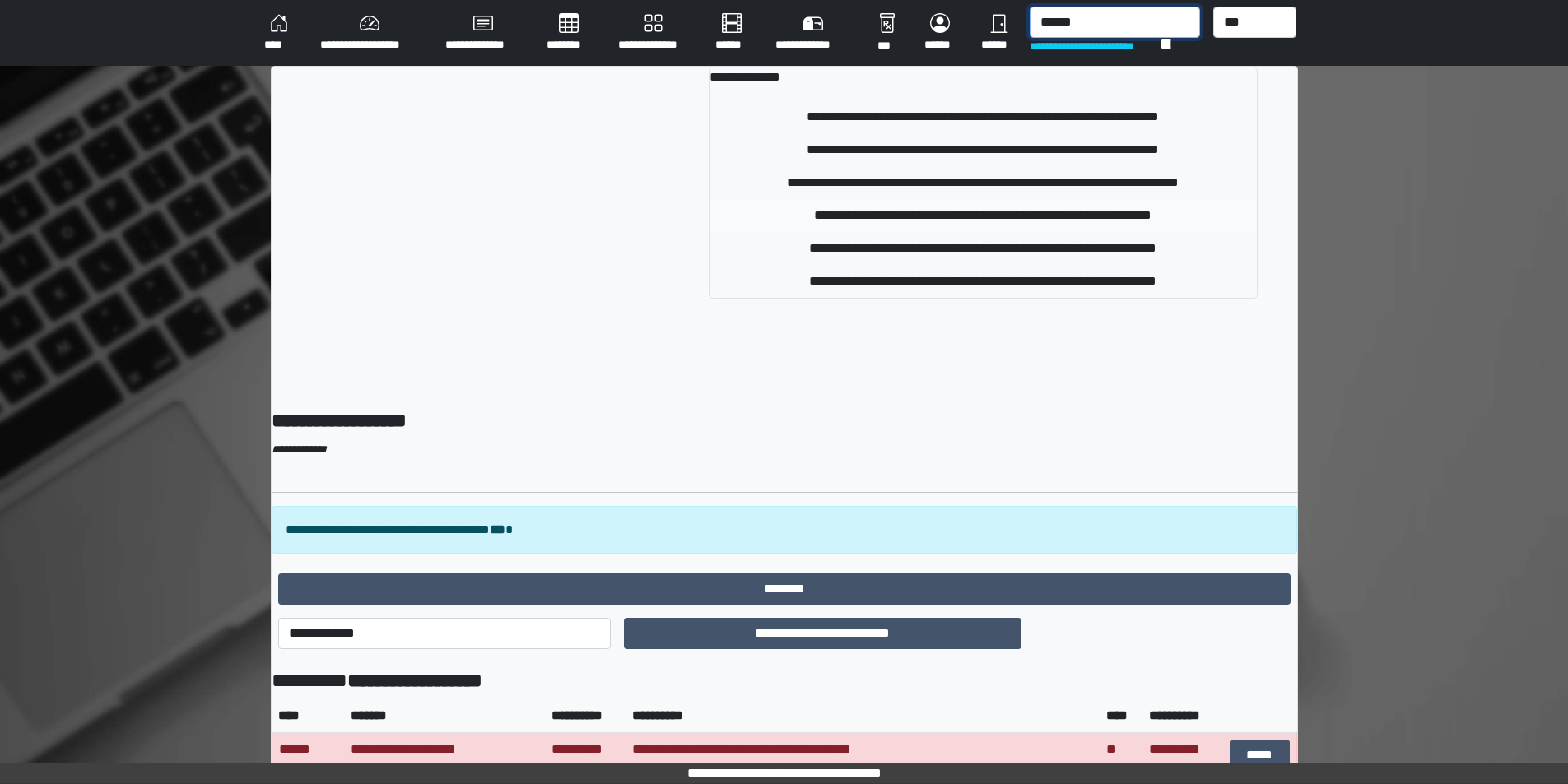 type on "******" 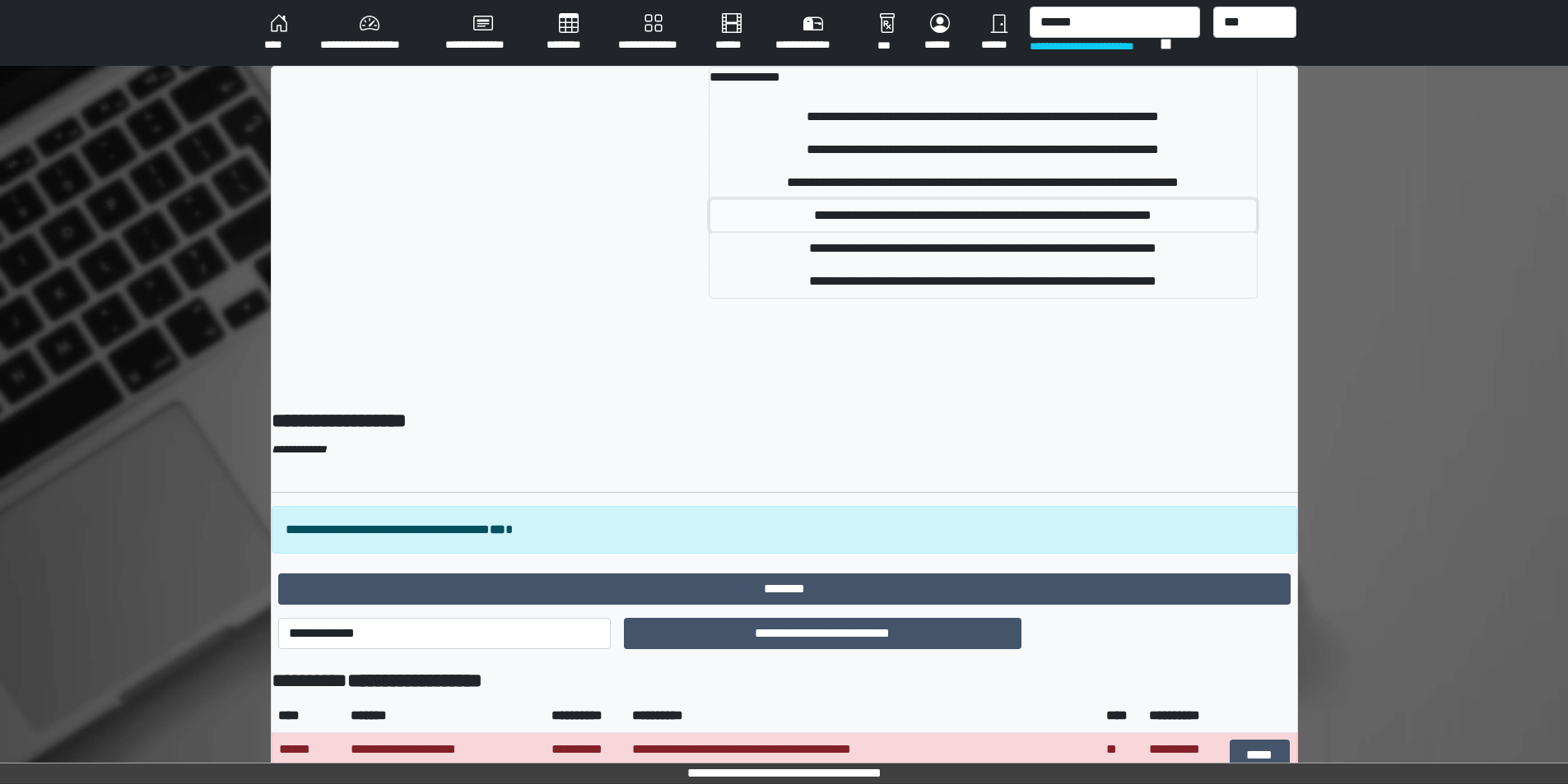 click on "**********" at bounding box center [983, 216] 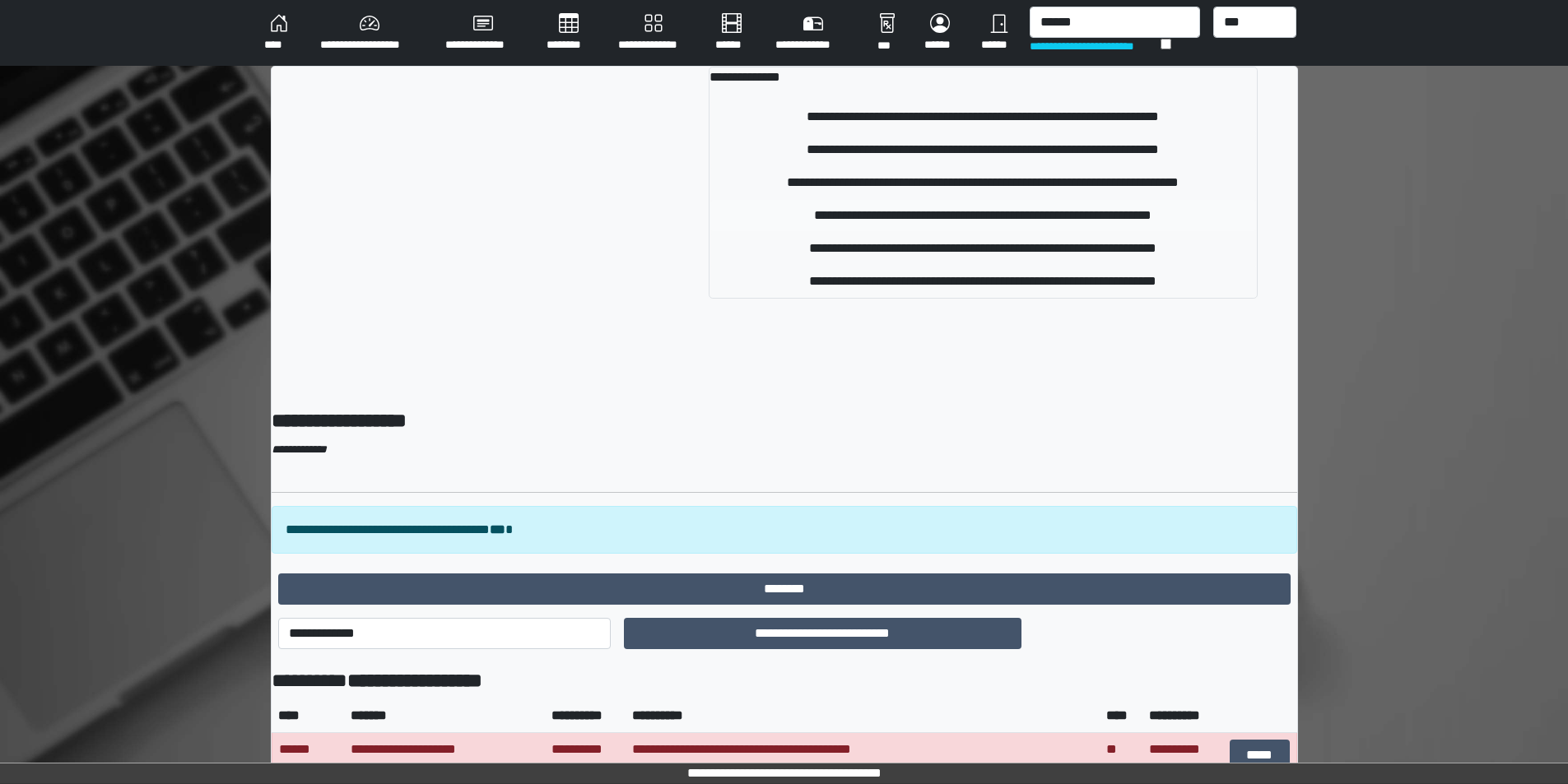 type 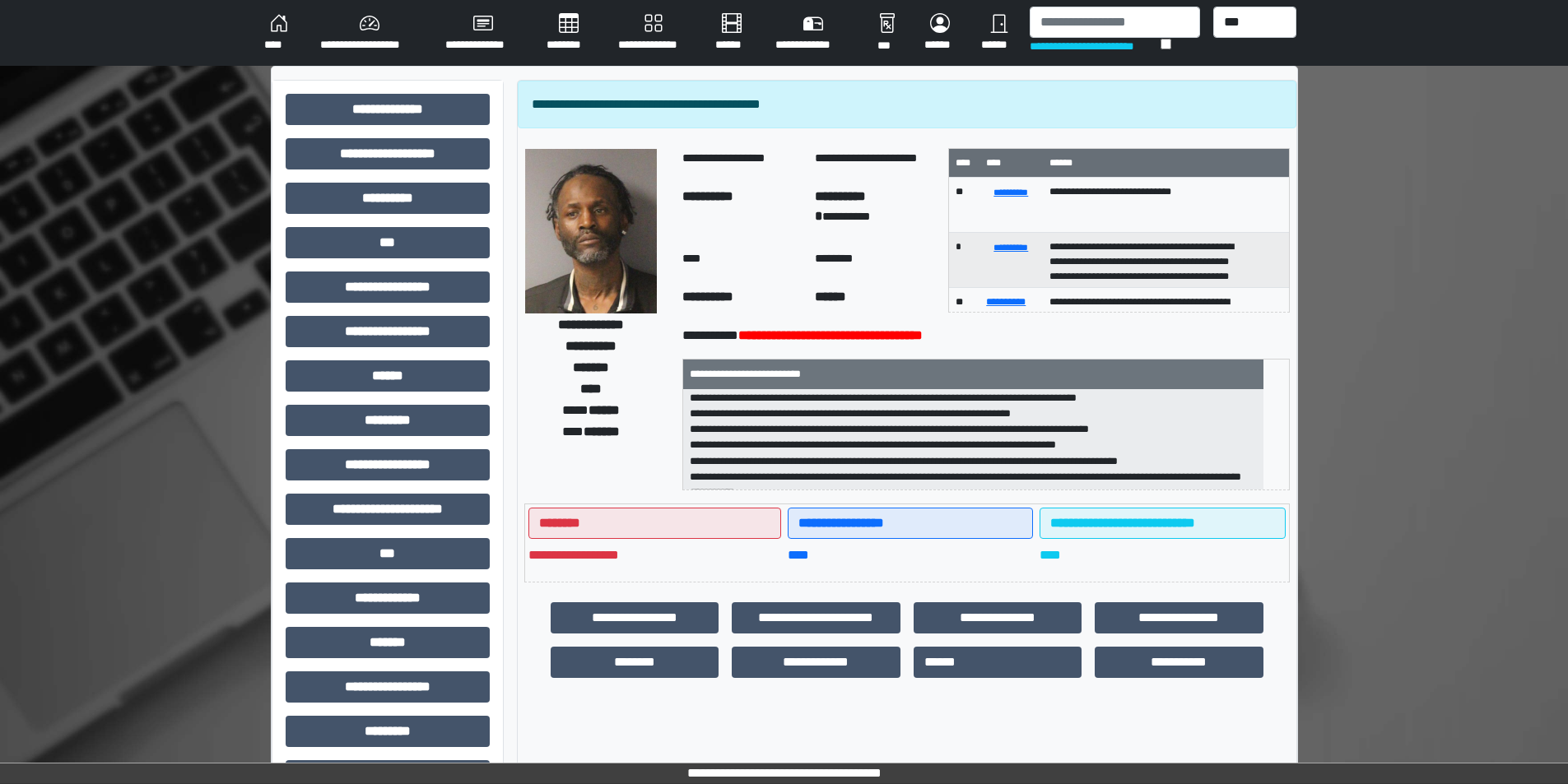 scroll, scrollTop: 0, scrollLeft: 0, axis: both 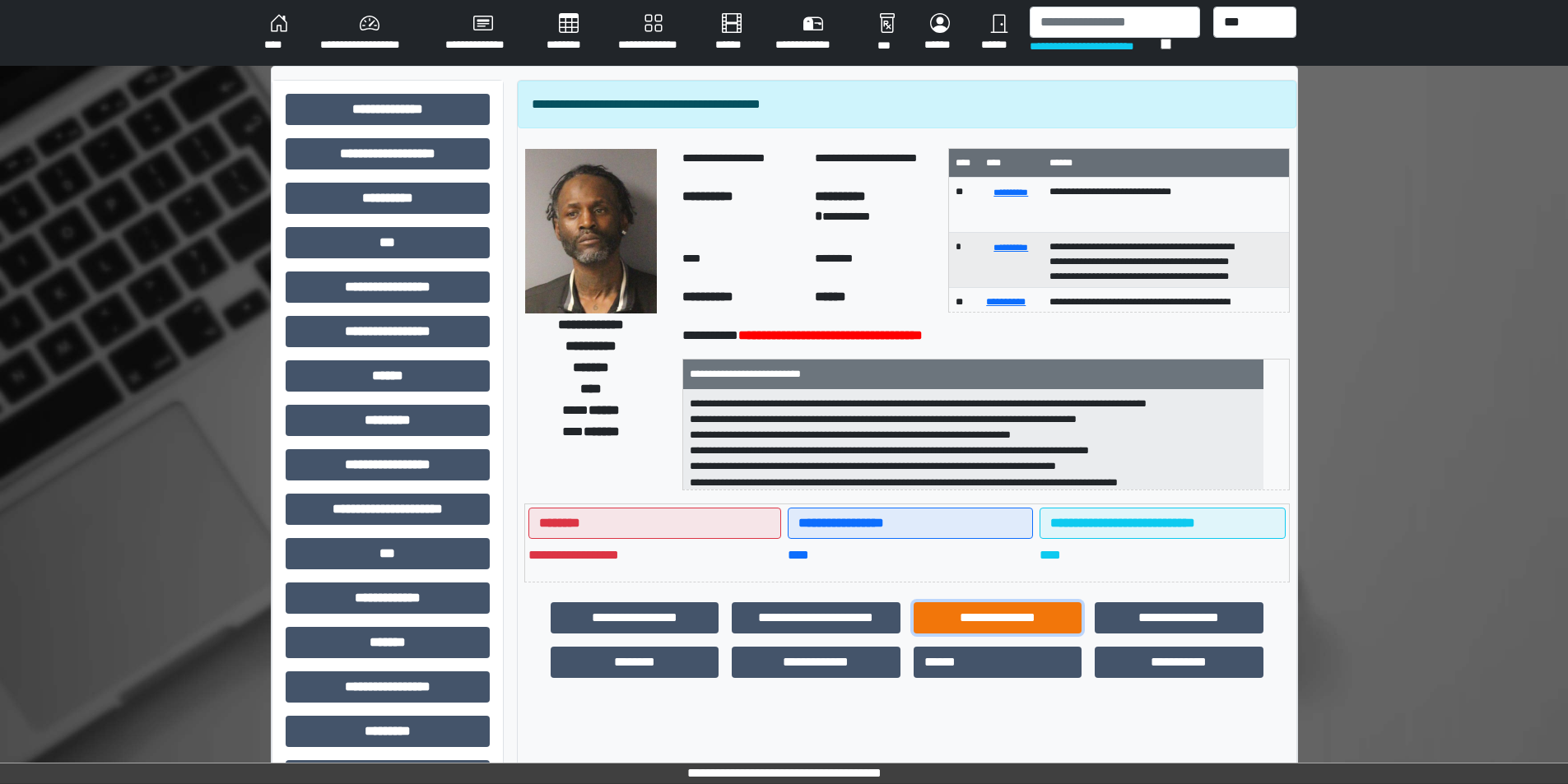 click on "**********" at bounding box center (998, 618) 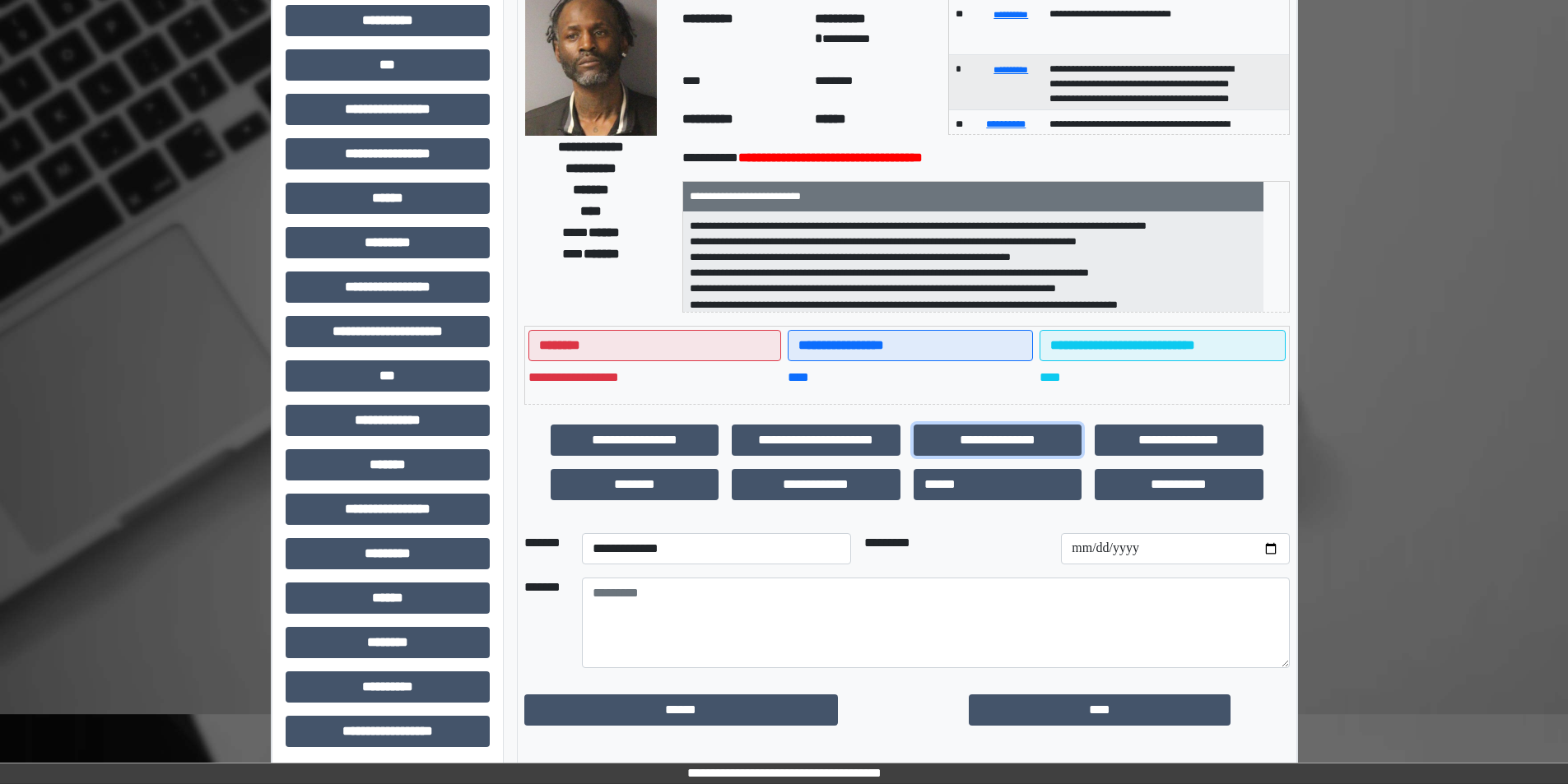 scroll, scrollTop: 182, scrollLeft: 0, axis: vertical 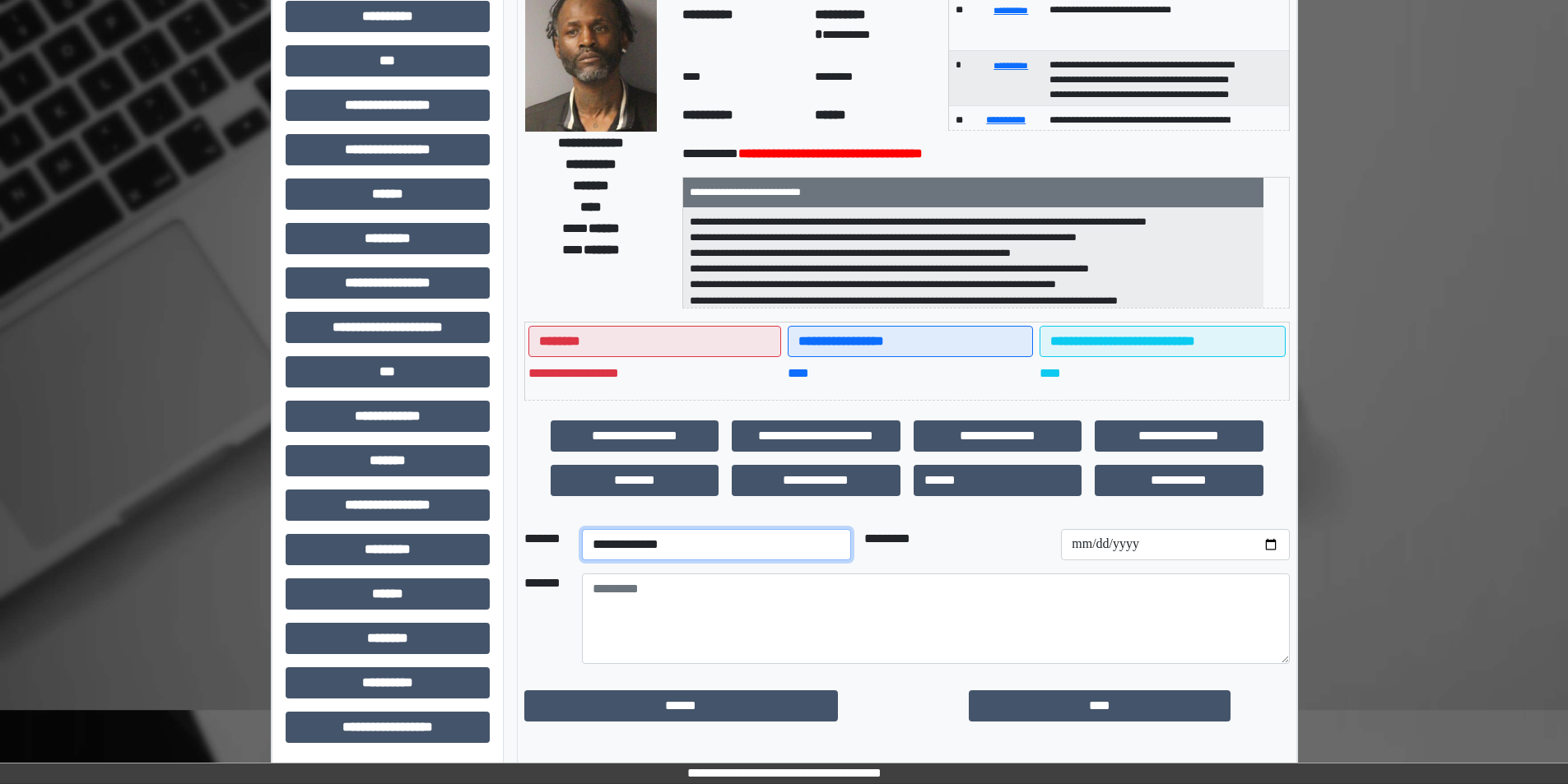 click on "**********" at bounding box center [716, 545] 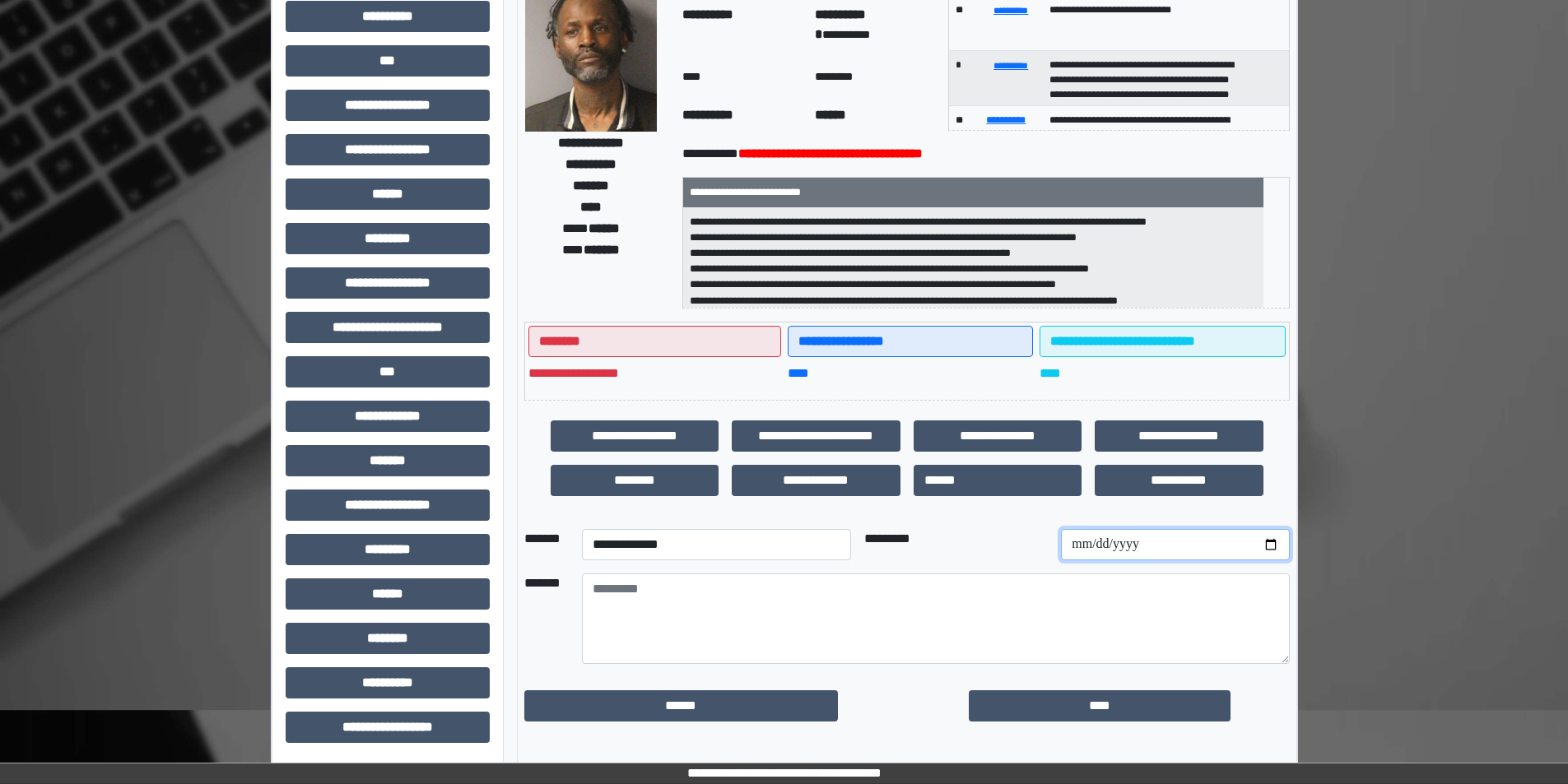 click at bounding box center (1175, 545) 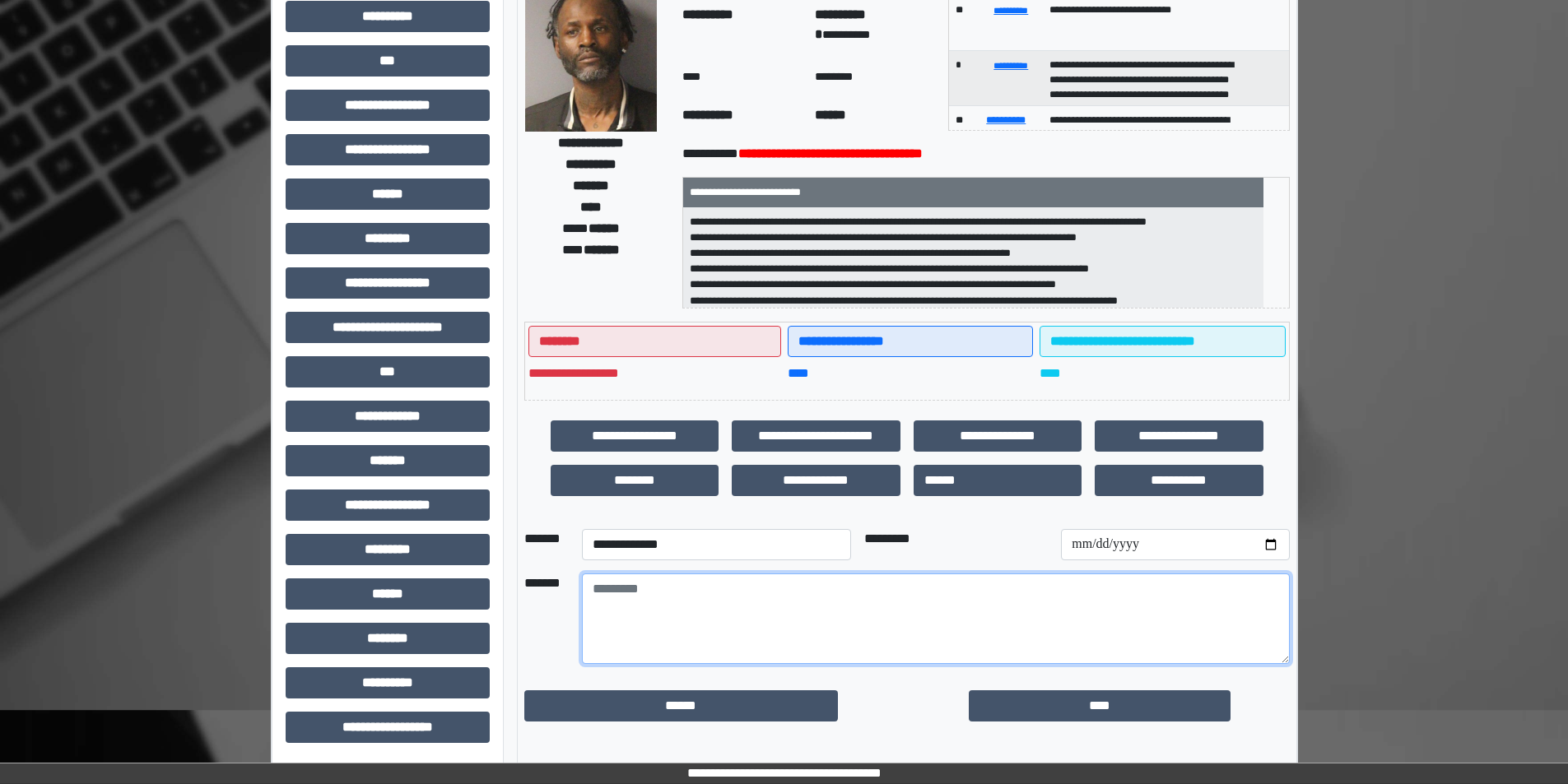 drag, startPoint x: 1074, startPoint y: 587, endPoint x: 1041, endPoint y: 592, distance: 33.37664 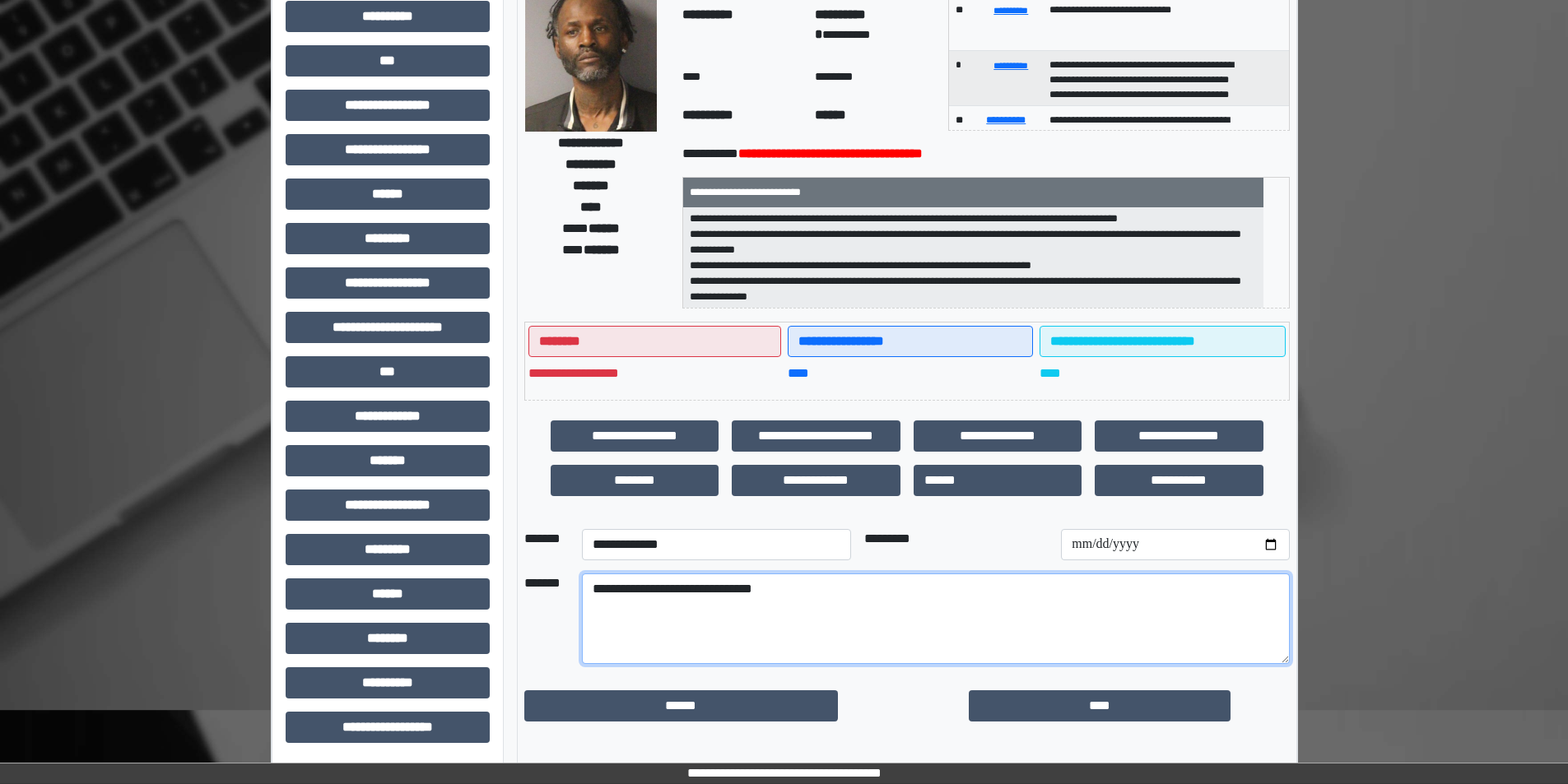 scroll, scrollTop: 0, scrollLeft: 0, axis: both 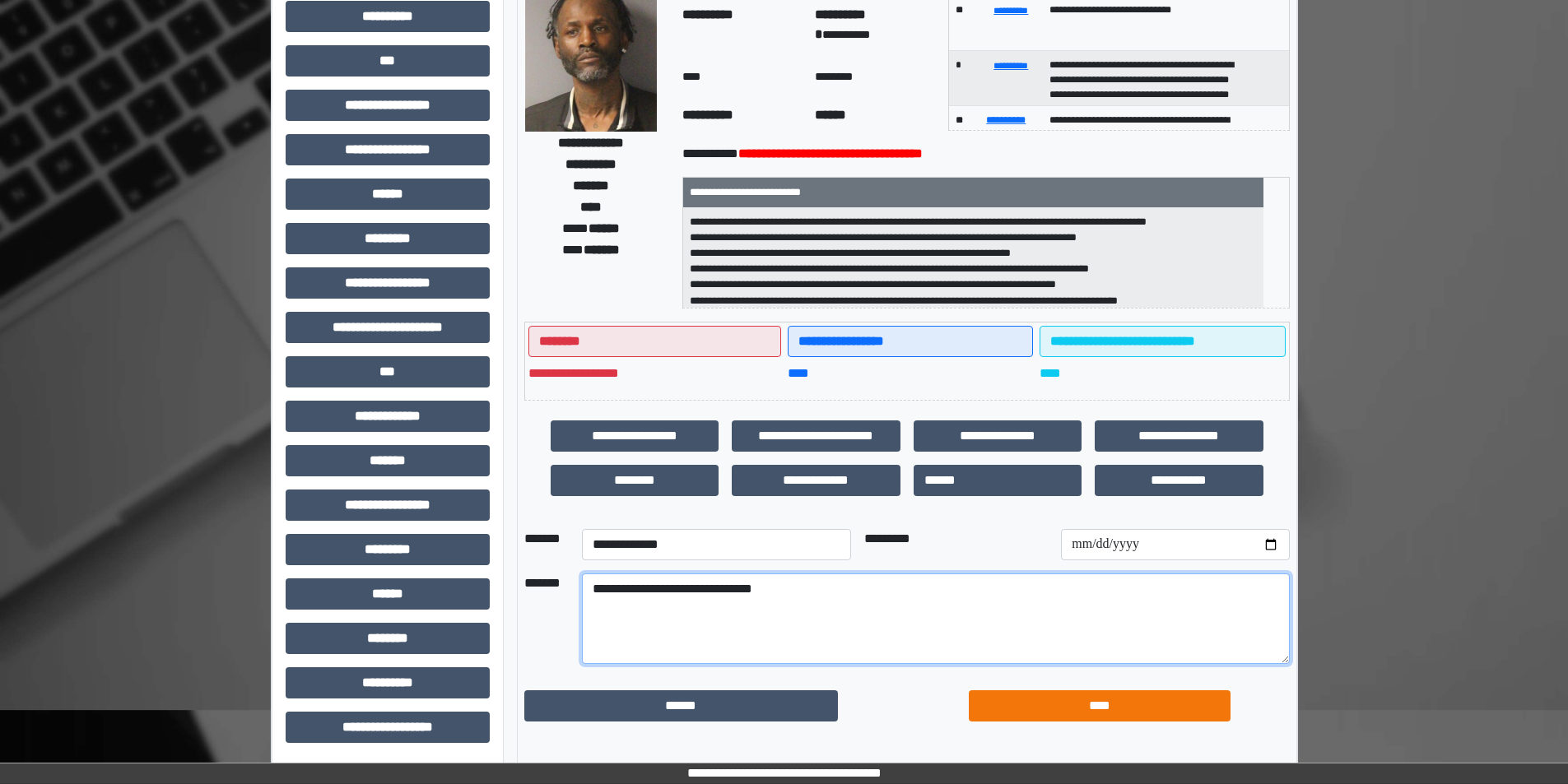 type on "**********" 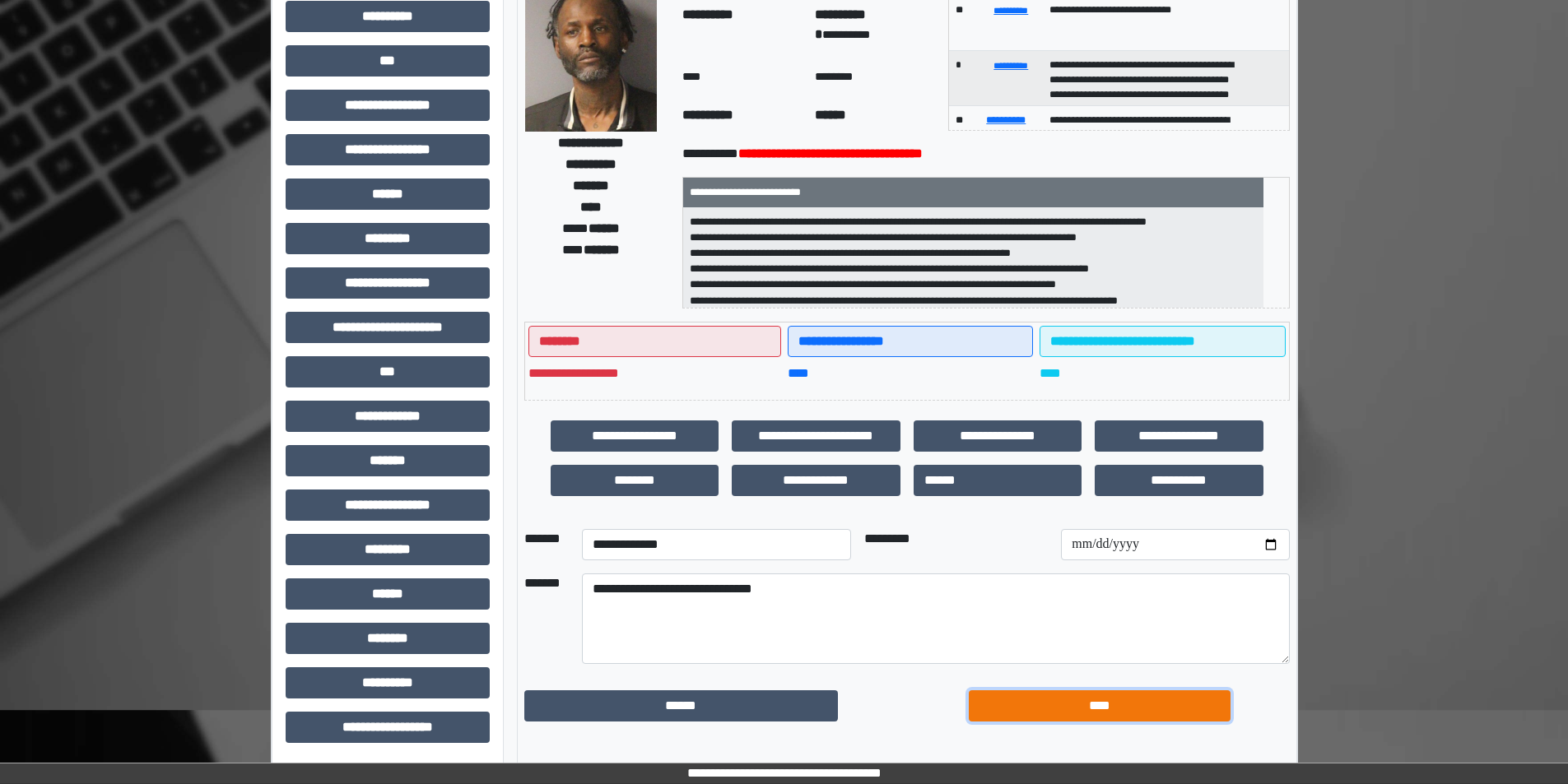 click on "****" at bounding box center [1100, 706] 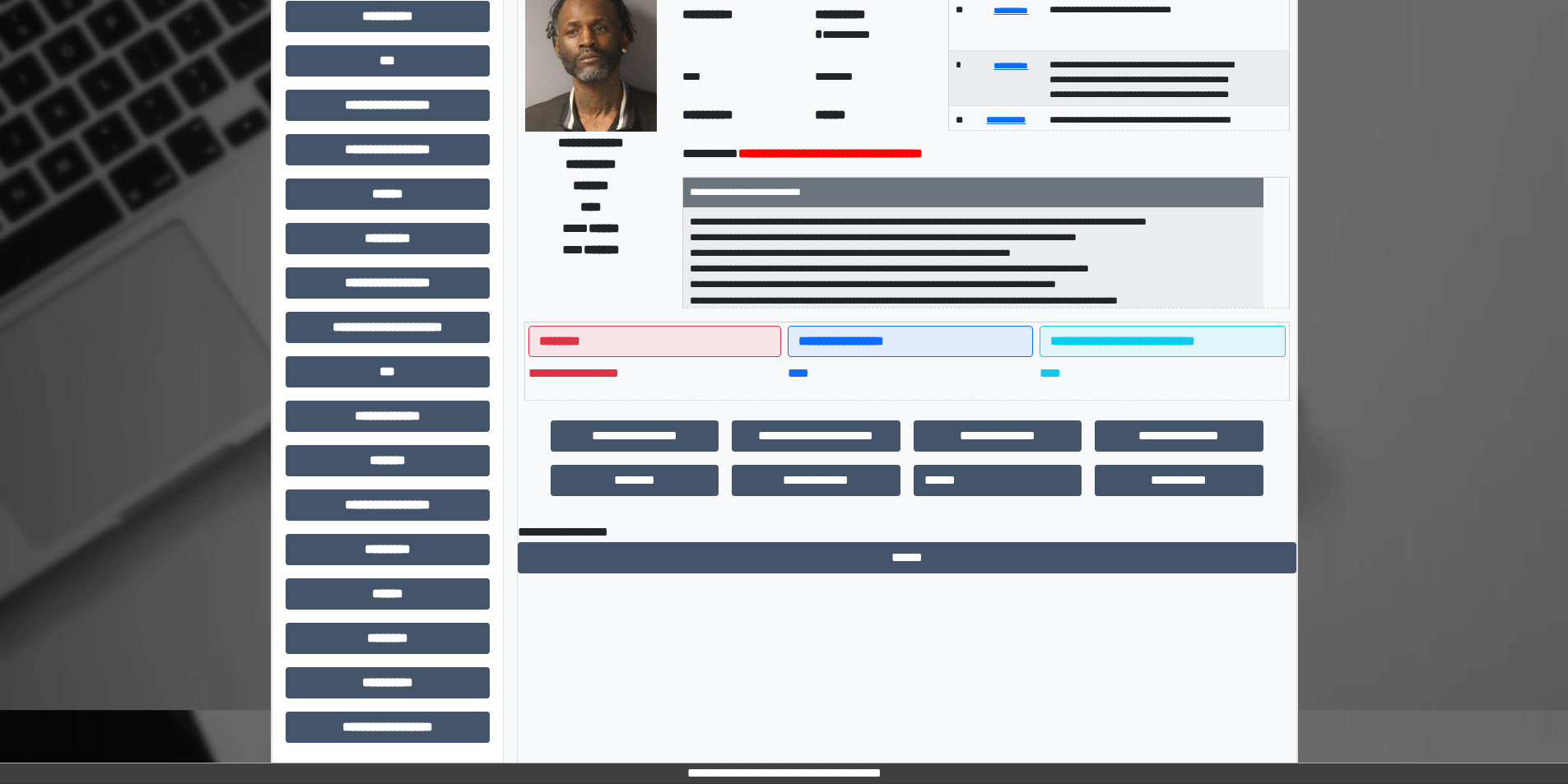 click on "**********" at bounding box center (907, 334) 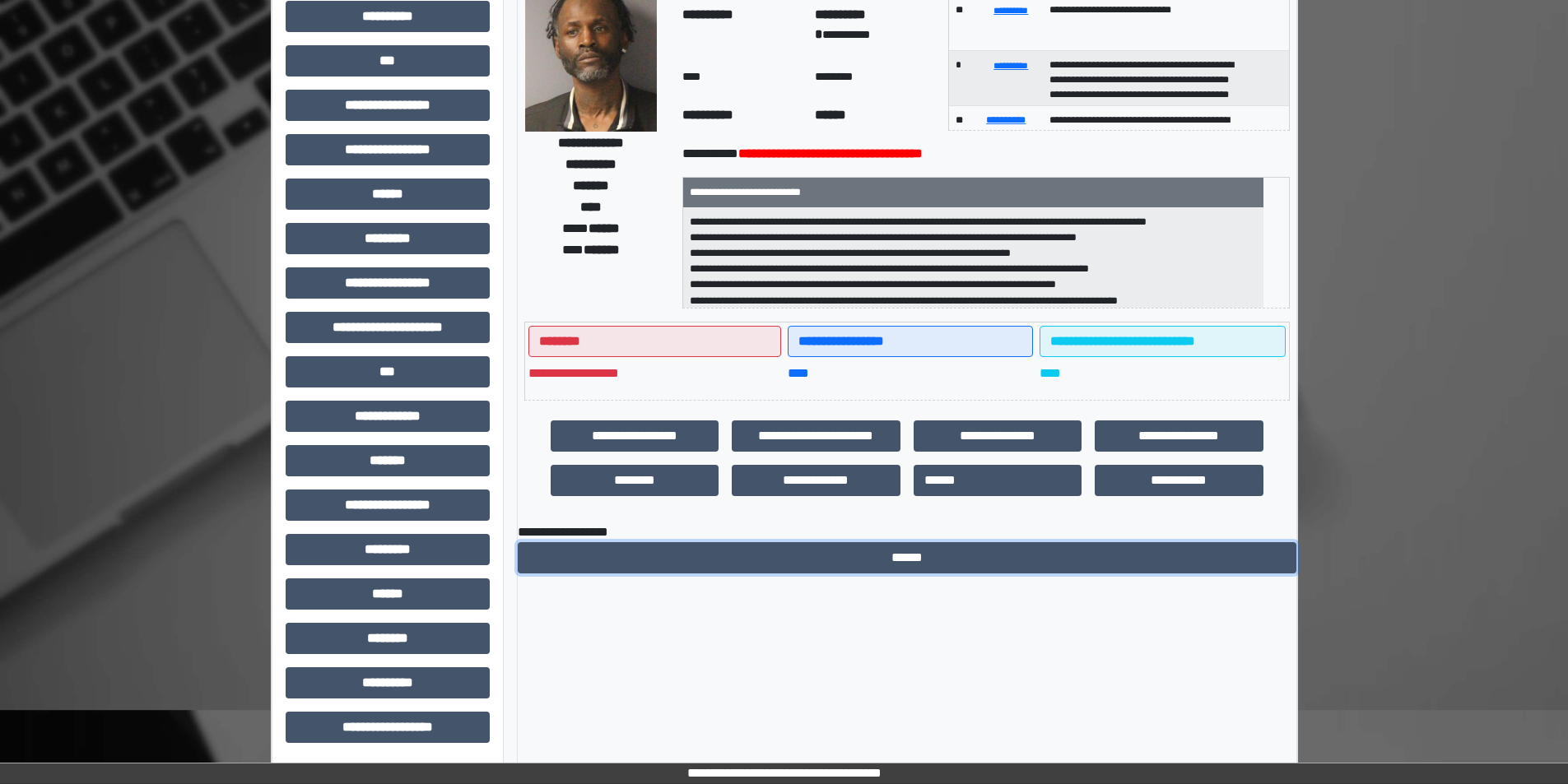 click on "******" at bounding box center (907, 558) 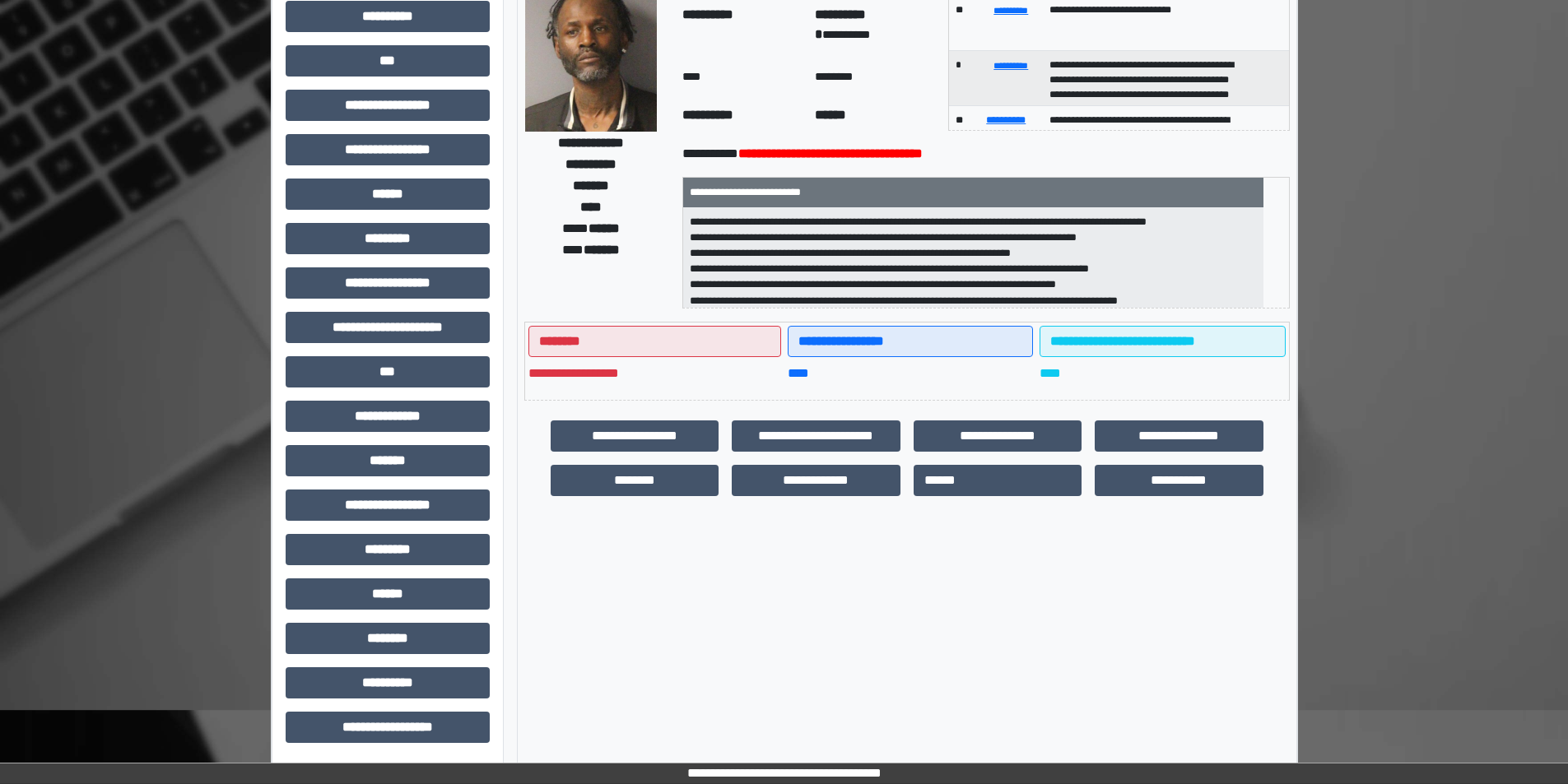 scroll, scrollTop: 0, scrollLeft: 0, axis: both 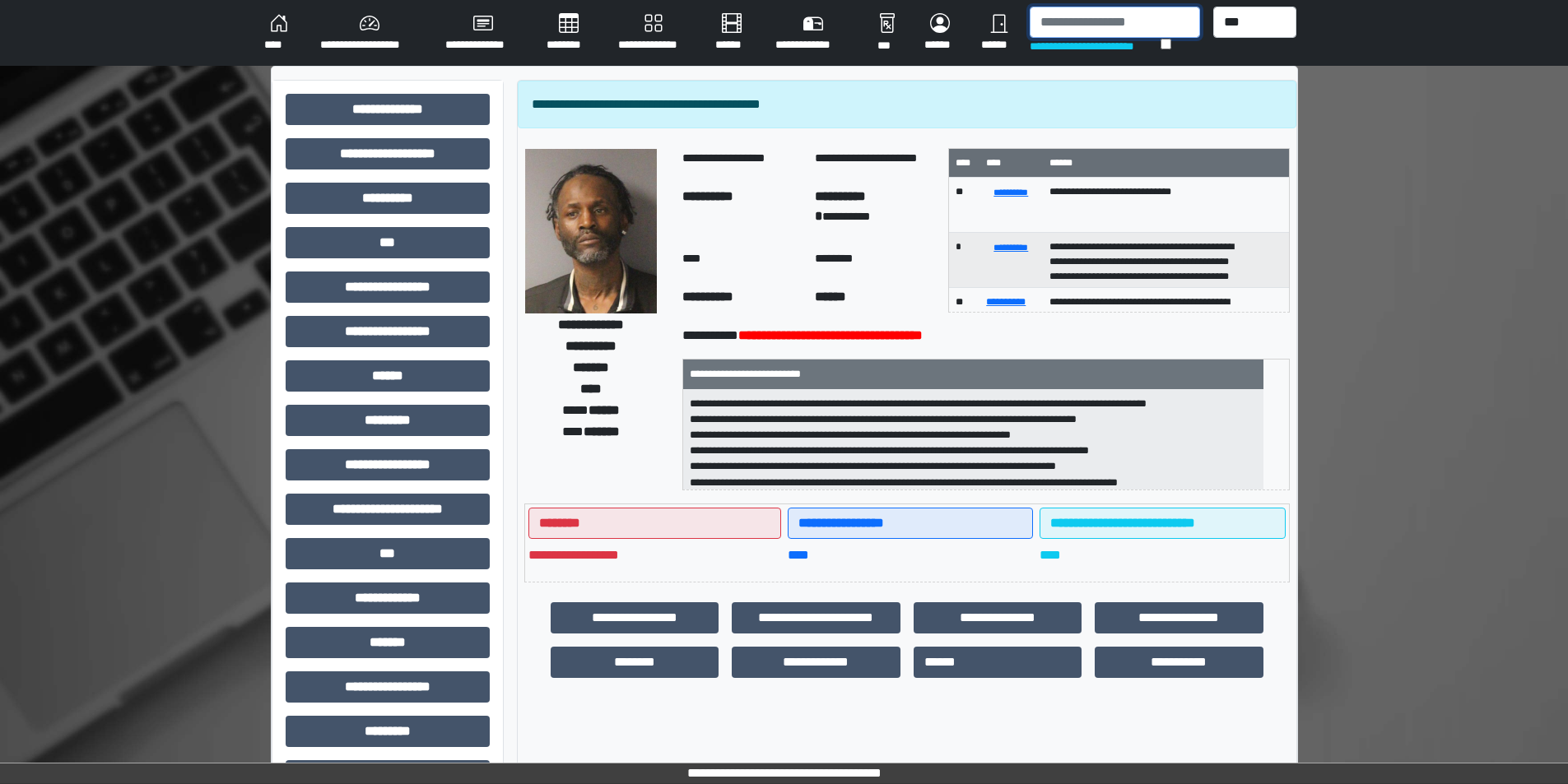click at bounding box center [1114, 22] 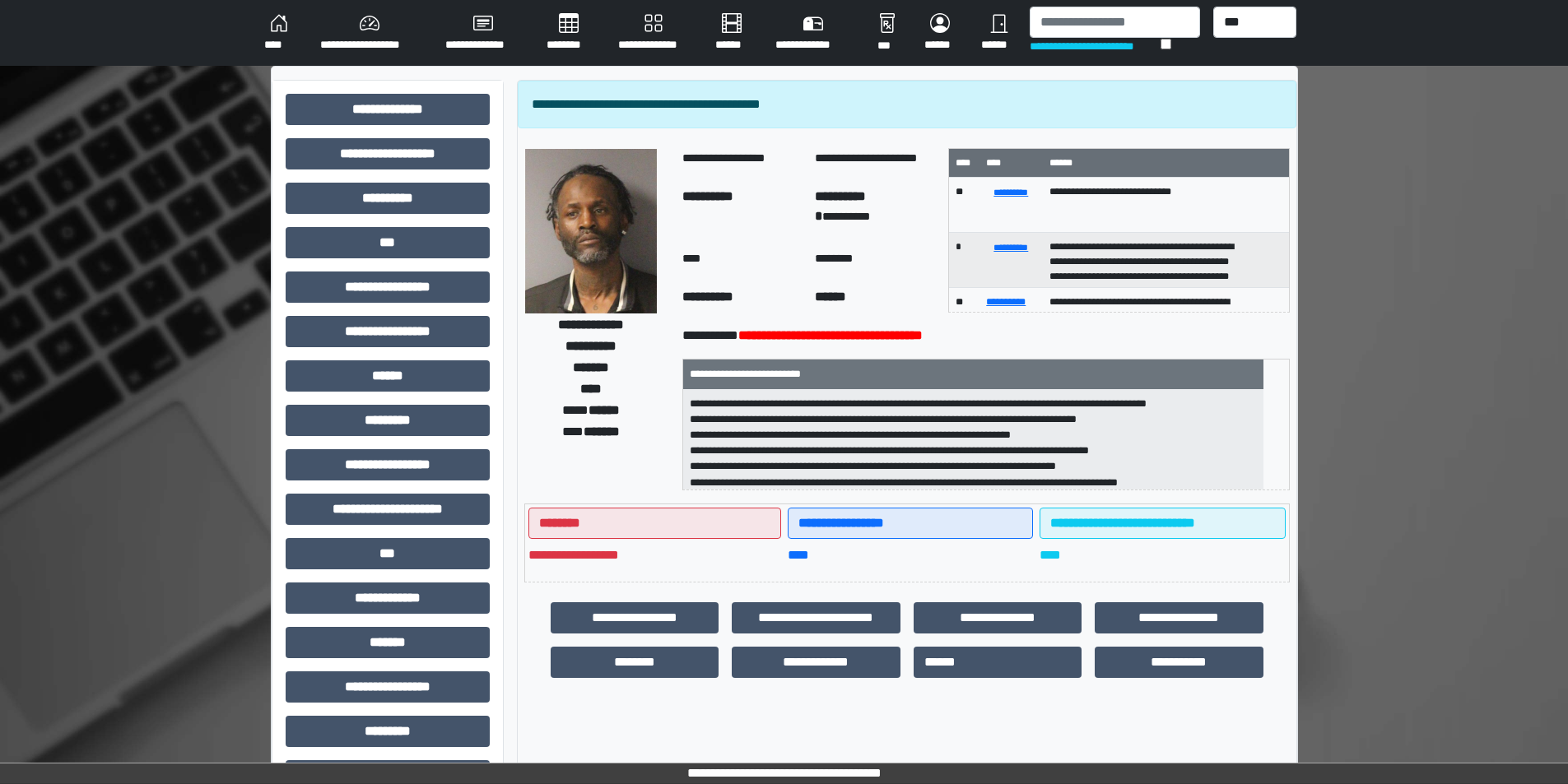 click on "****" at bounding box center [279, 33] 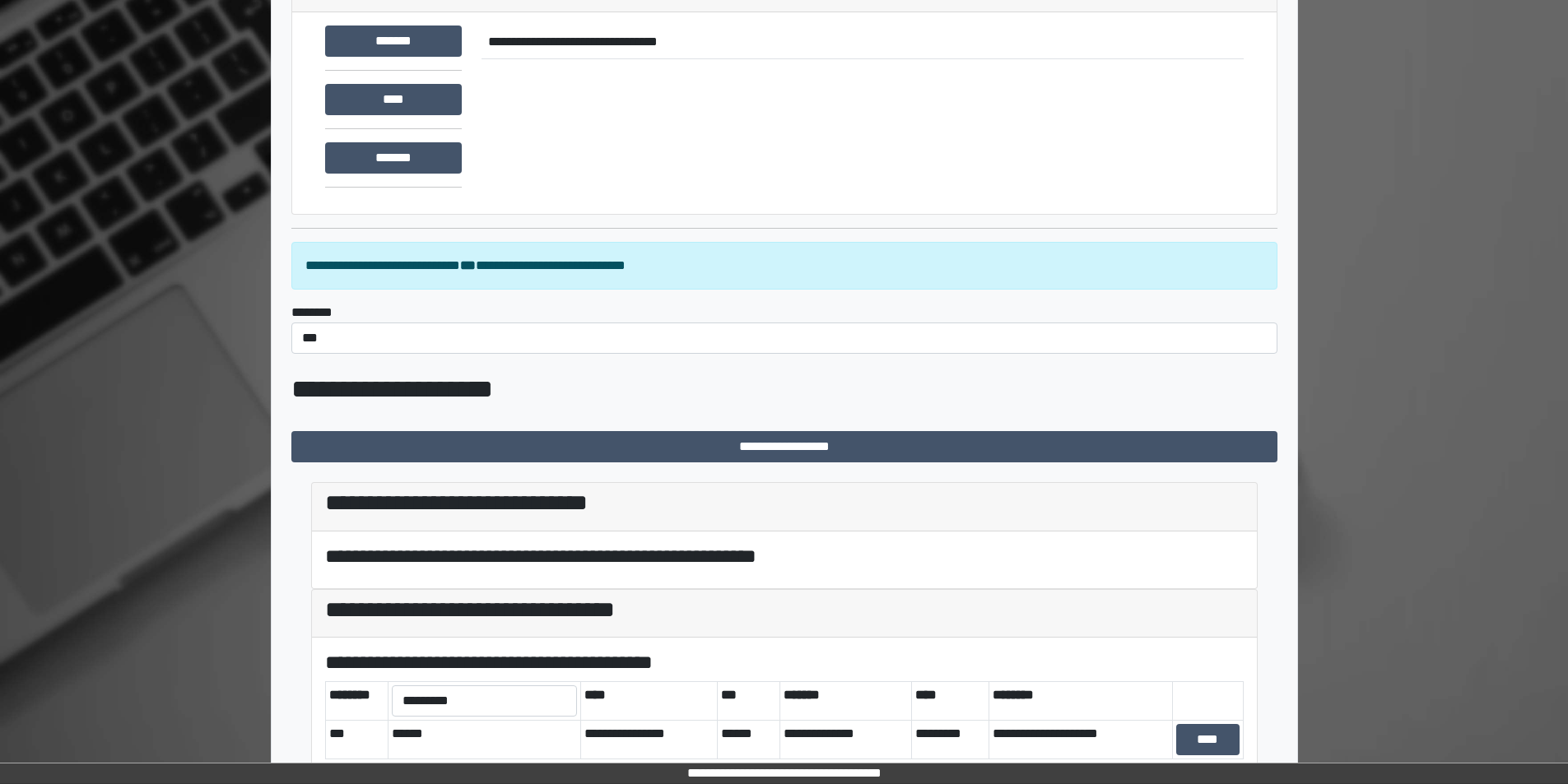 scroll, scrollTop: 0, scrollLeft: 0, axis: both 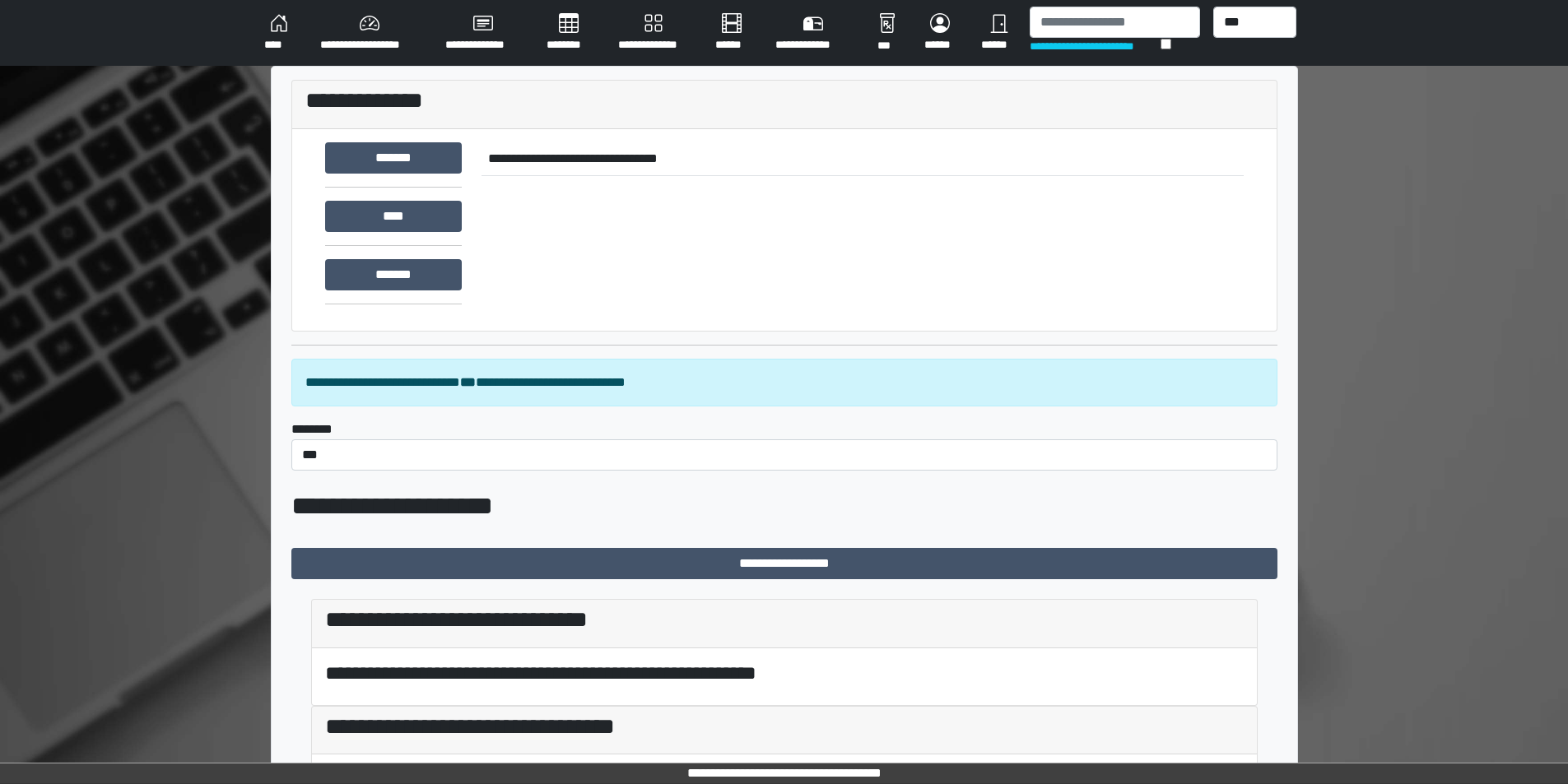 click on "****" at bounding box center [279, 33] 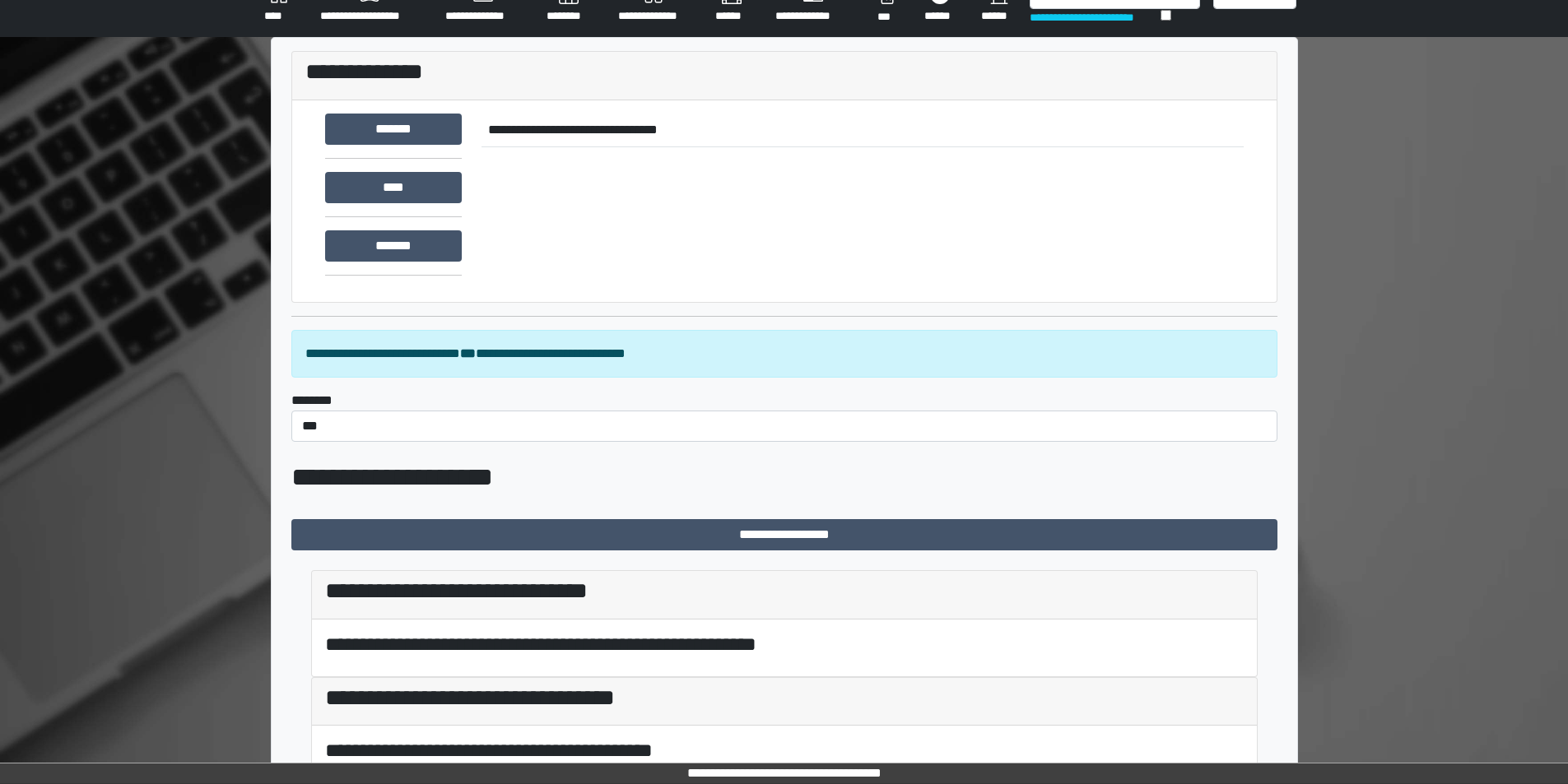 scroll, scrollTop: 33, scrollLeft: 0, axis: vertical 